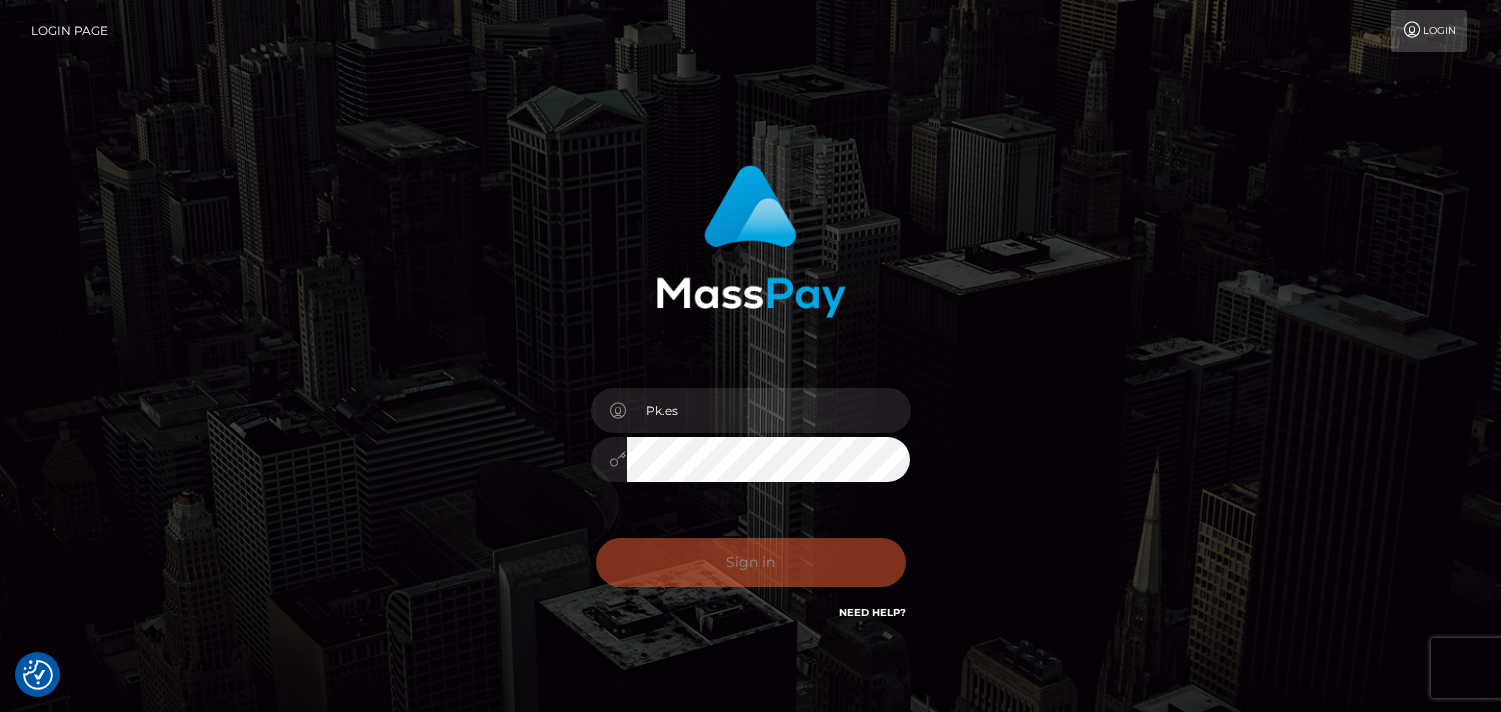 scroll, scrollTop: 0, scrollLeft: 0, axis: both 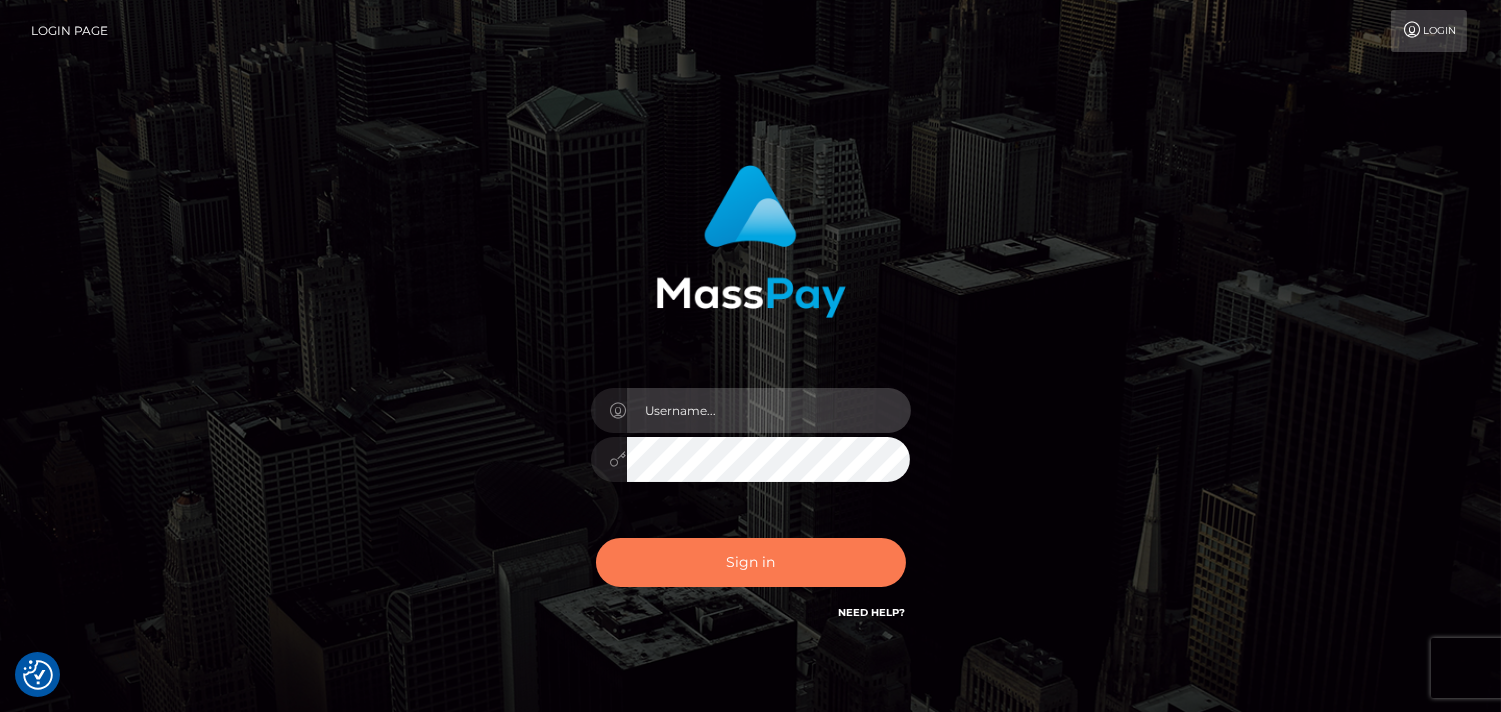type on "Pk.es" 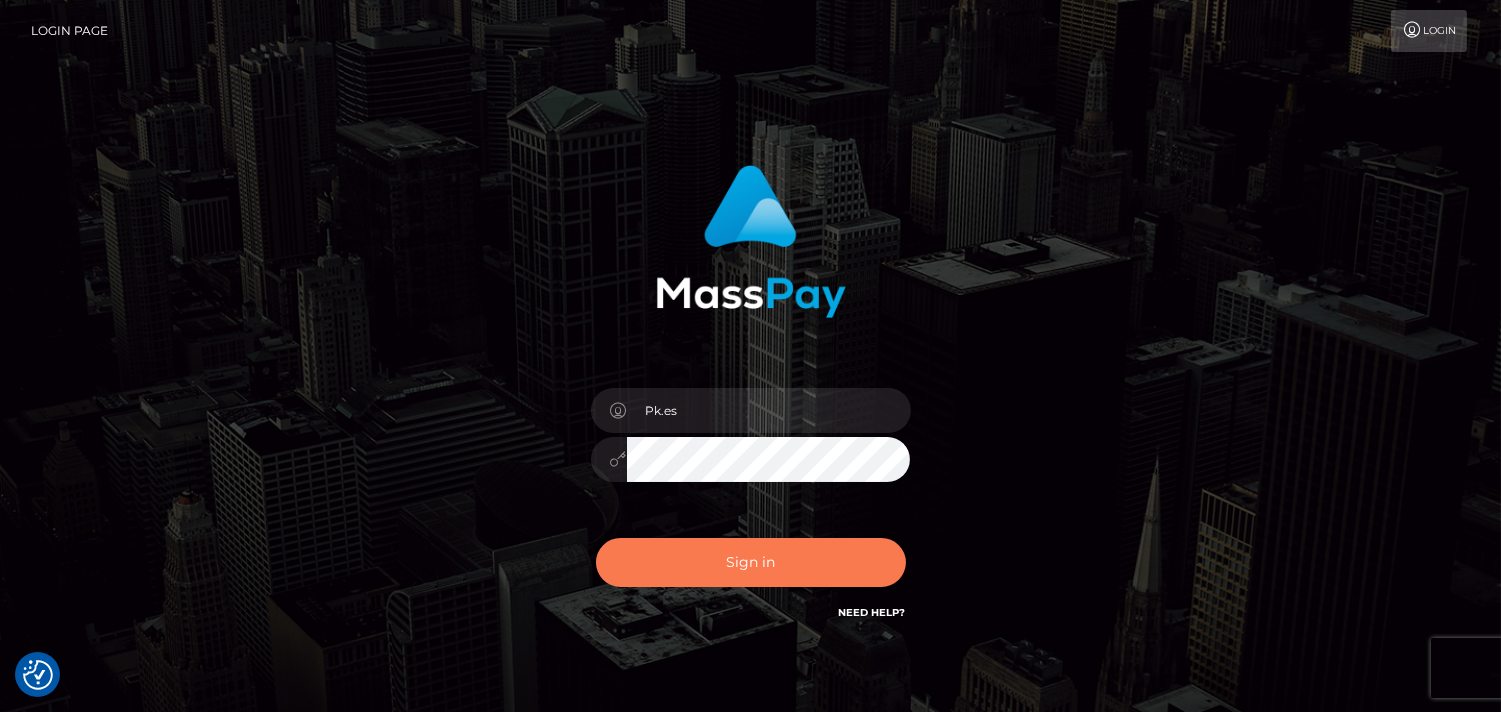 click on "Sign in" at bounding box center [751, 562] 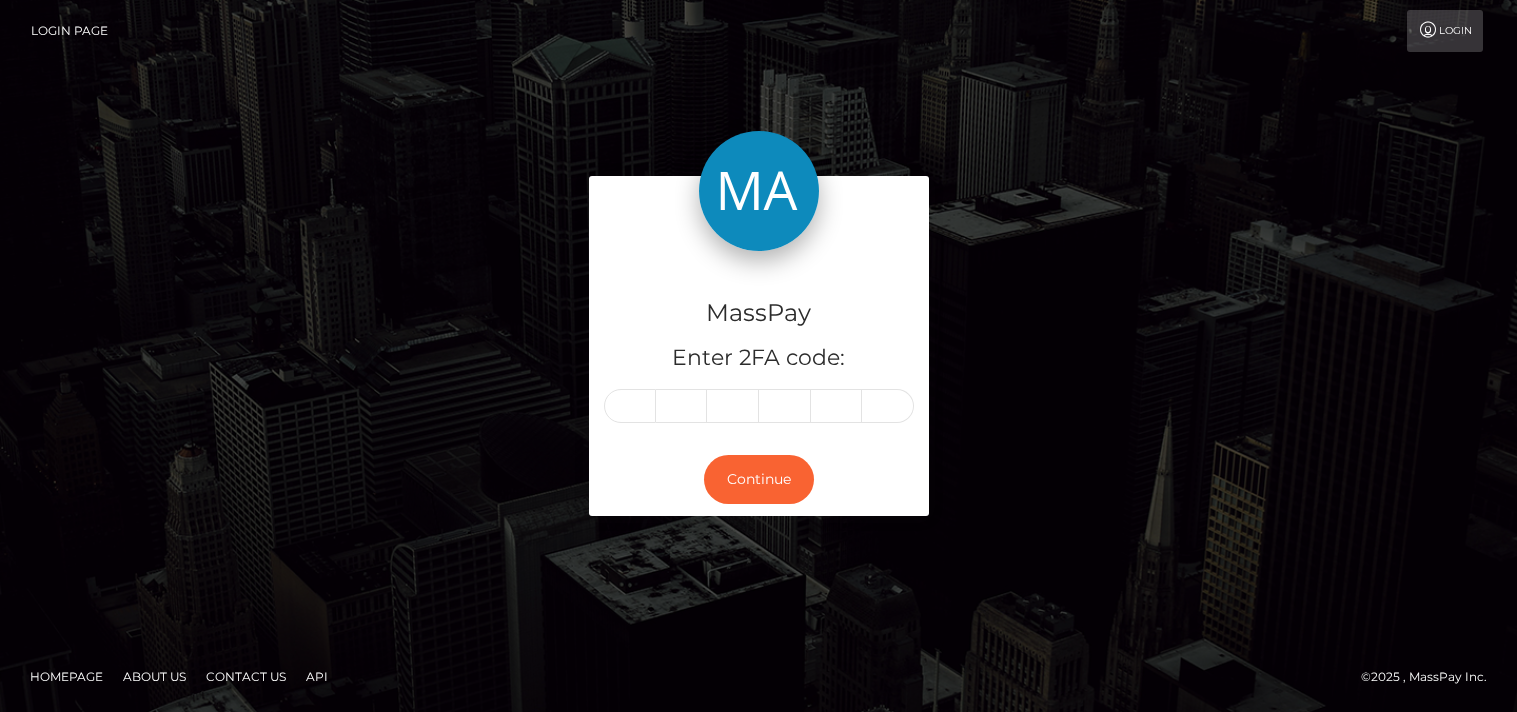 scroll, scrollTop: 0, scrollLeft: 0, axis: both 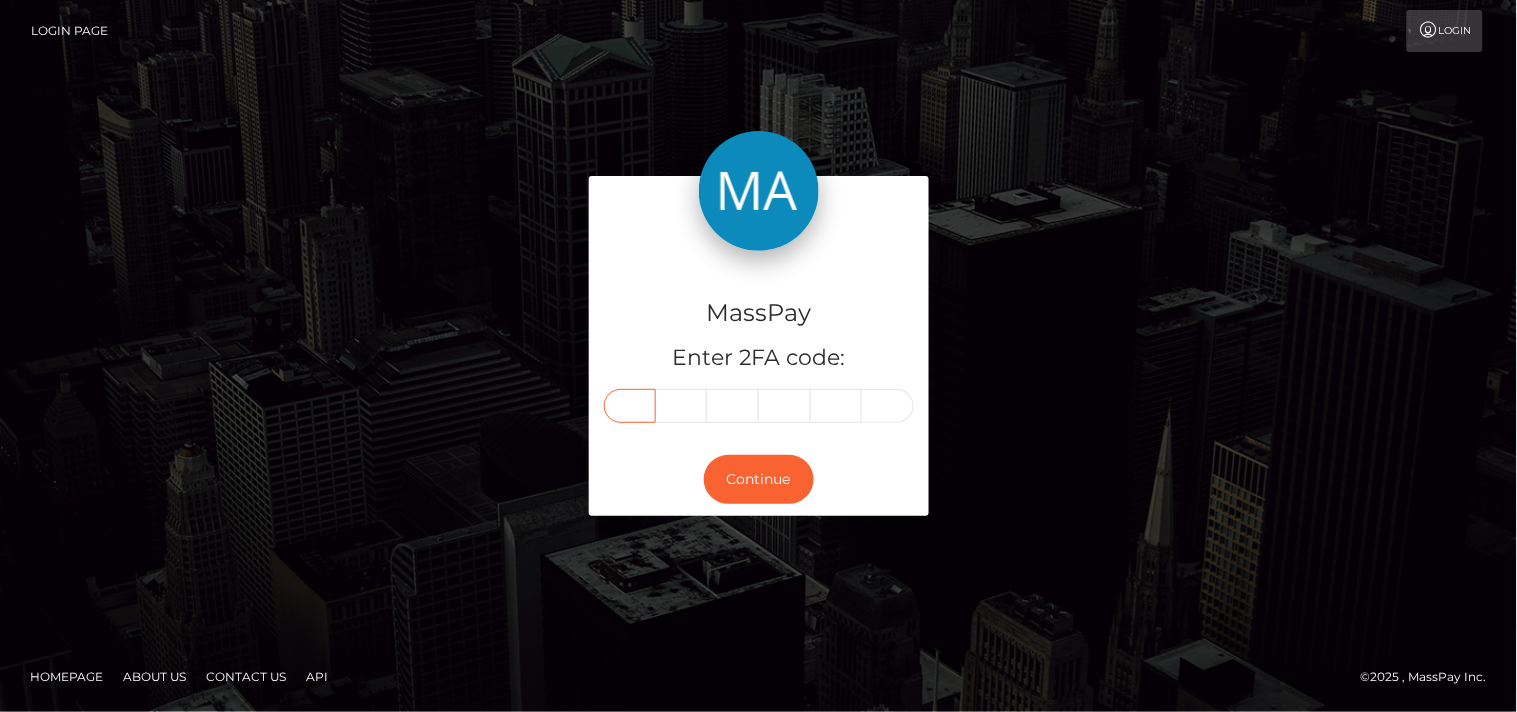 click at bounding box center [630, 406] 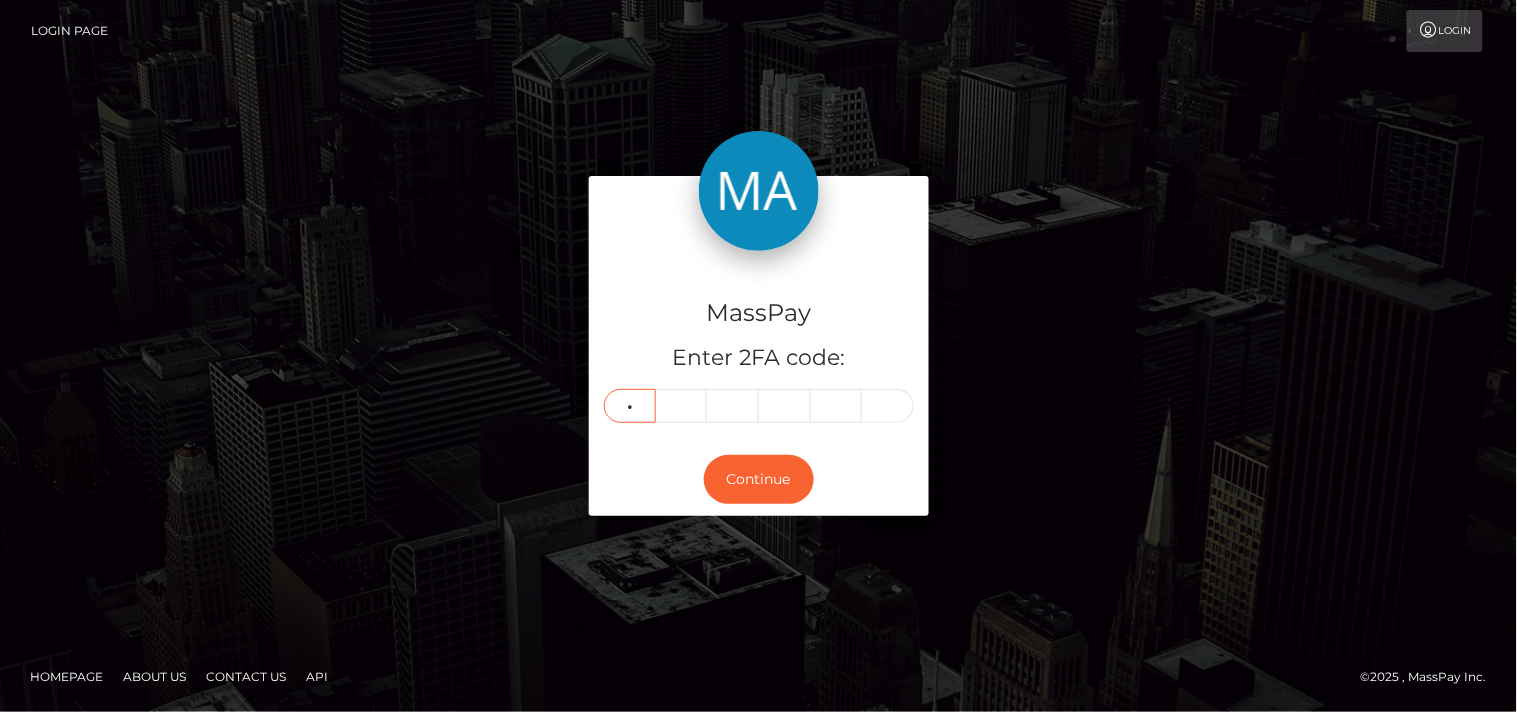 type on "6" 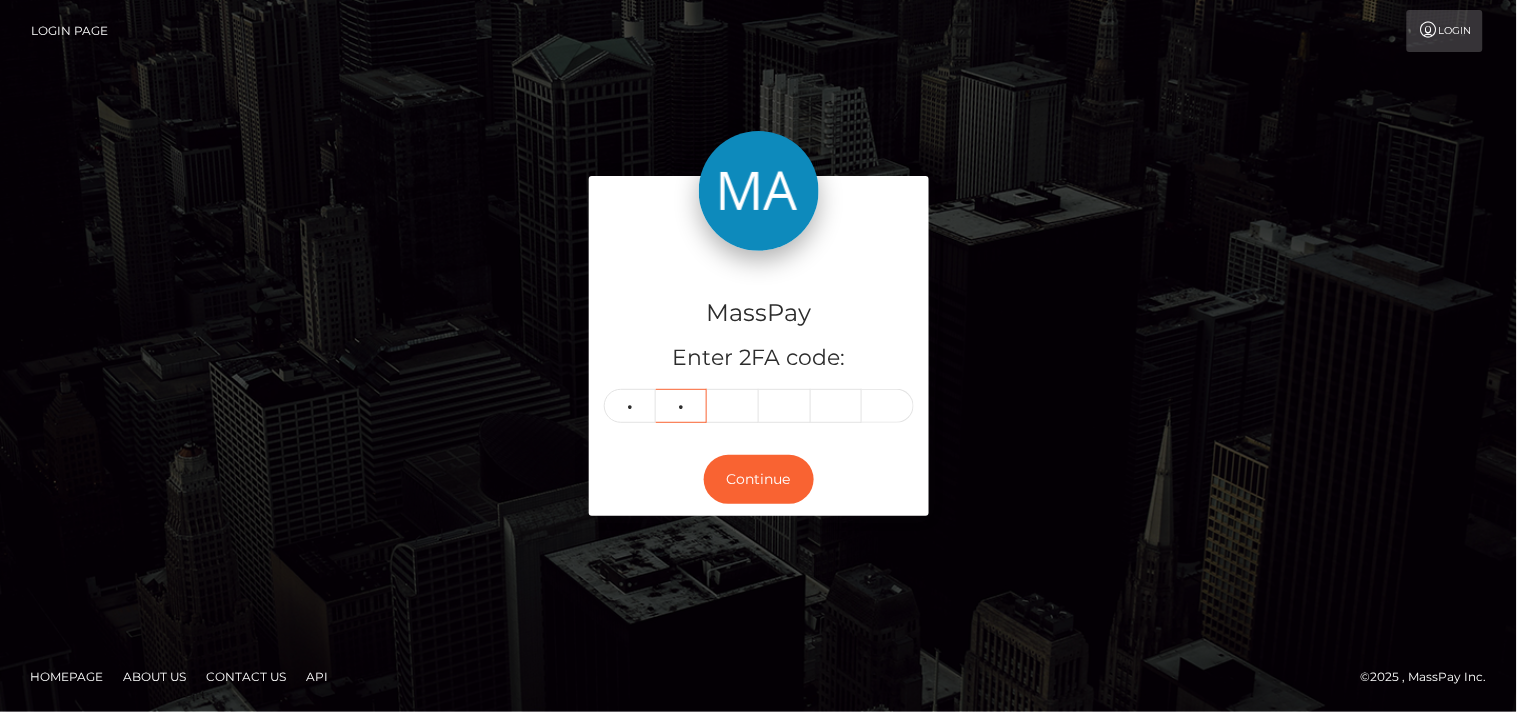 type on "8" 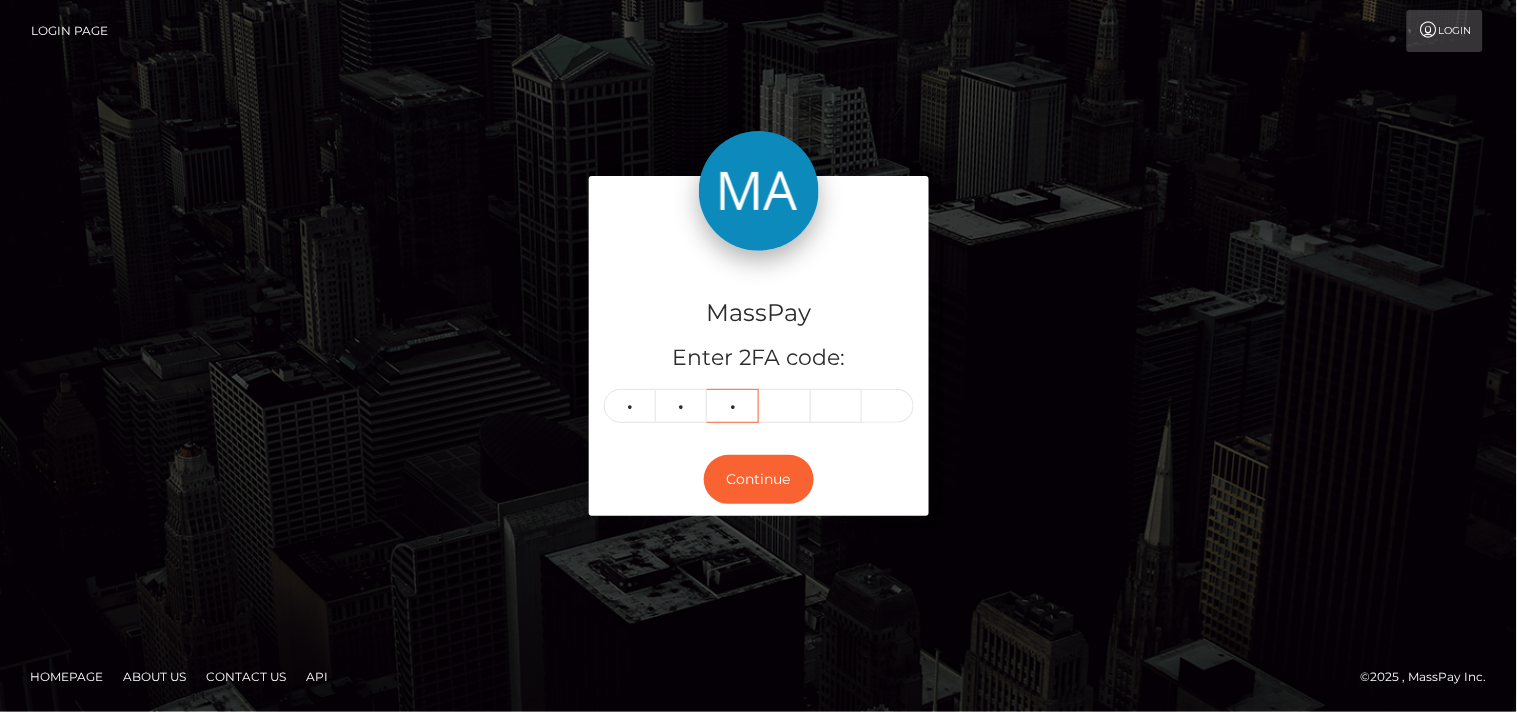 type on "1" 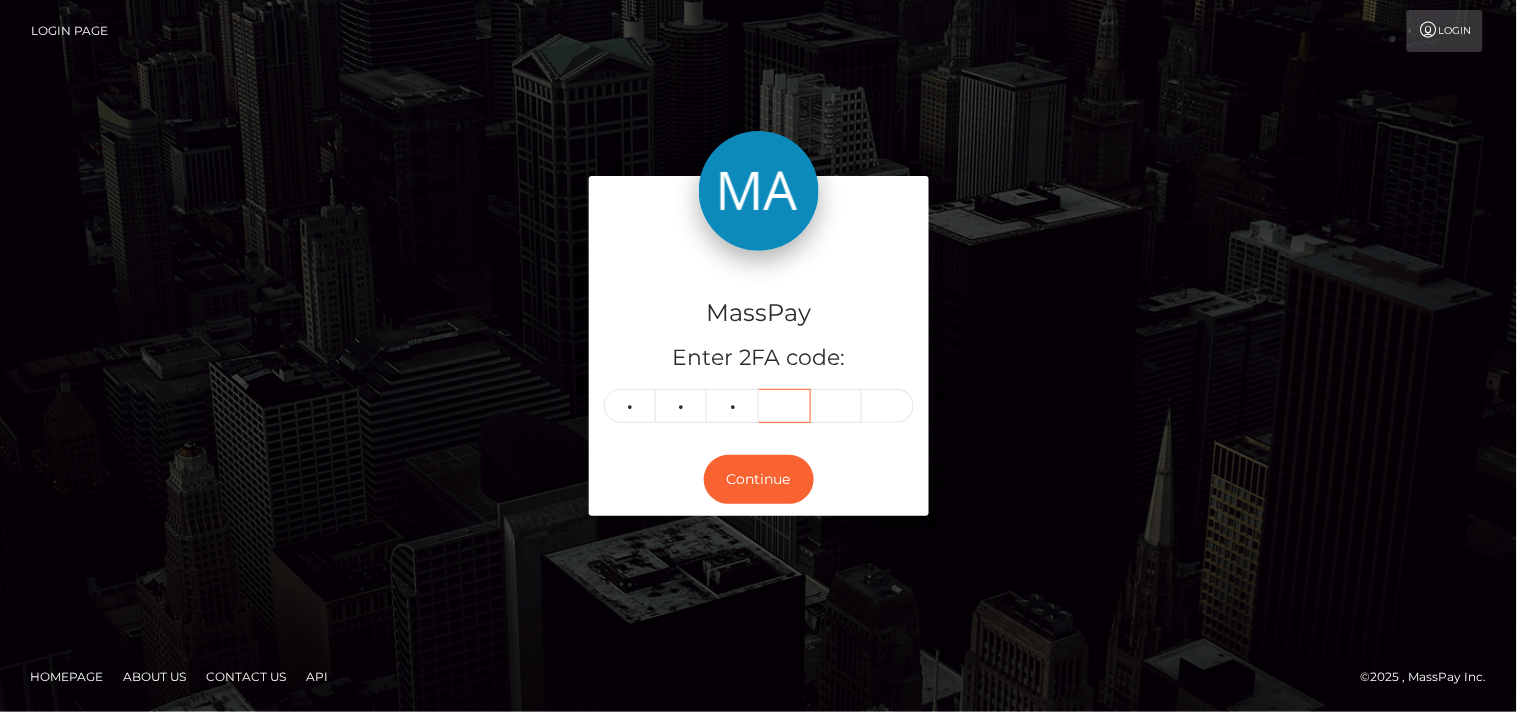 click at bounding box center [785, 406] 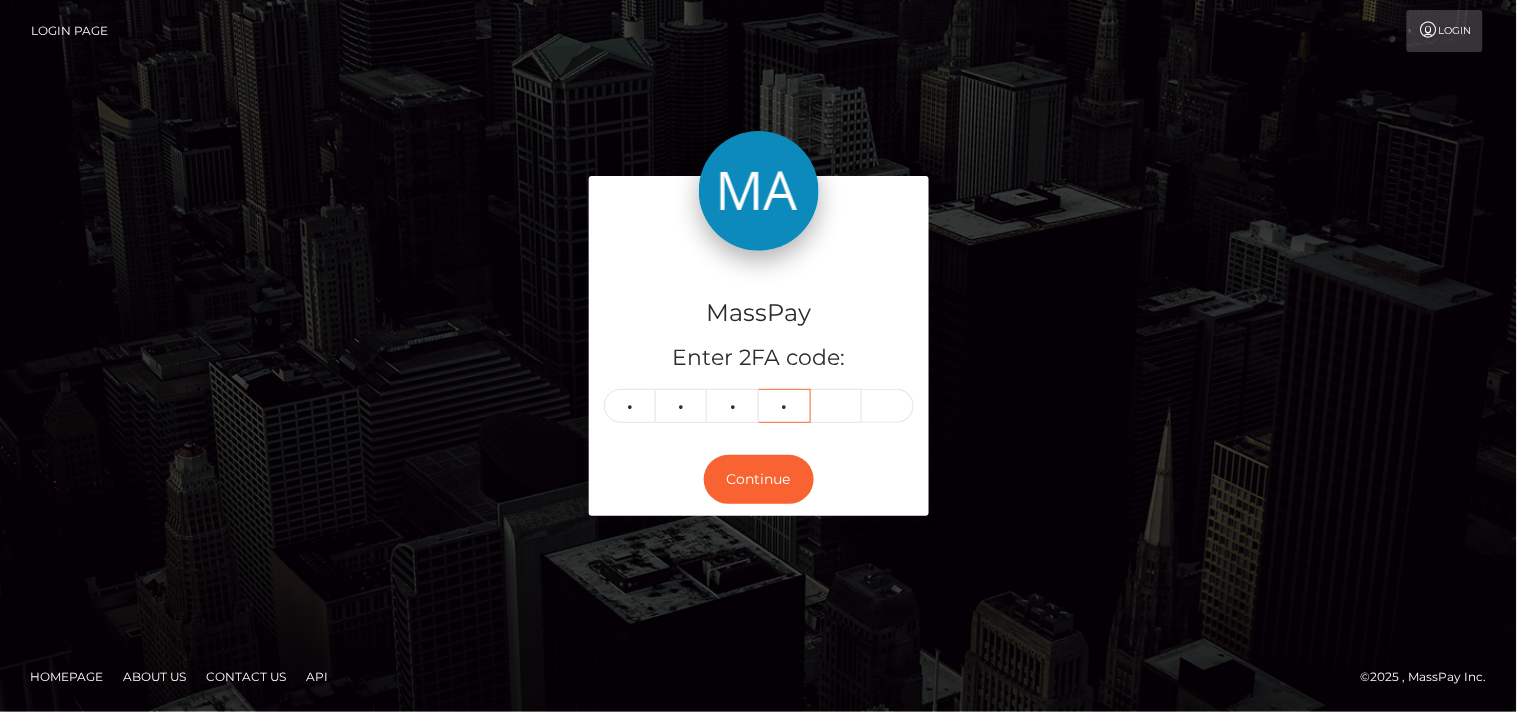 type on "8" 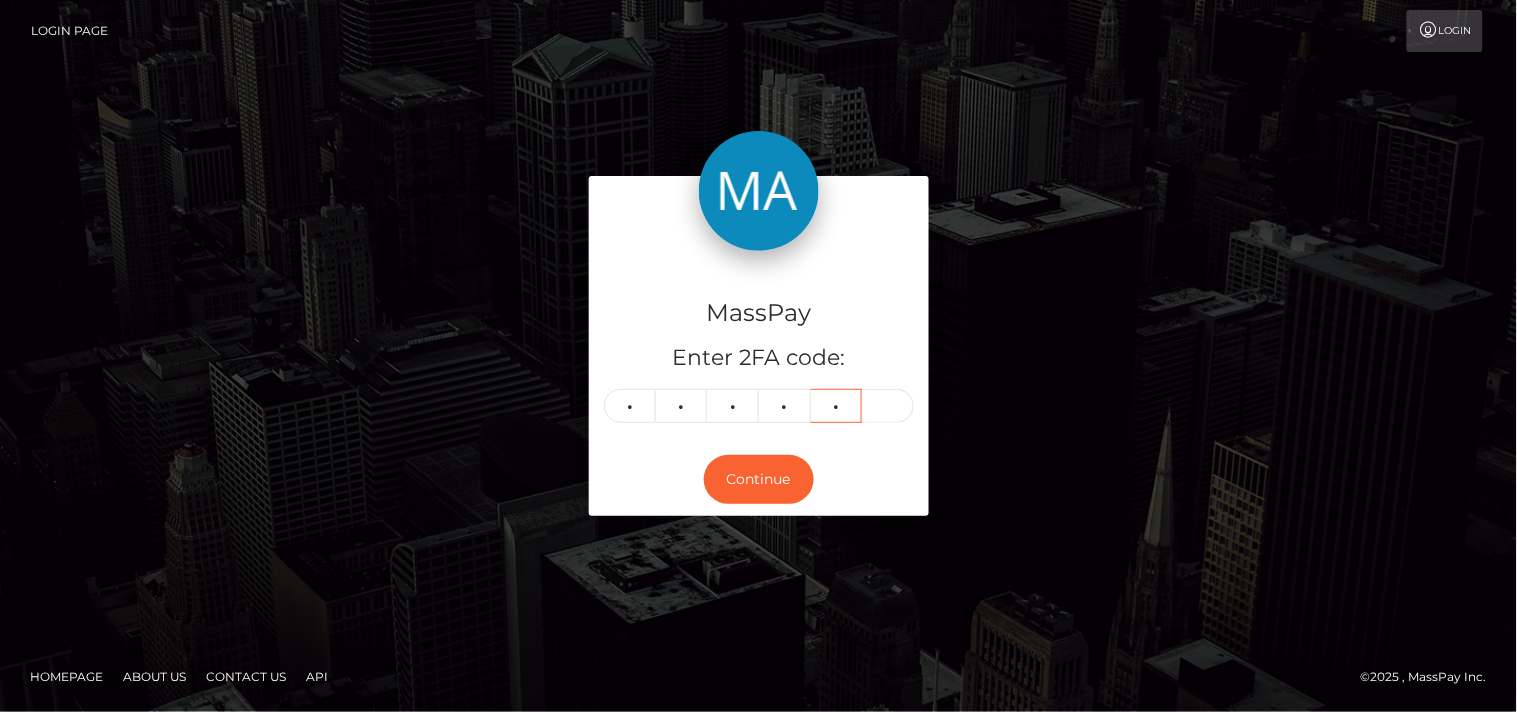 type on "0" 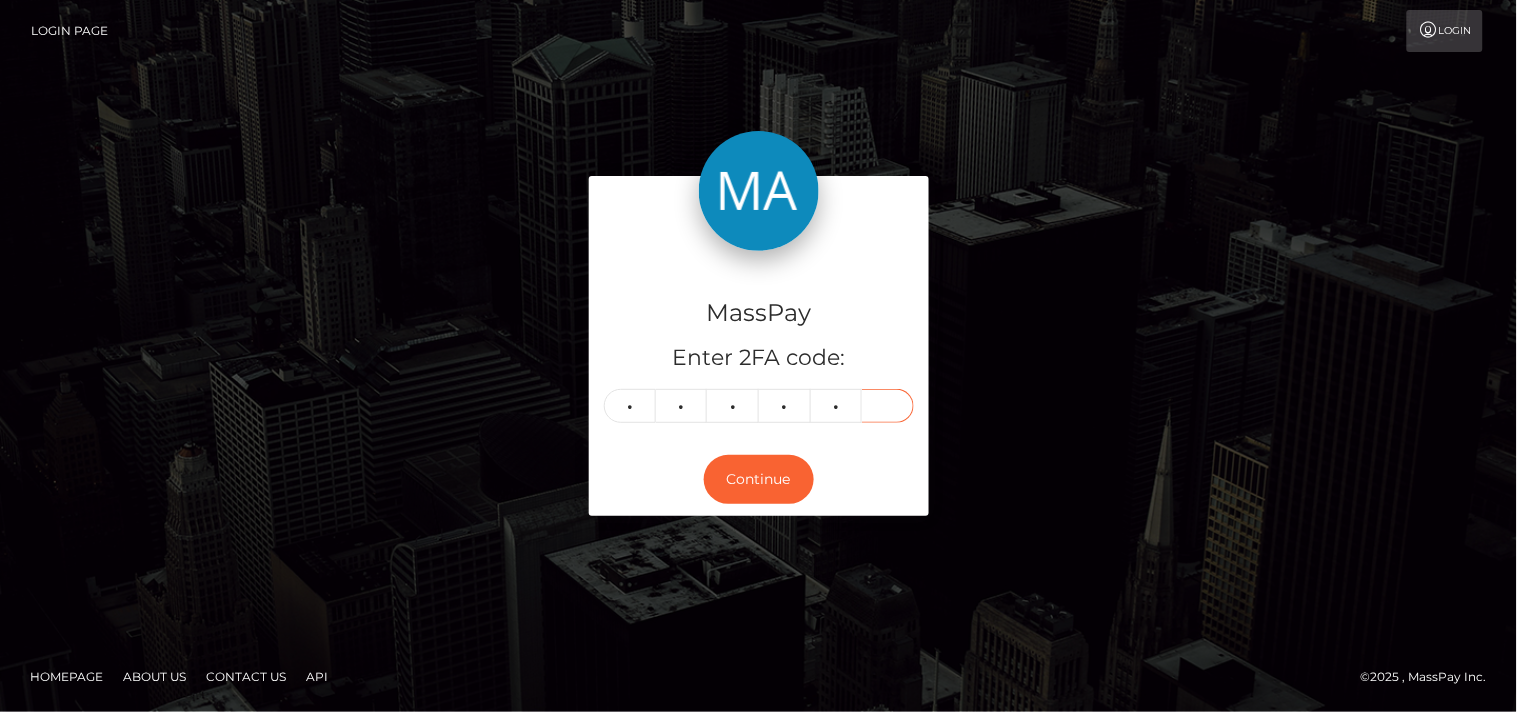 type on "4" 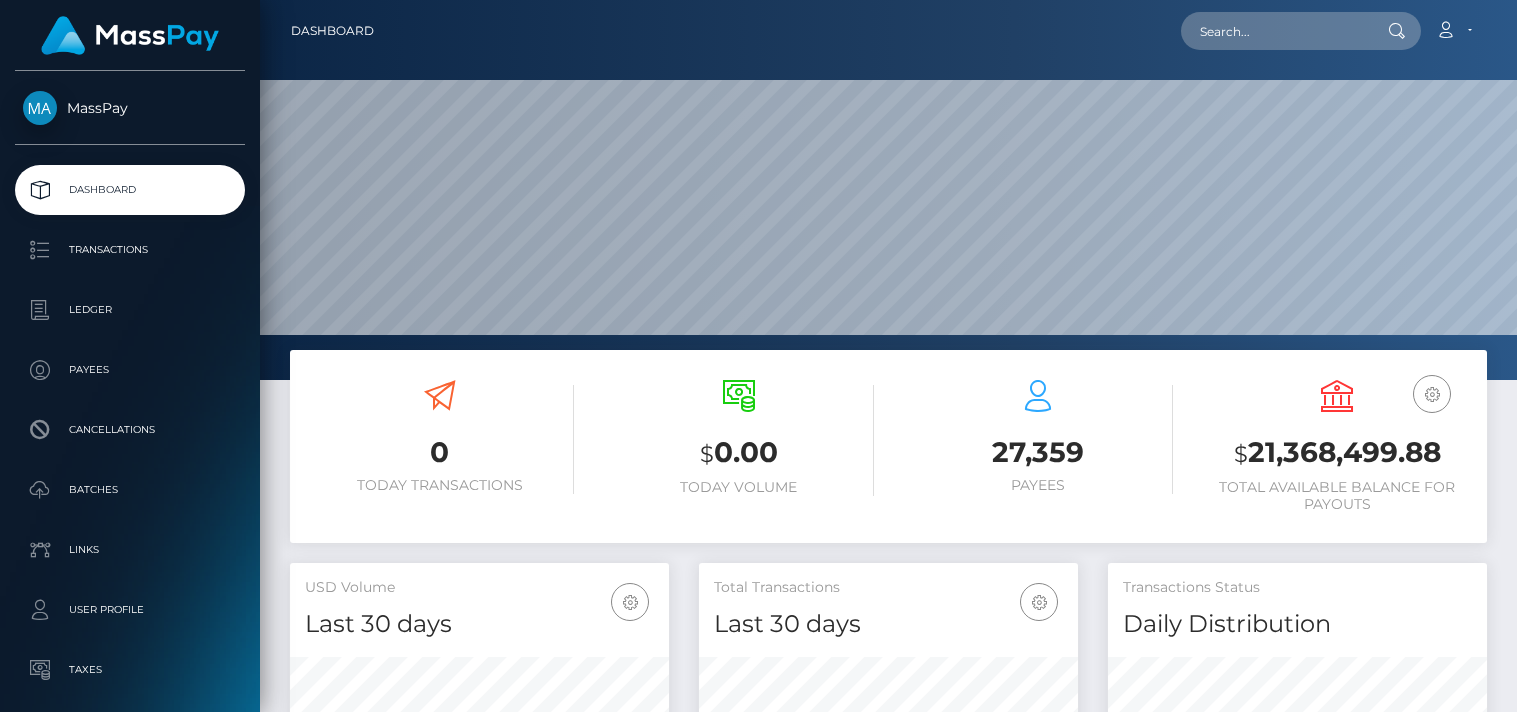 scroll, scrollTop: 0, scrollLeft: 0, axis: both 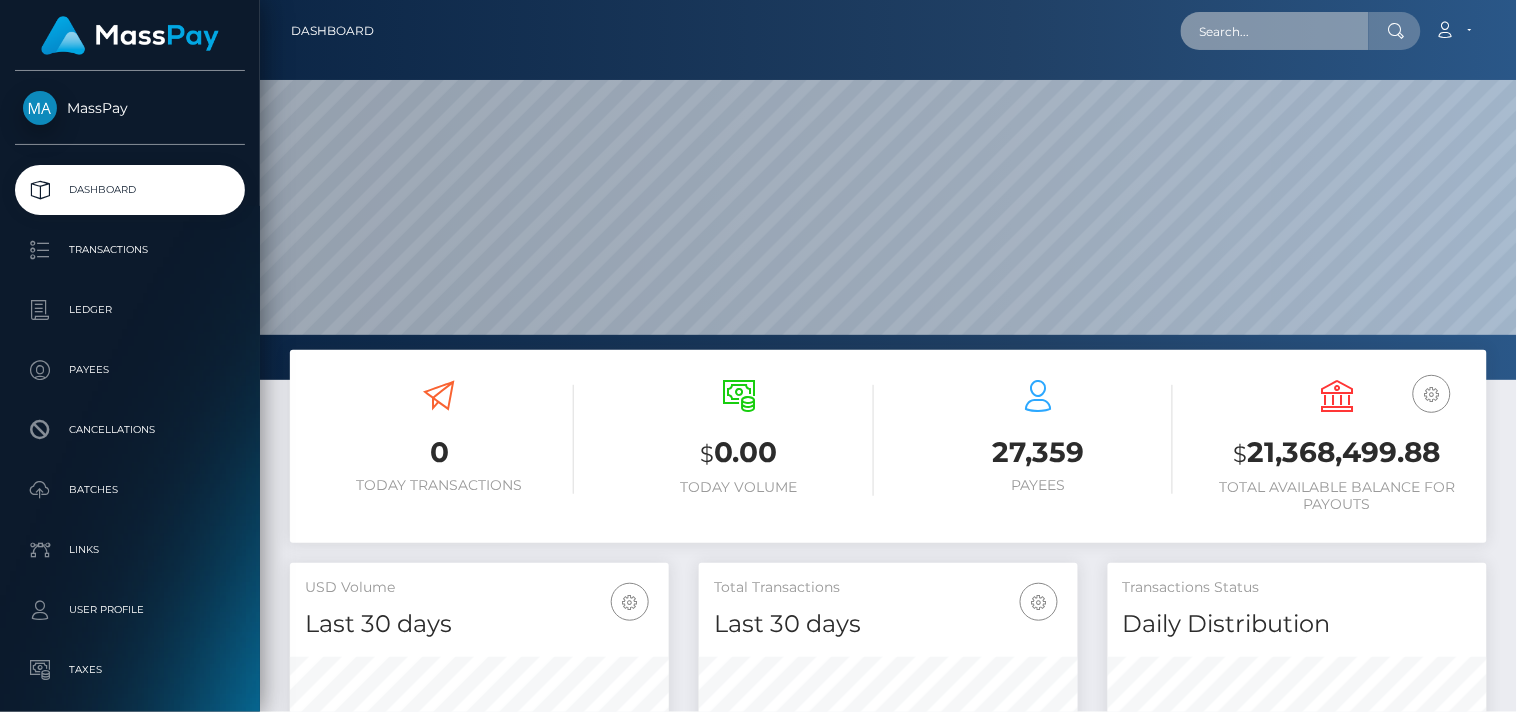 click at bounding box center (1275, 31) 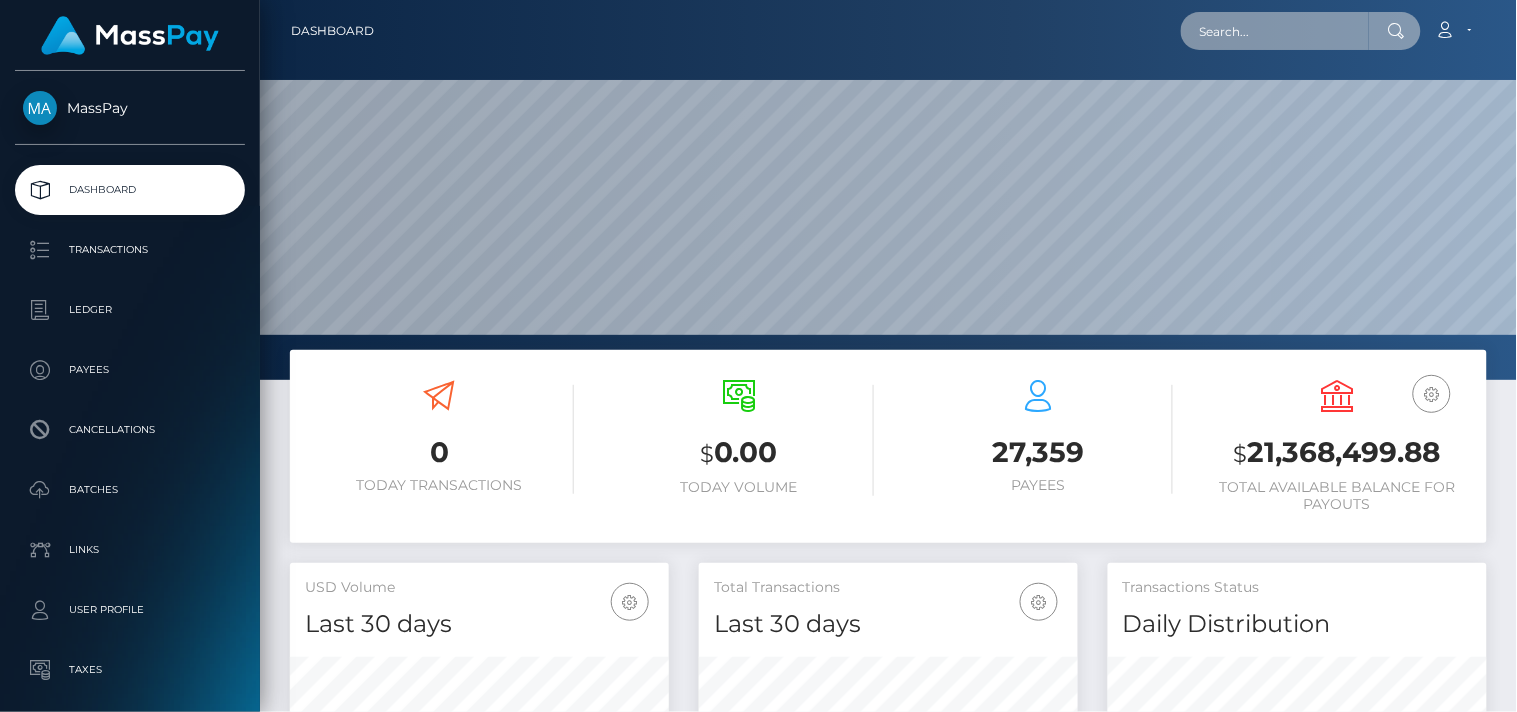 paste on "kaplunovatanyaa@icloud.com" 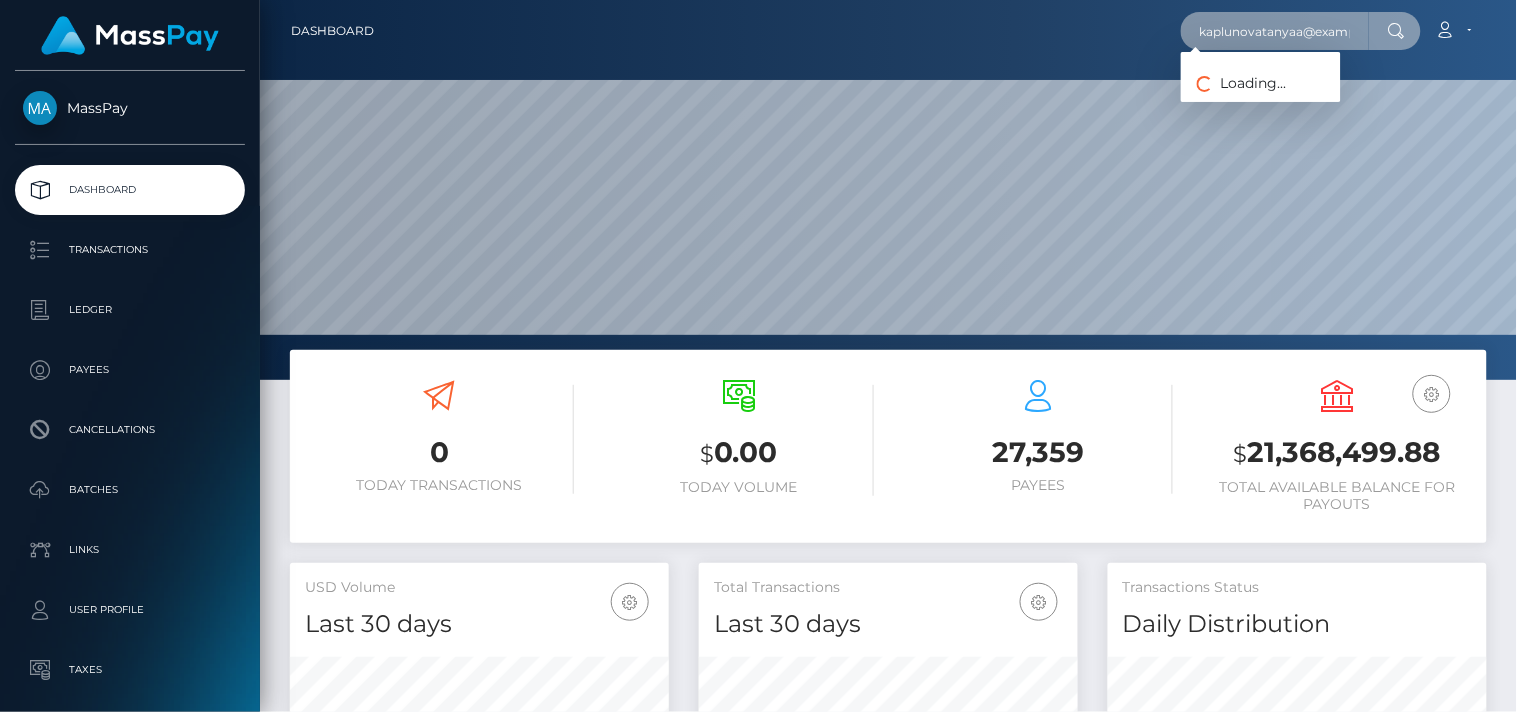 scroll, scrollTop: 0, scrollLeft: 28, axis: horizontal 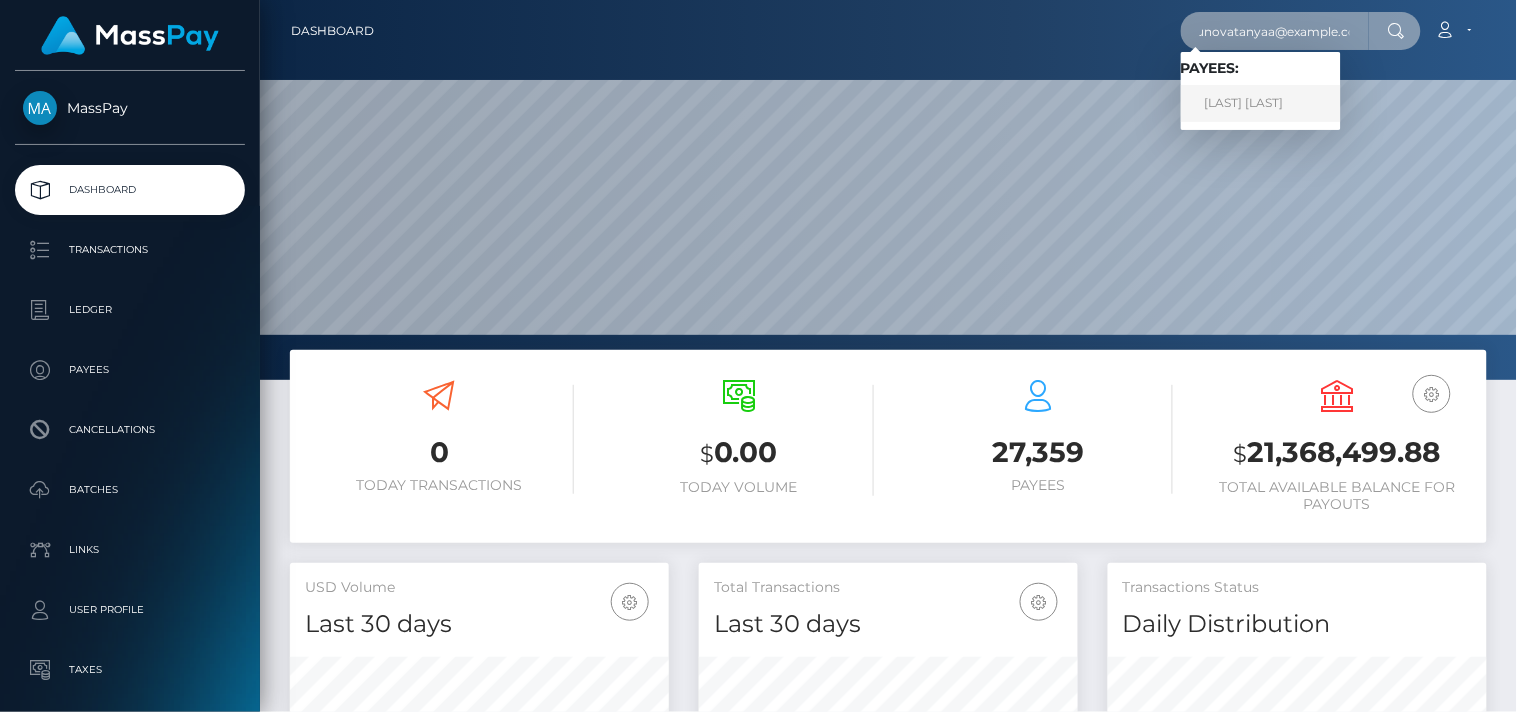 type on "kaplunovatanyaa@icloud.com" 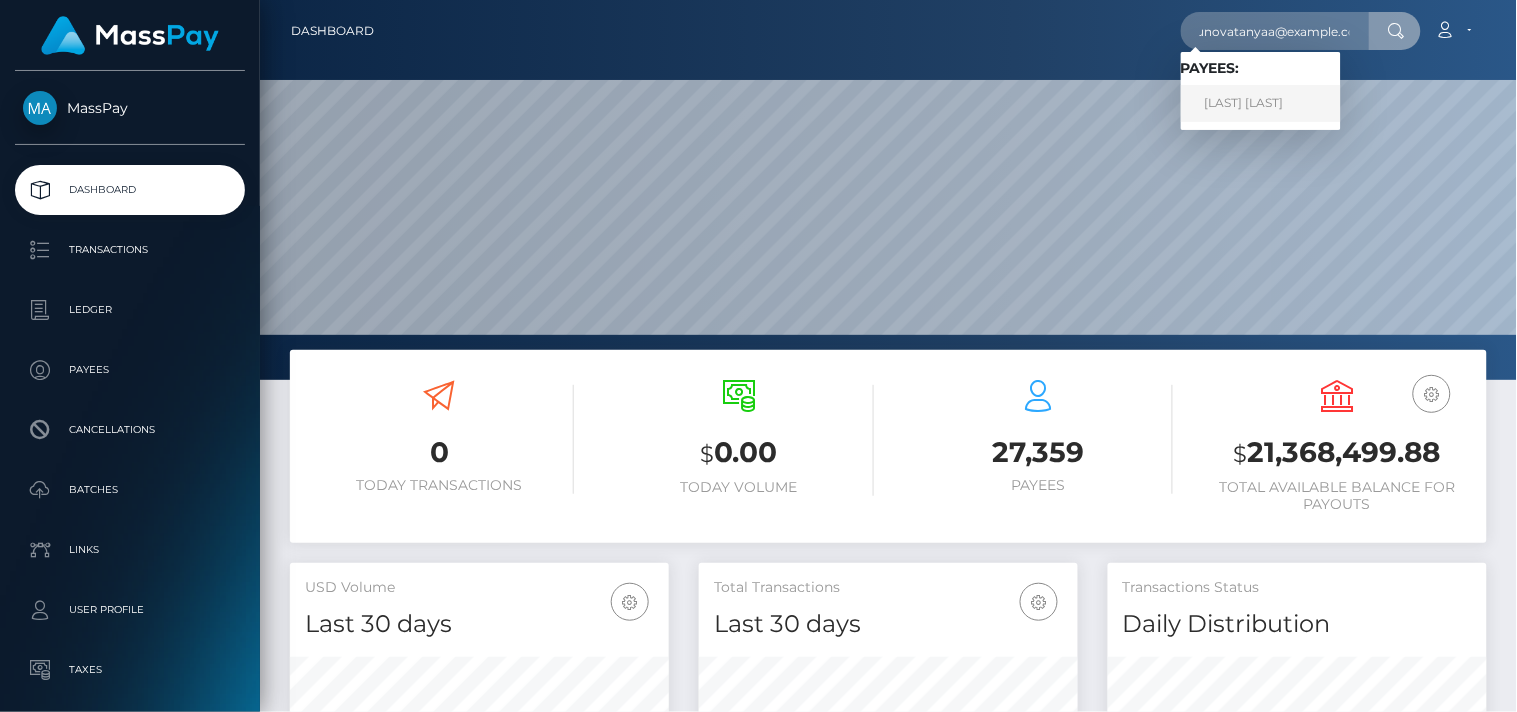 click on "SHYSHKOVA  TETIANA" at bounding box center (1261, 103) 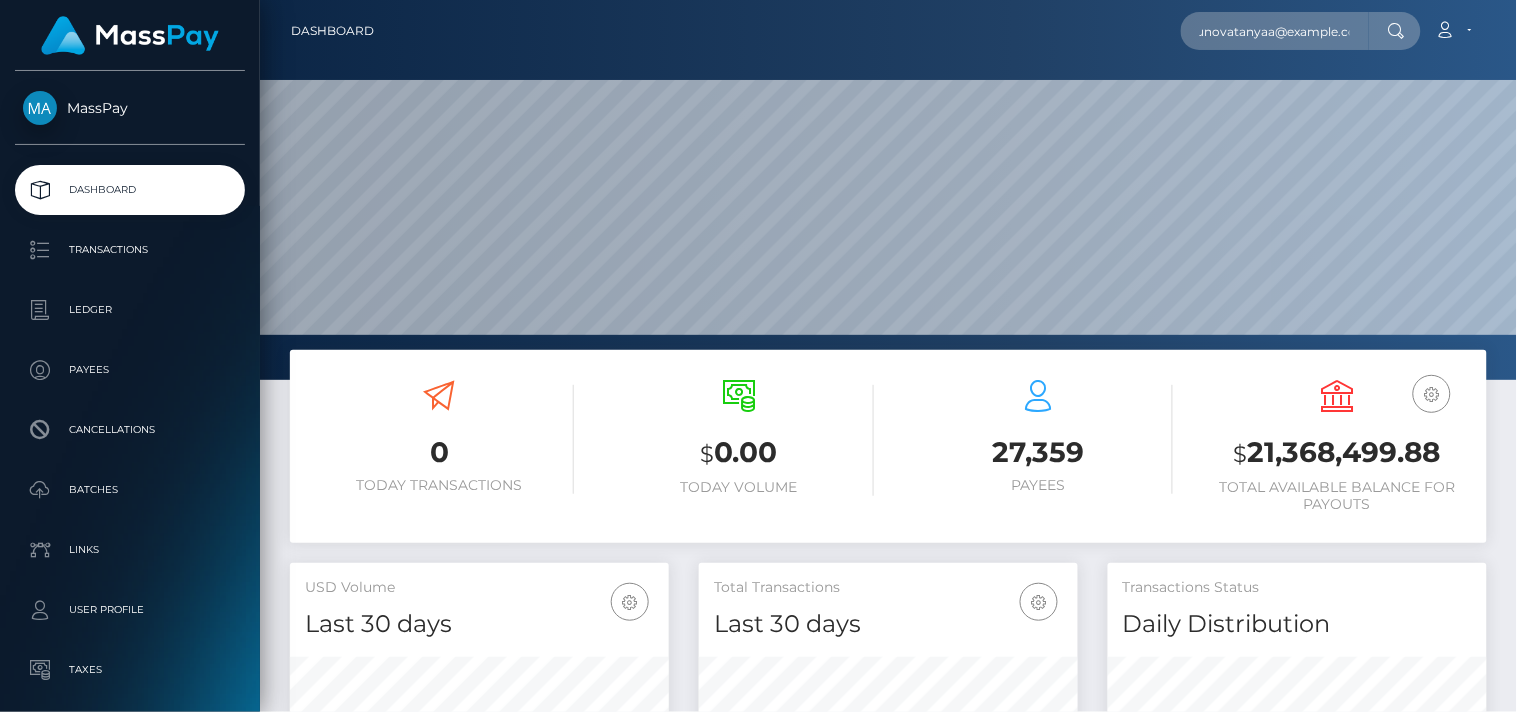 scroll, scrollTop: 0, scrollLeft: 0, axis: both 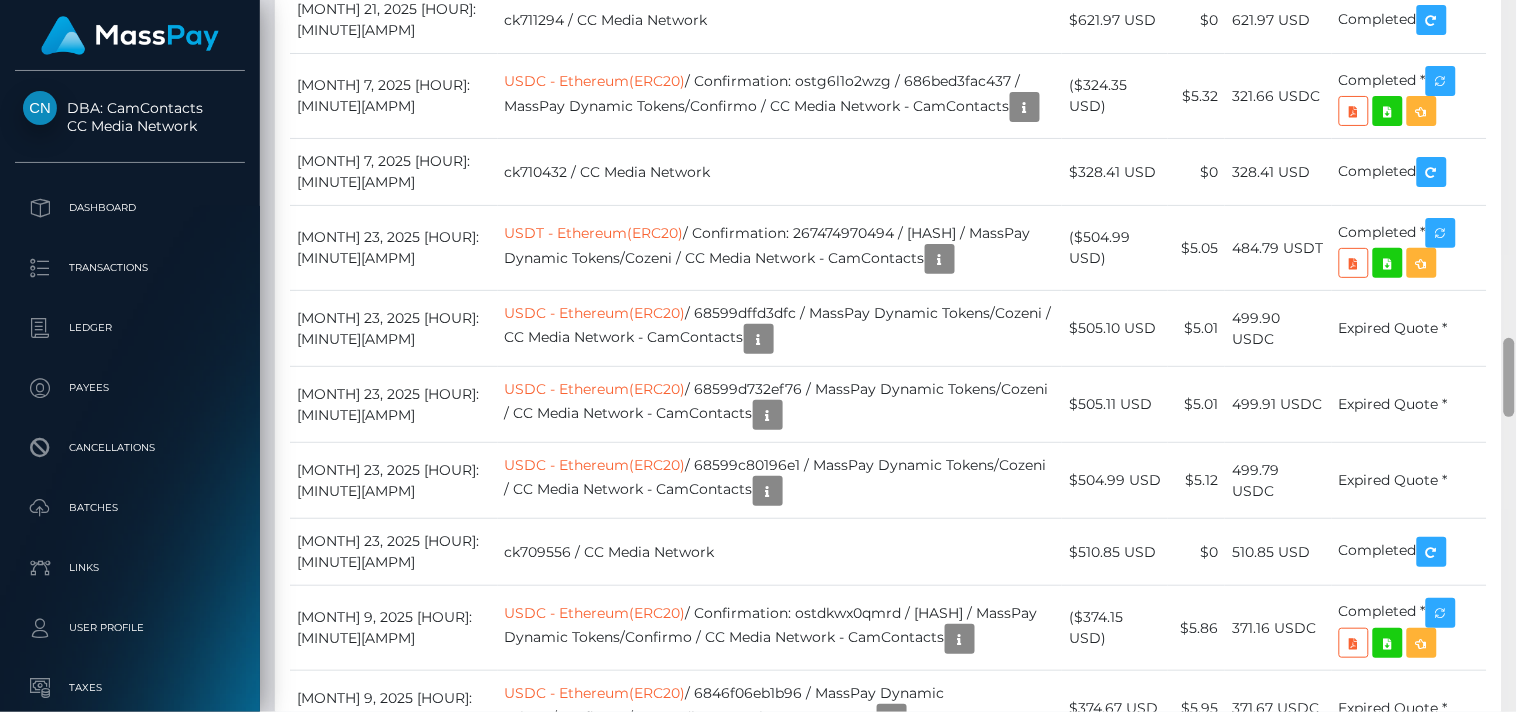 drag, startPoint x: 1511, startPoint y: 102, endPoint x: 1515, endPoint y: 370, distance: 268.02985 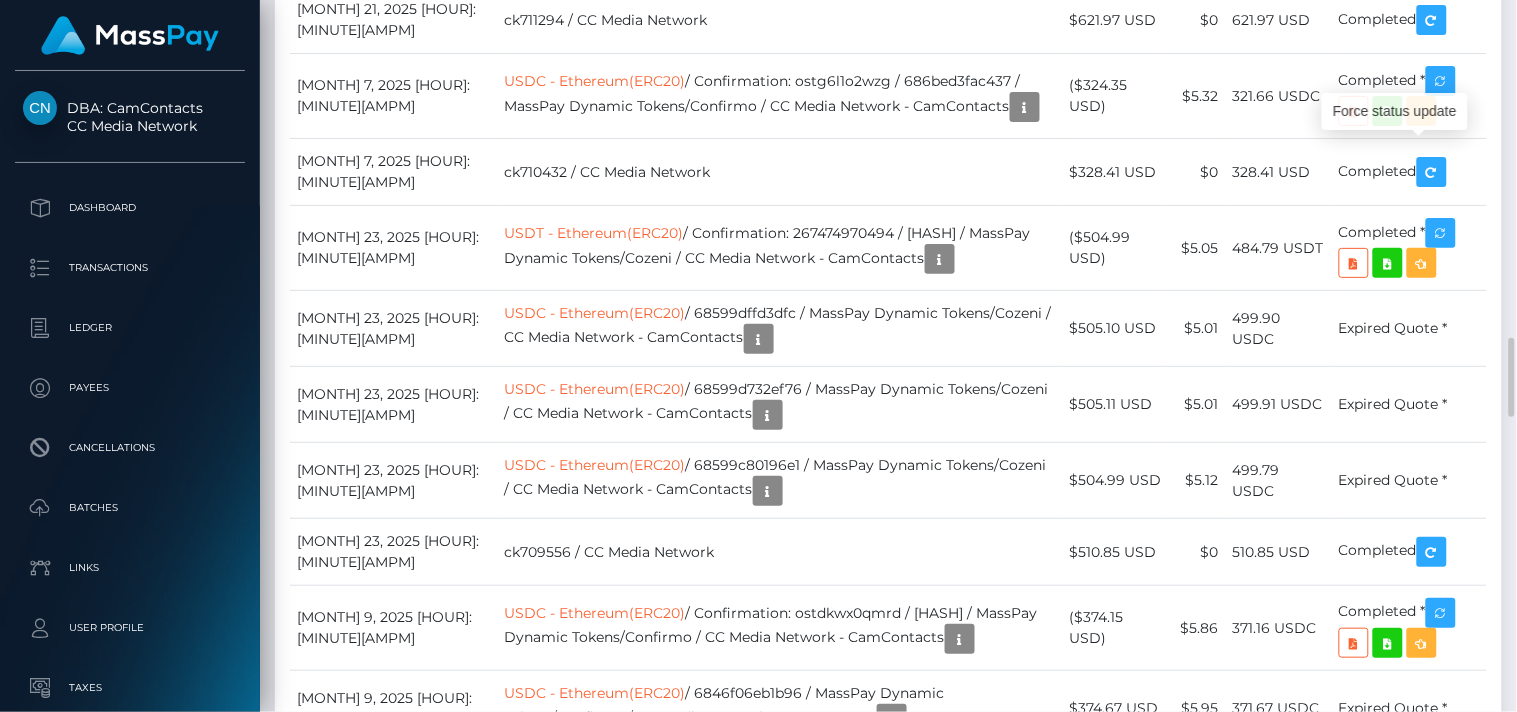 scroll, scrollTop: 240, scrollLeft: 380, axis: both 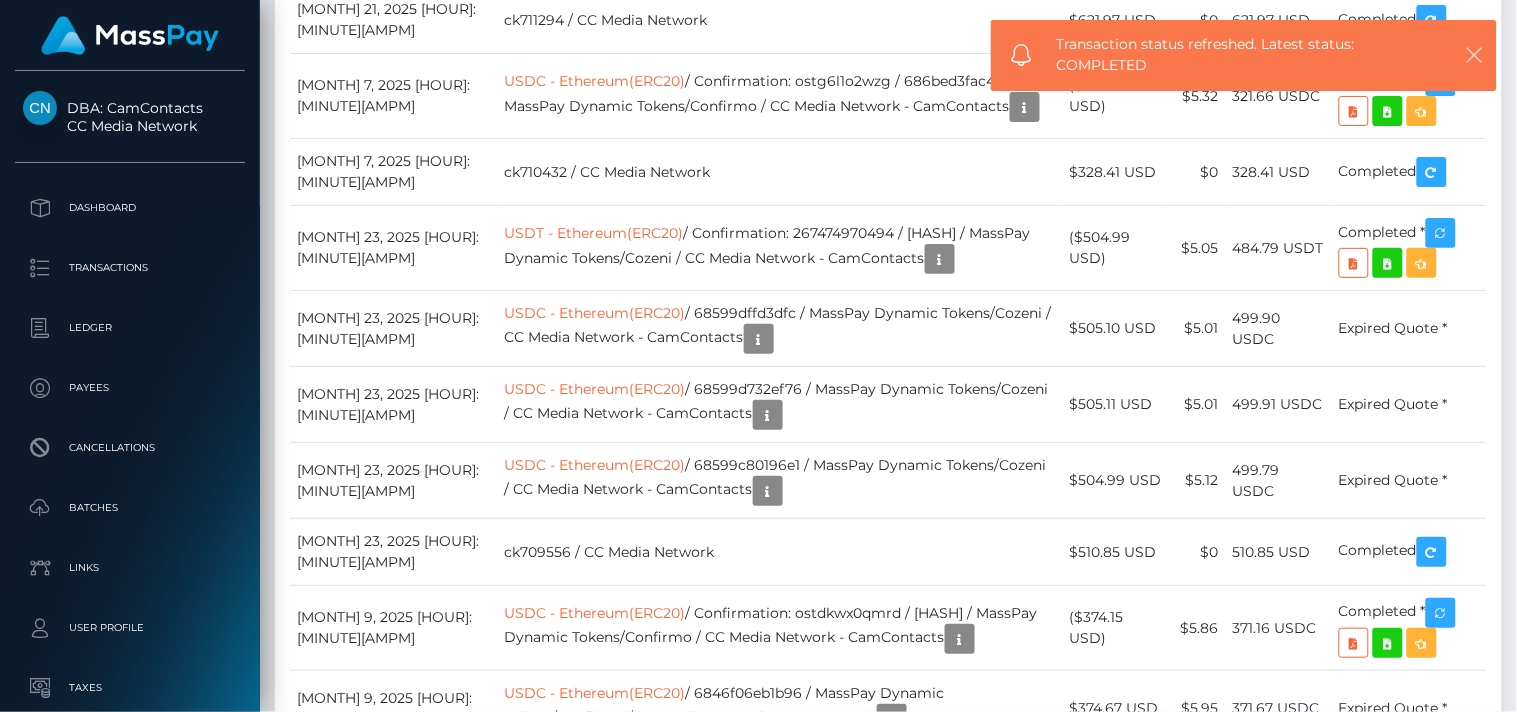 click at bounding box center (1475, 55) 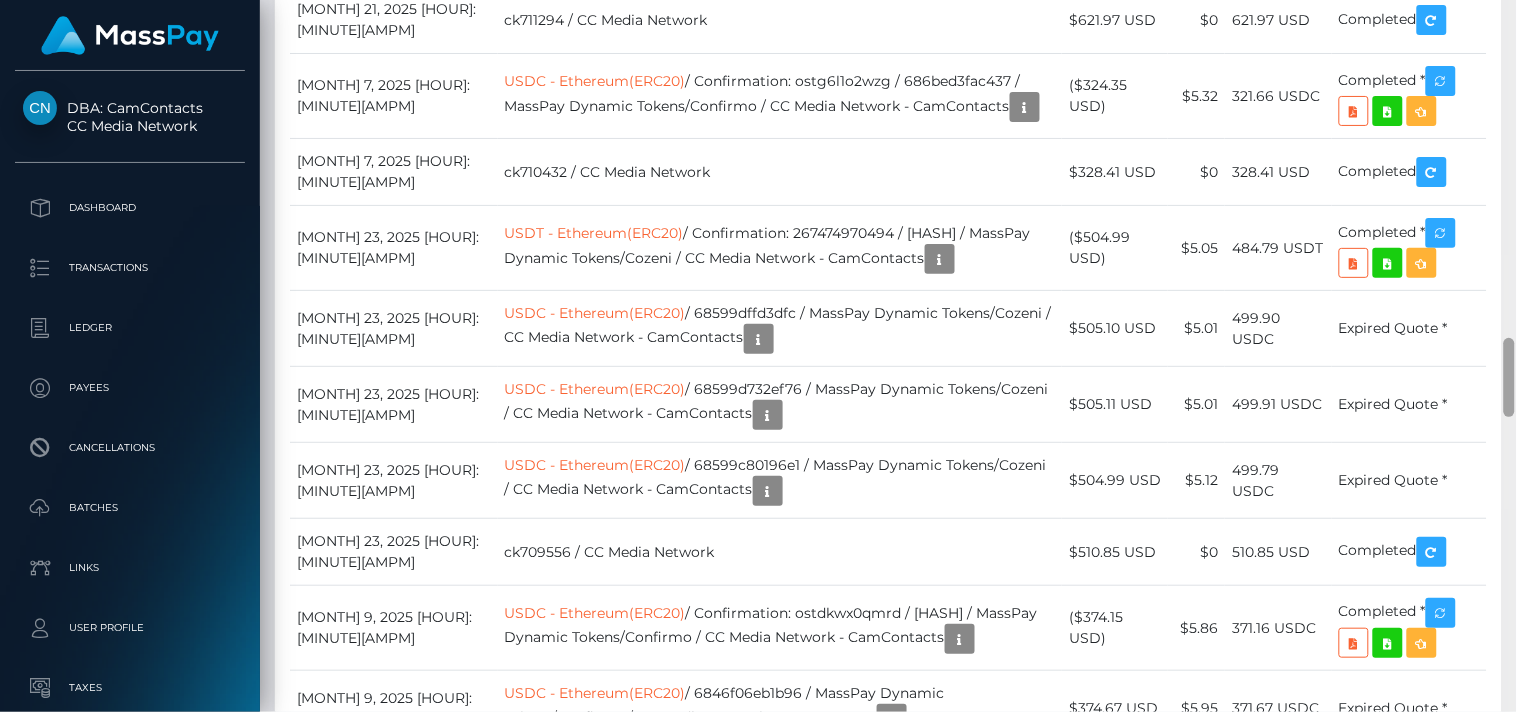 click at bounding box center (1509, 377) 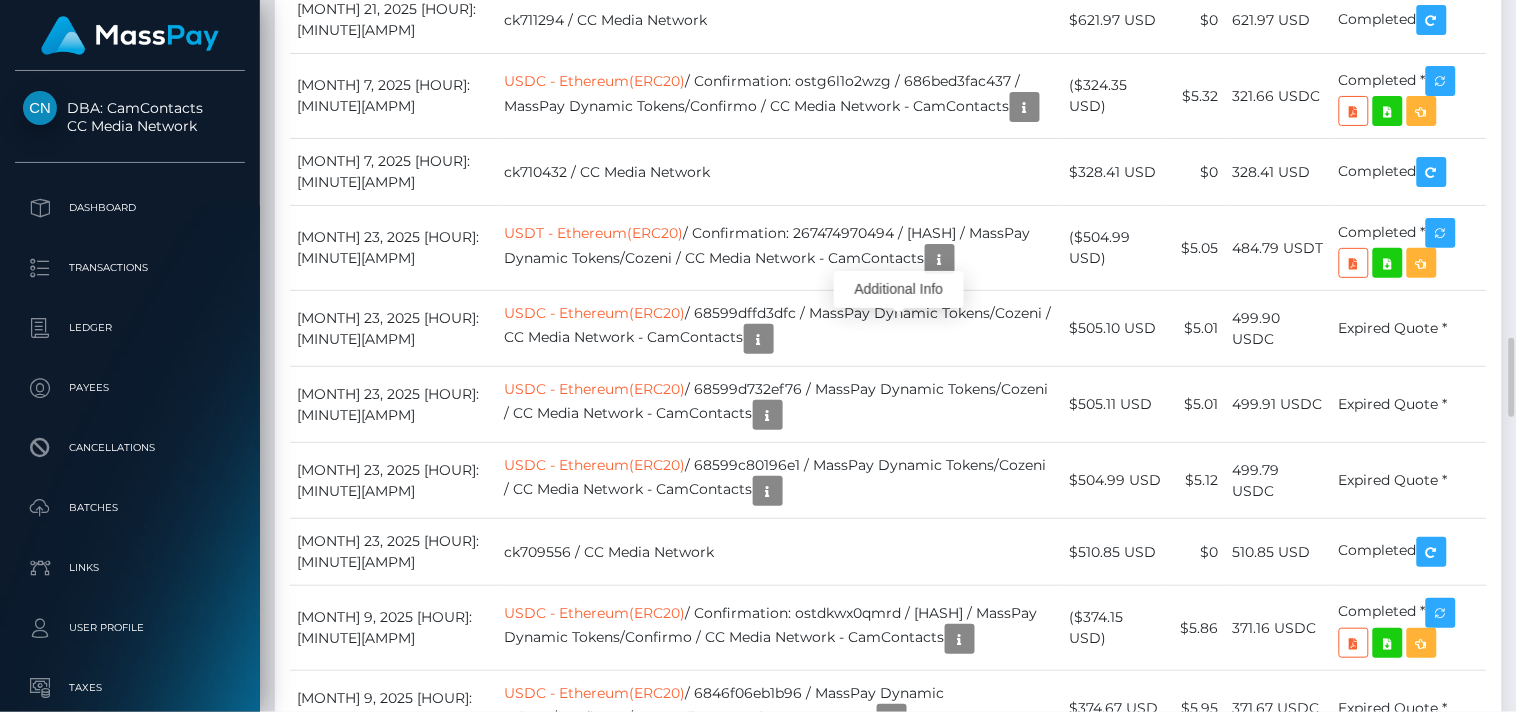 scroll, scrollTop: 240, scrollLeft: 380, axis: both 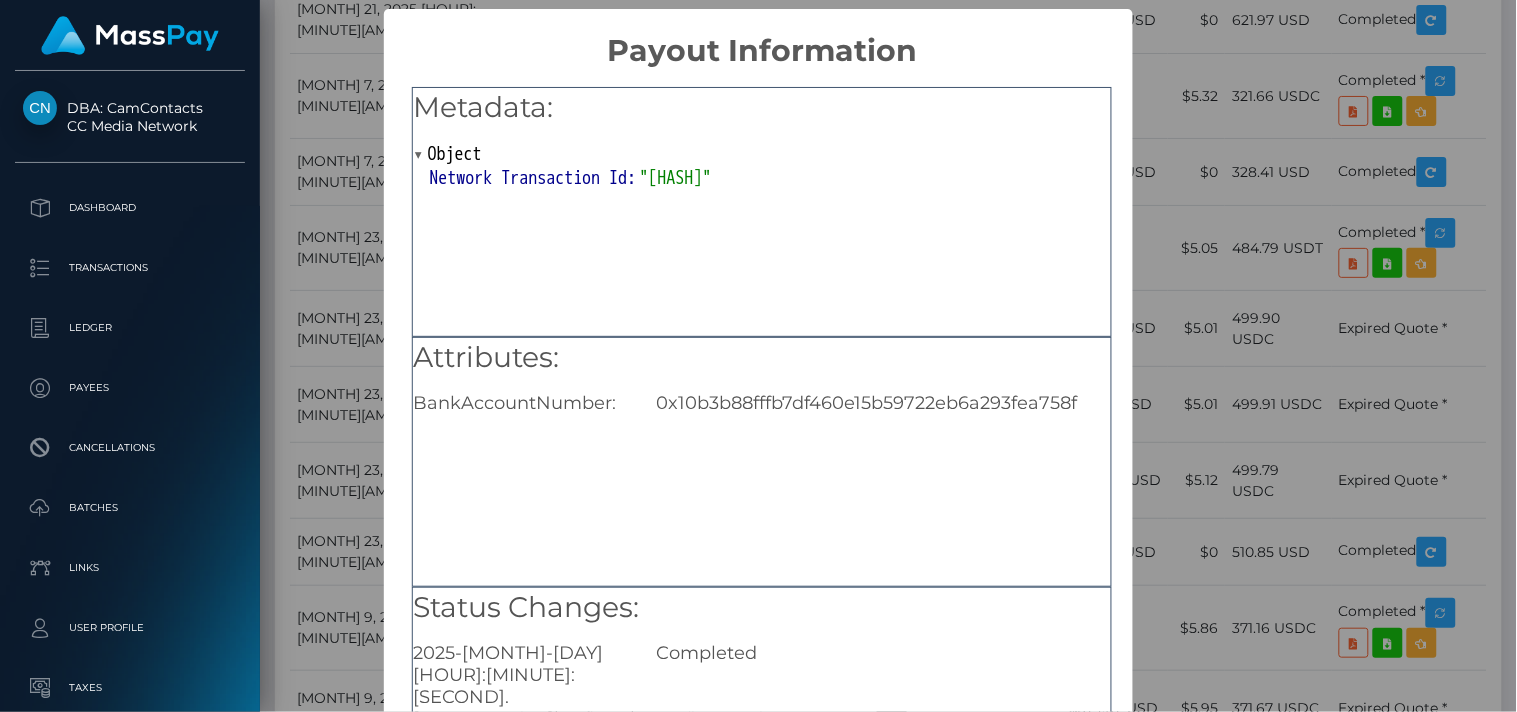 click on "Attributes: BankAccountNumber: 0x10b3b88fffb7df460e15b59722eb6a293fea758f" at bounding box center (762, 462) 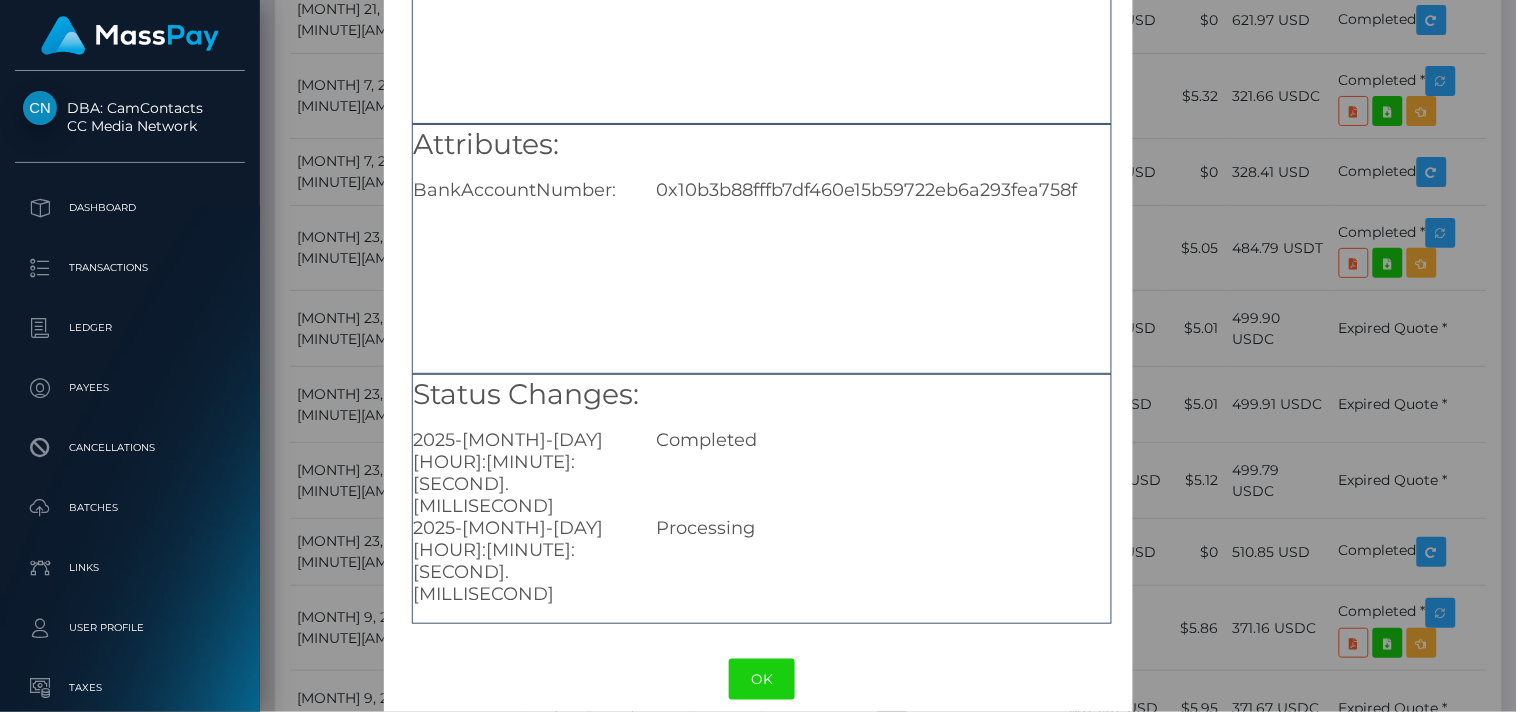 scroll, scrollTop: 238, scrollLeft: 0, axis: vertical 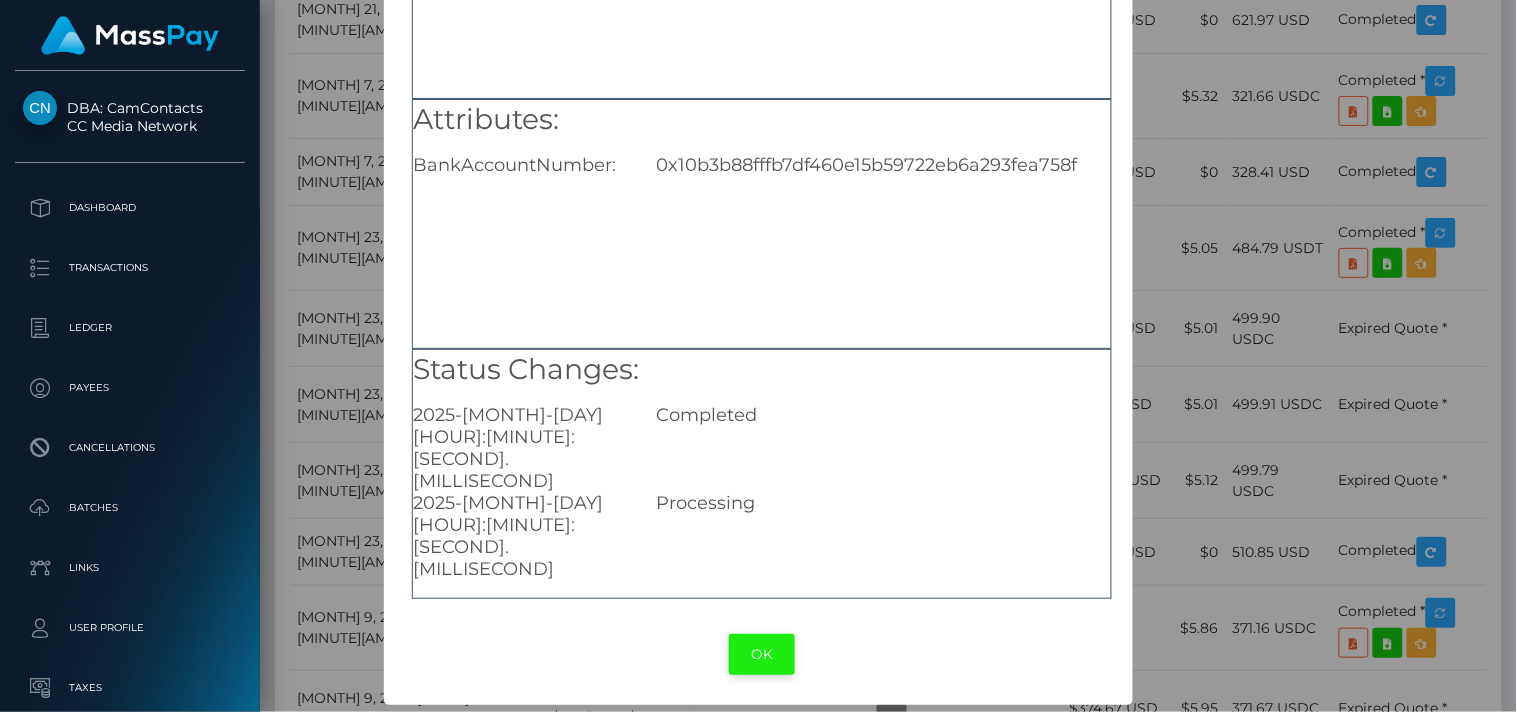 click on "OK" at bounding box center [762, 654] 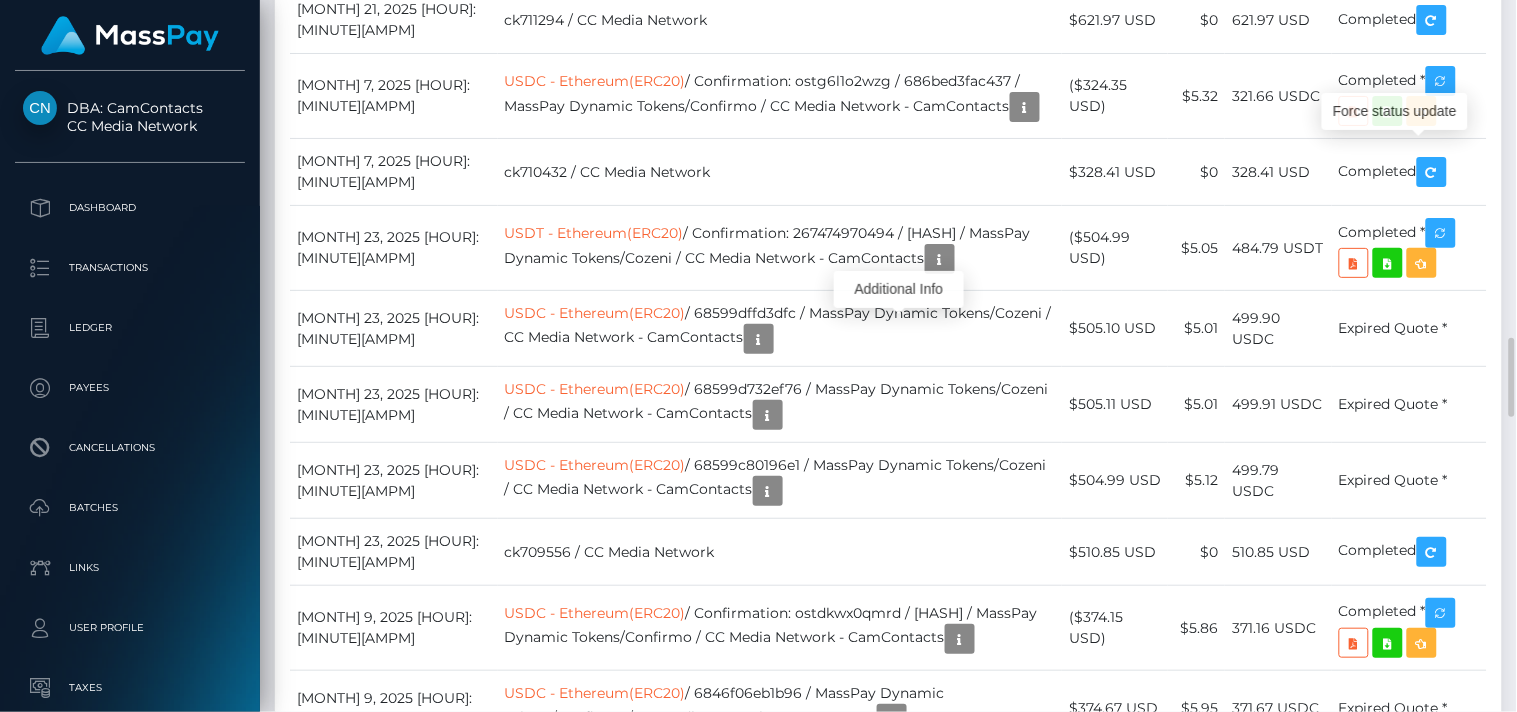 scroll, scrollTop: 240, scrollLeft: 380, axis: both 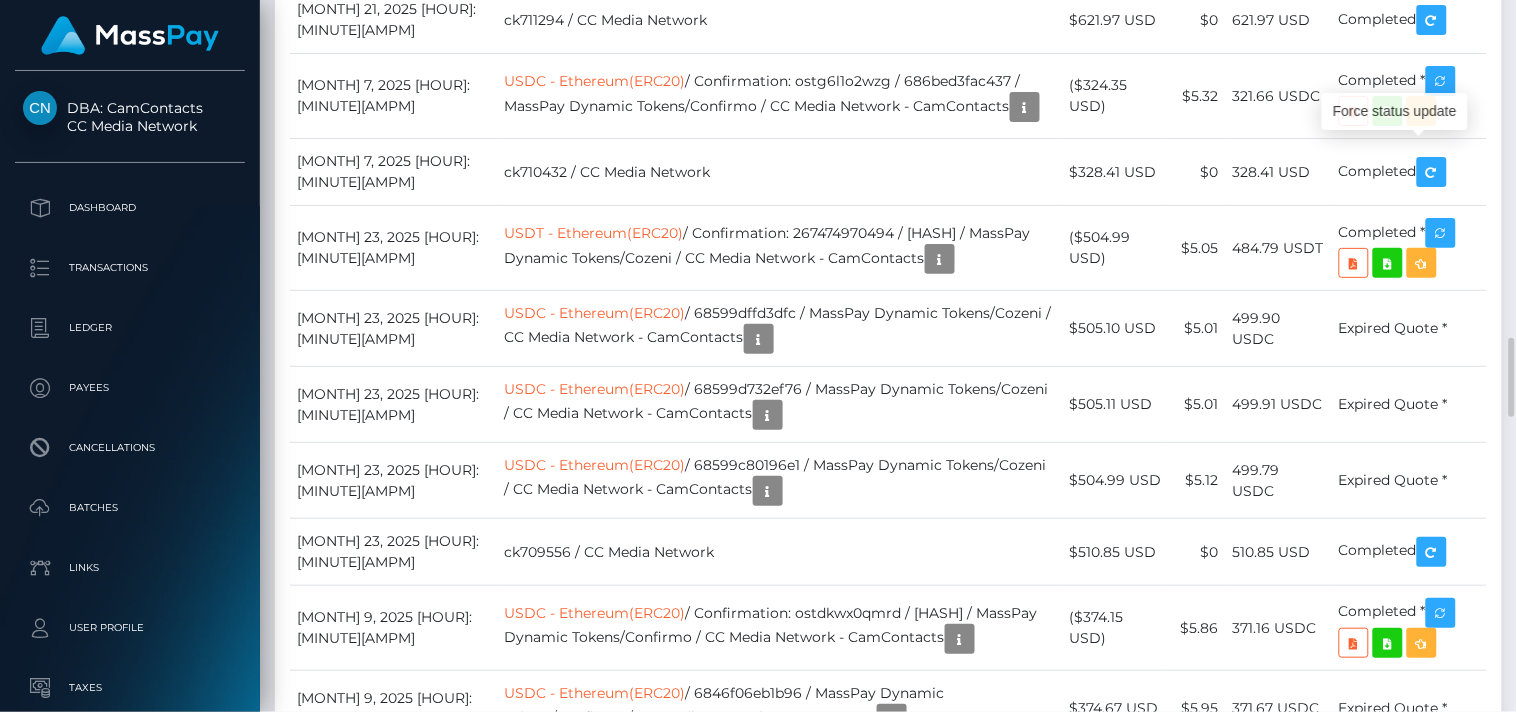 click at bounding box center [1441, -223] 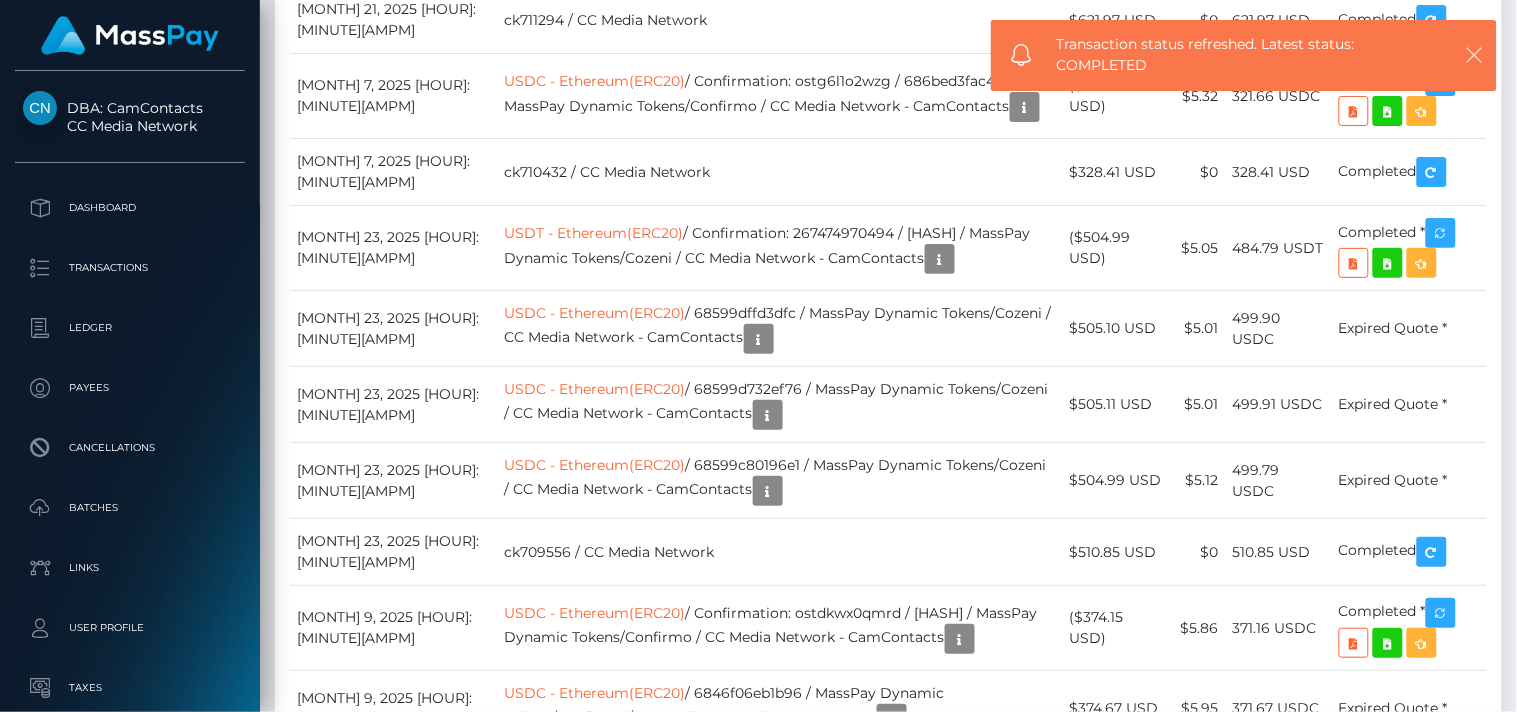 click at bounding box center (1475, 55) 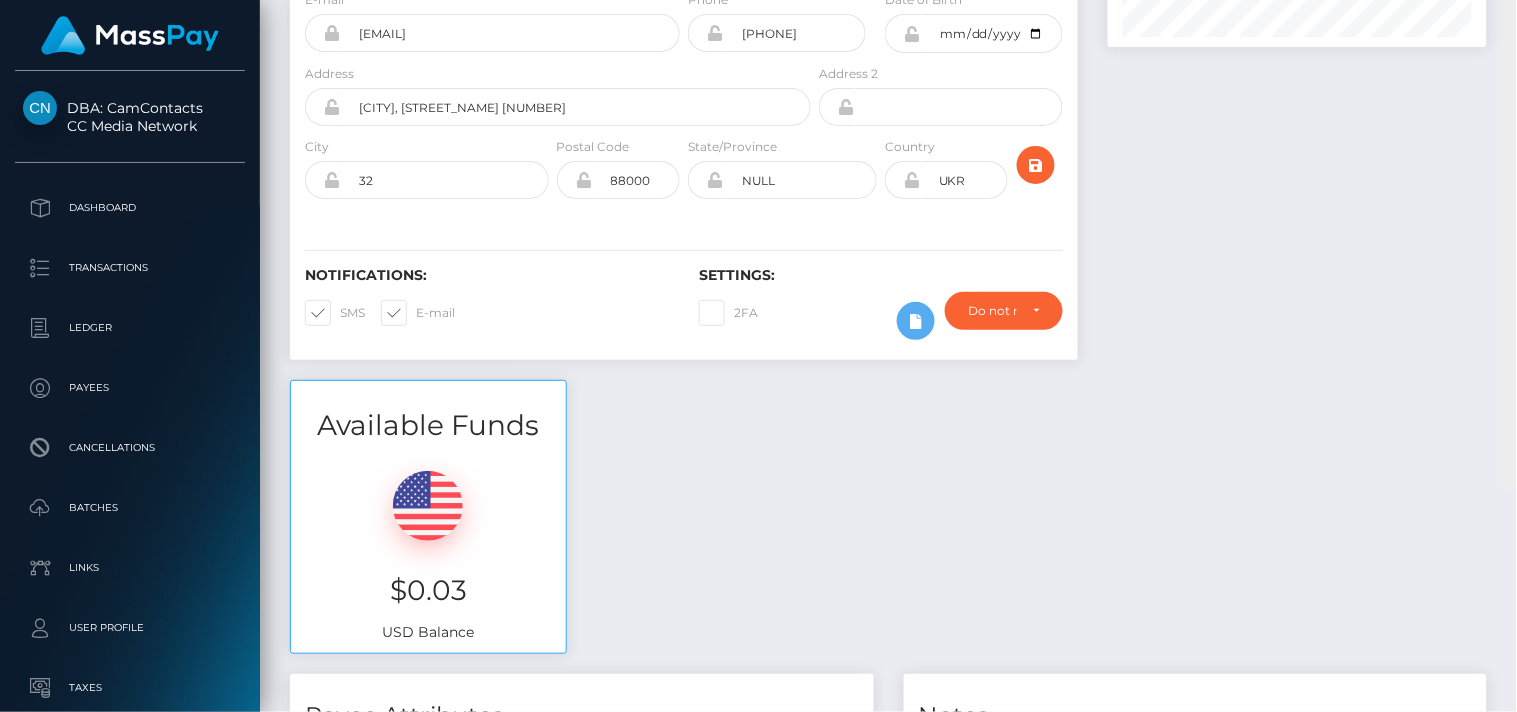 scroll, scrollTop: 0, scrollLeft: 0, axis: both 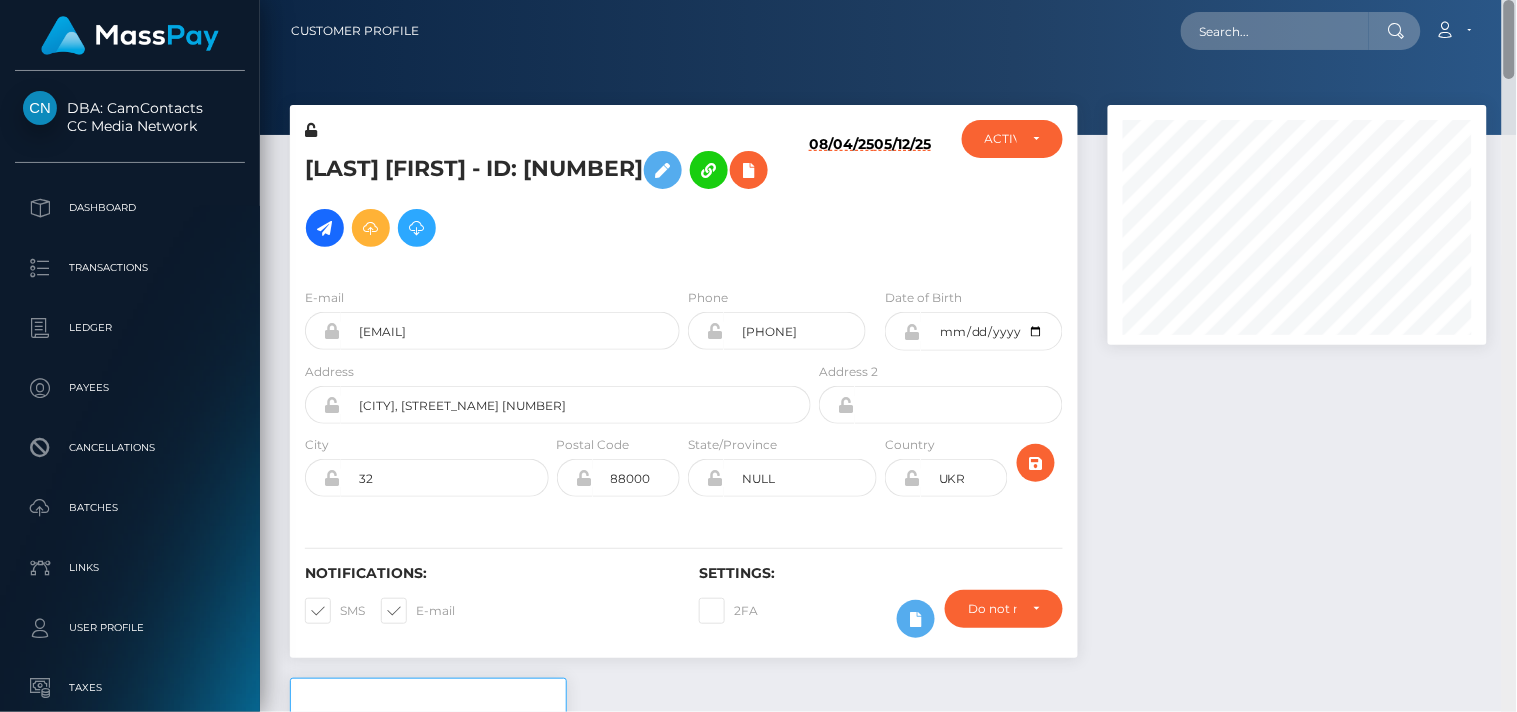 drag, startPoint x: 1510, startPoint y: 363, endPoint x: 1454, endPoint y: -40, distance: 406.87222 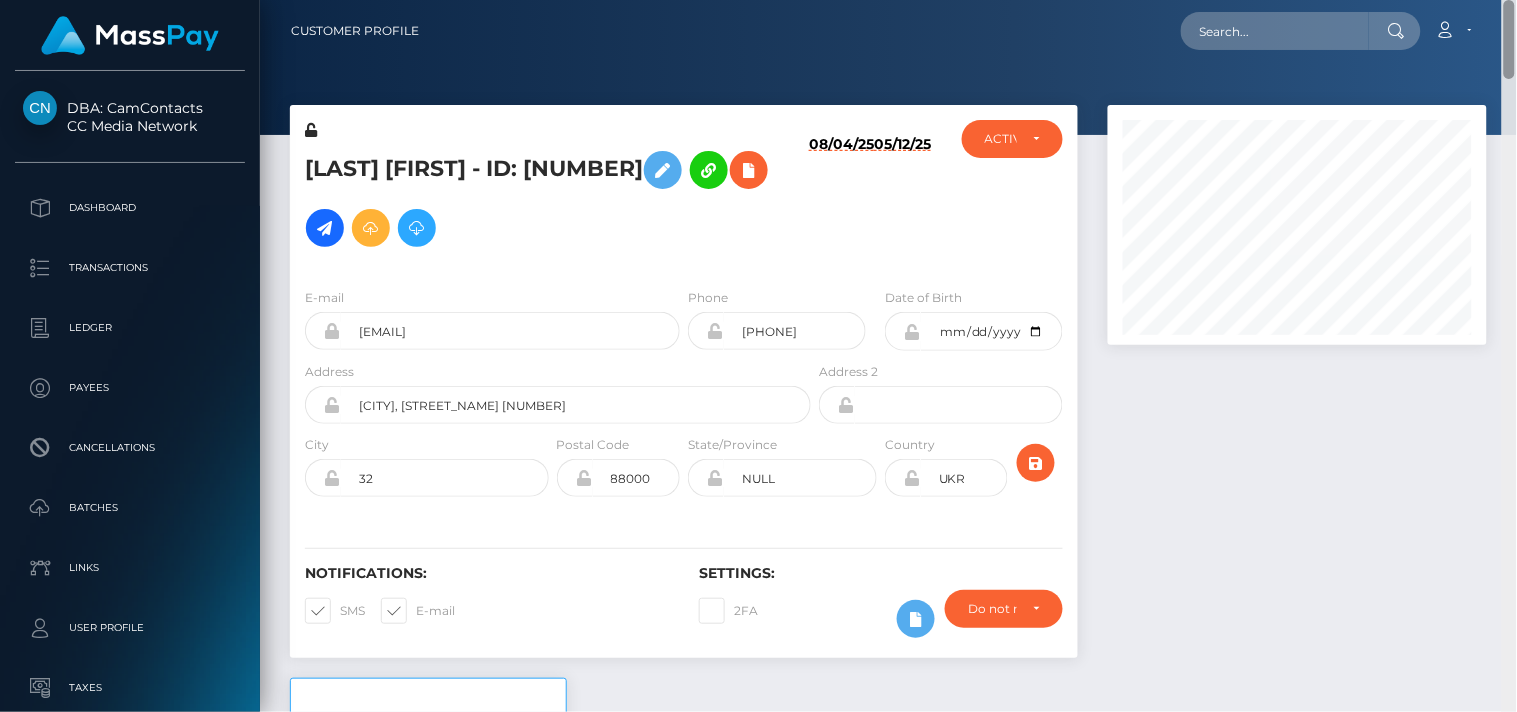 click on "DBA: CamContacts
CC Media Network
Dashboard
Transactions
Ledger
Links" at bounding box center (758, 356) 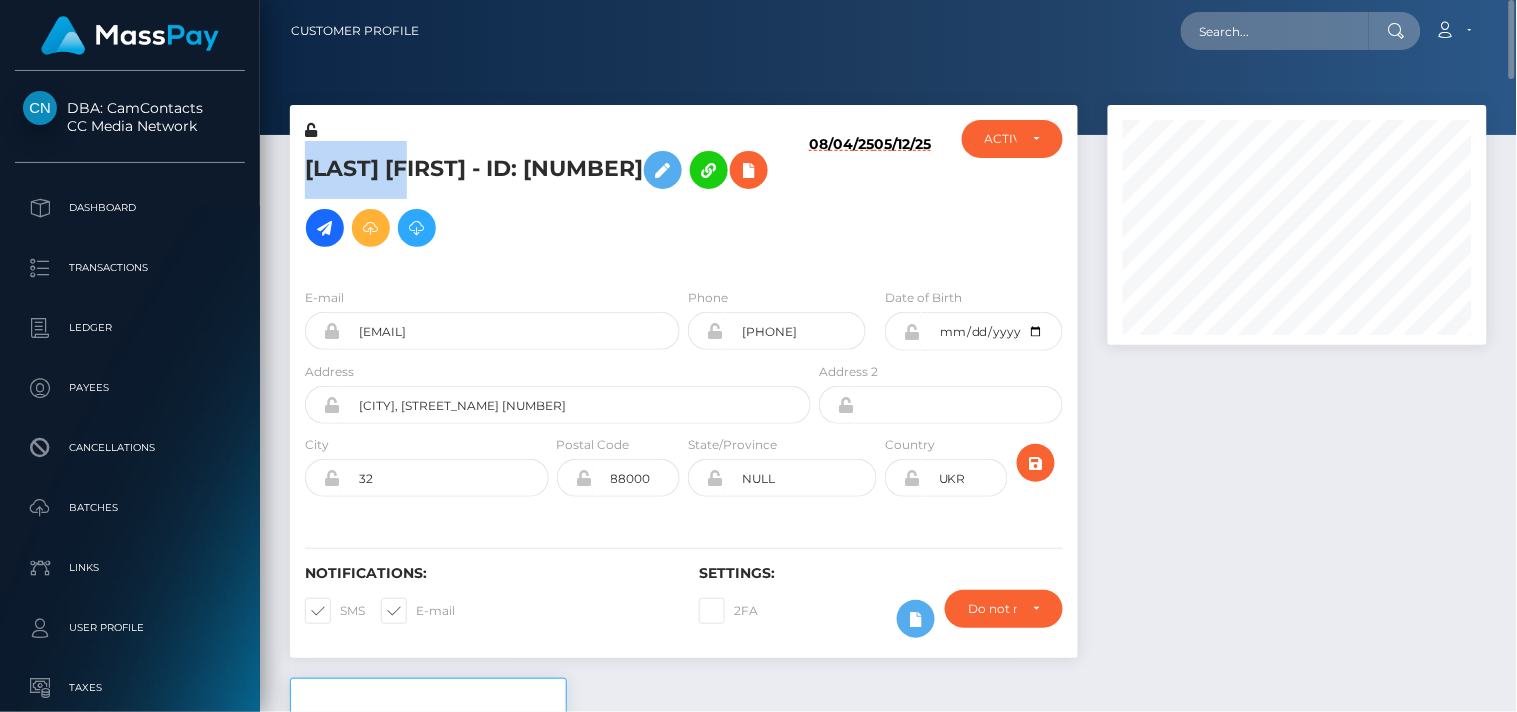 drag, startPoint x: 448, startPoint y: 165, endPoint x: 307, endPoint y: 164, distance: 141.00354 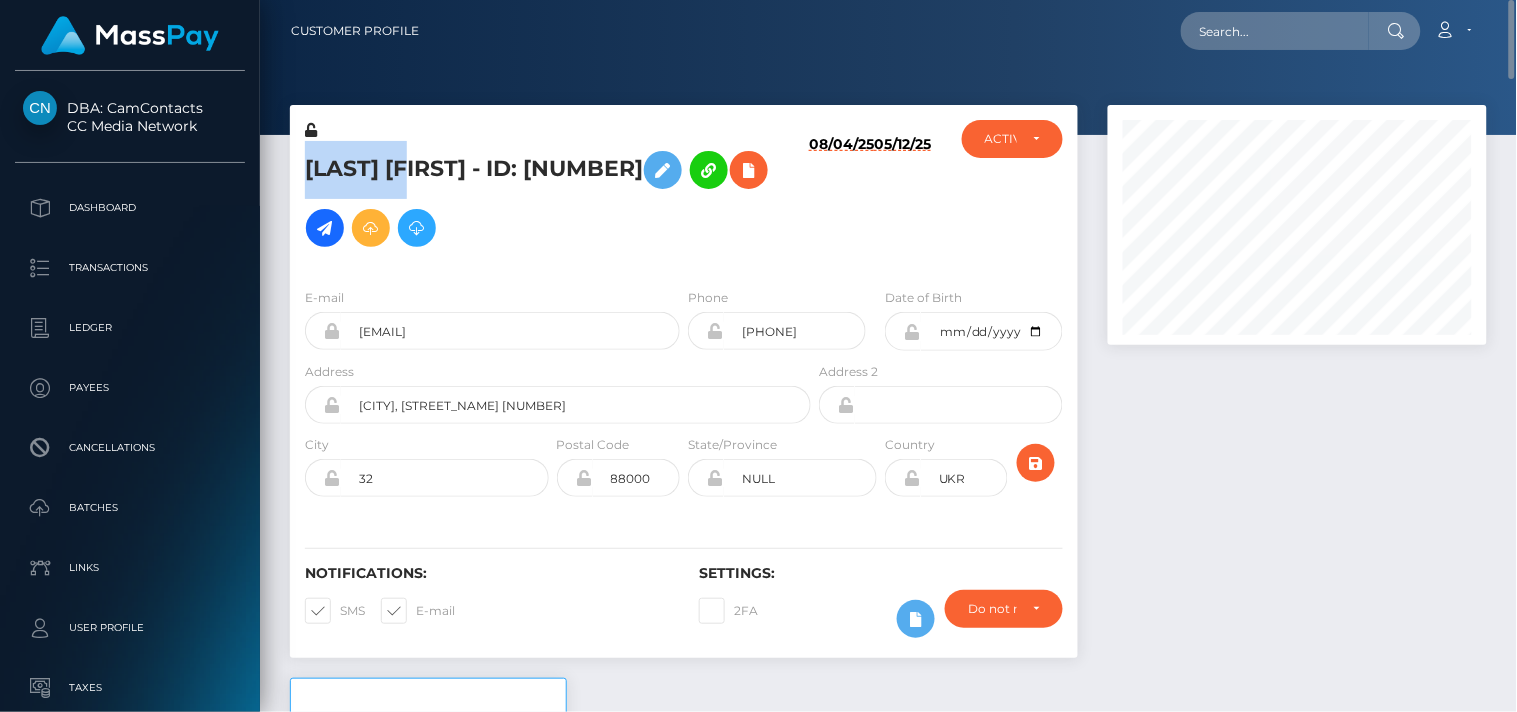 click on "SHYSHKOVA  TETIANA
- ID: 1608" at bounding box center [552, 199] 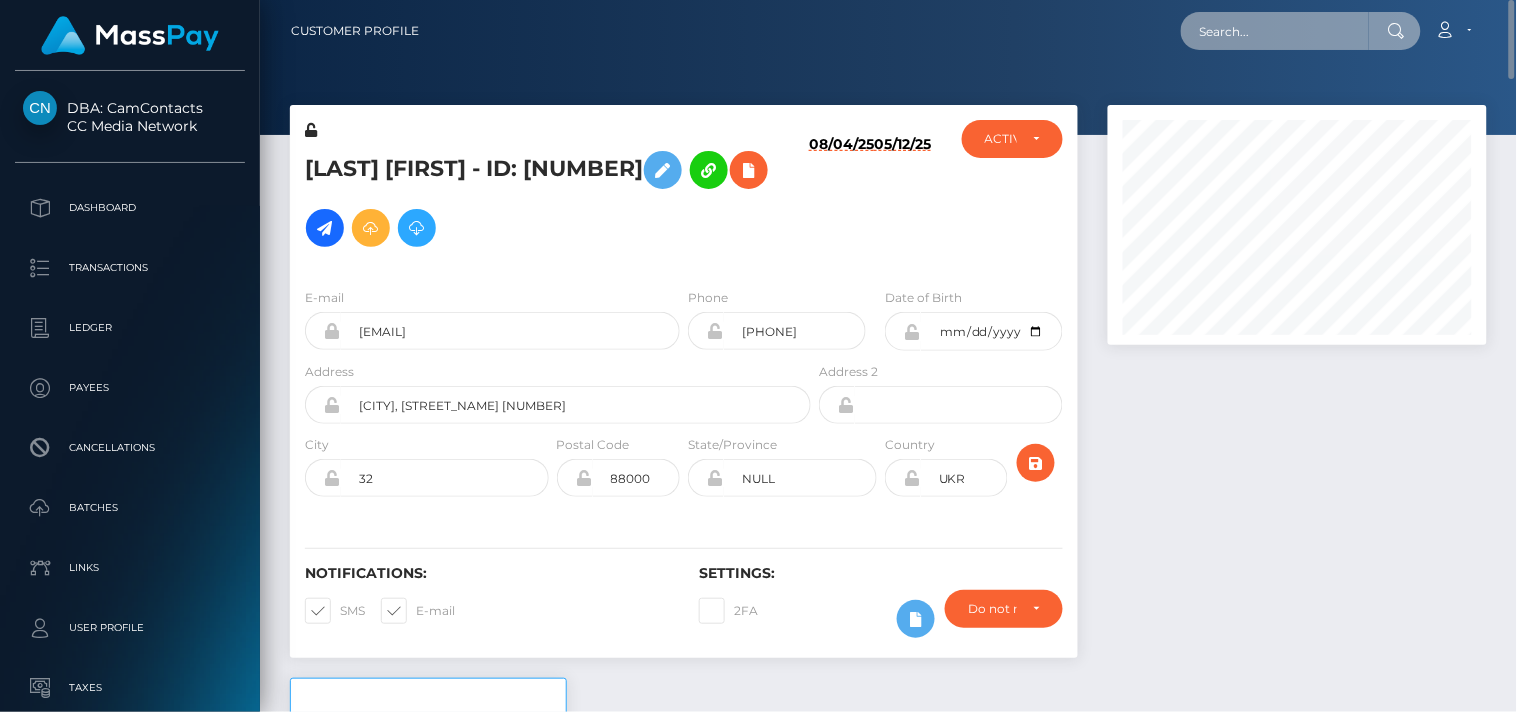 click at bounding box center (1275, 31) 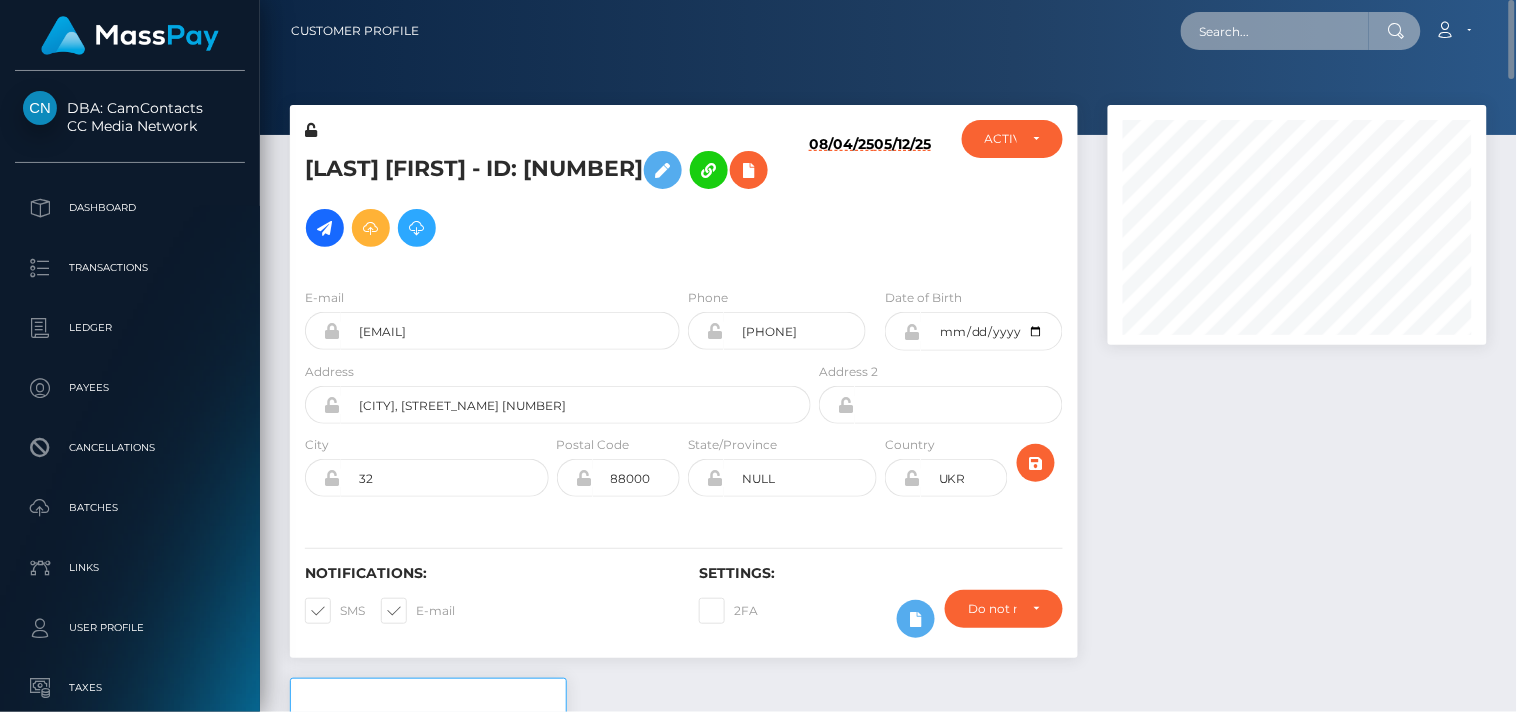 paste on "maria.c.pacheco91@hotmail.com" 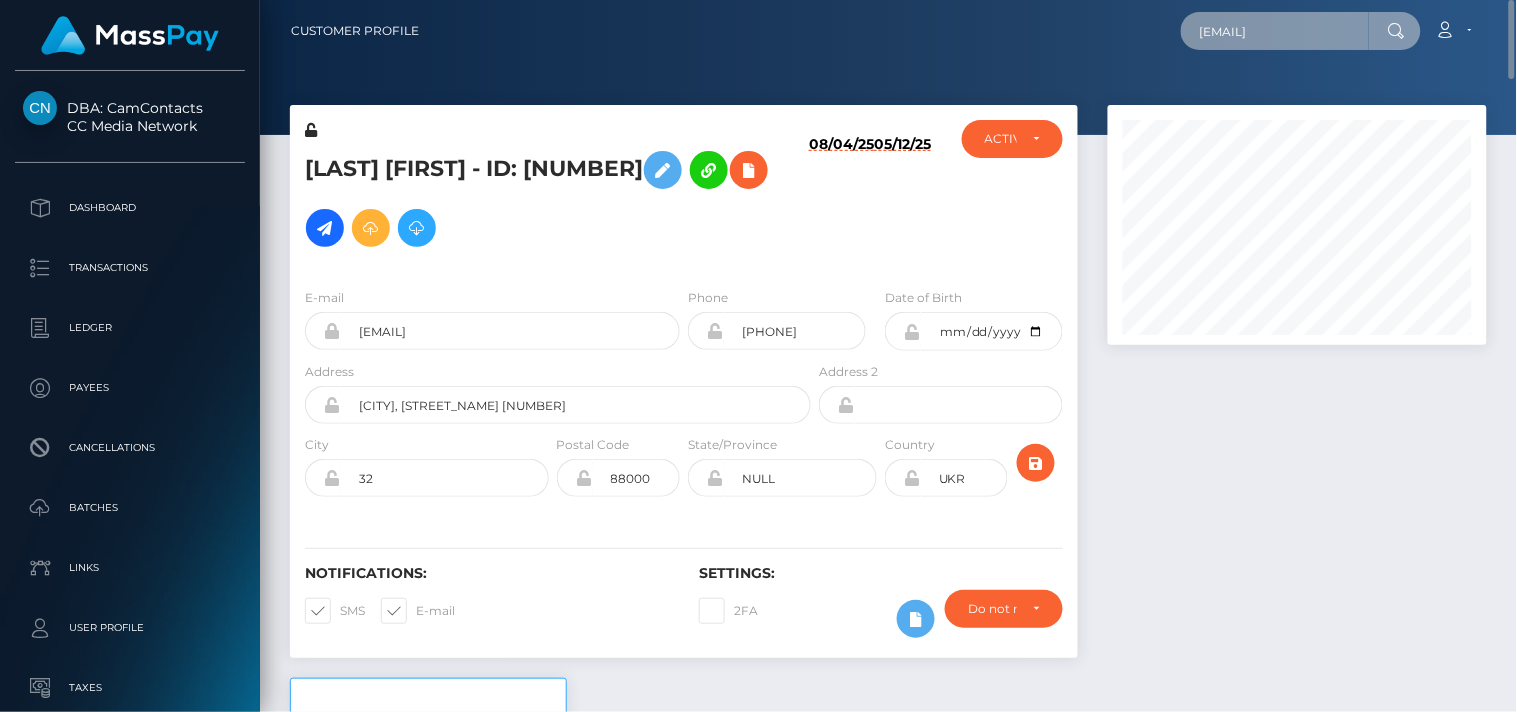 scroll, scrollTop: 0, scrollLeft: 45, axis: horizontal 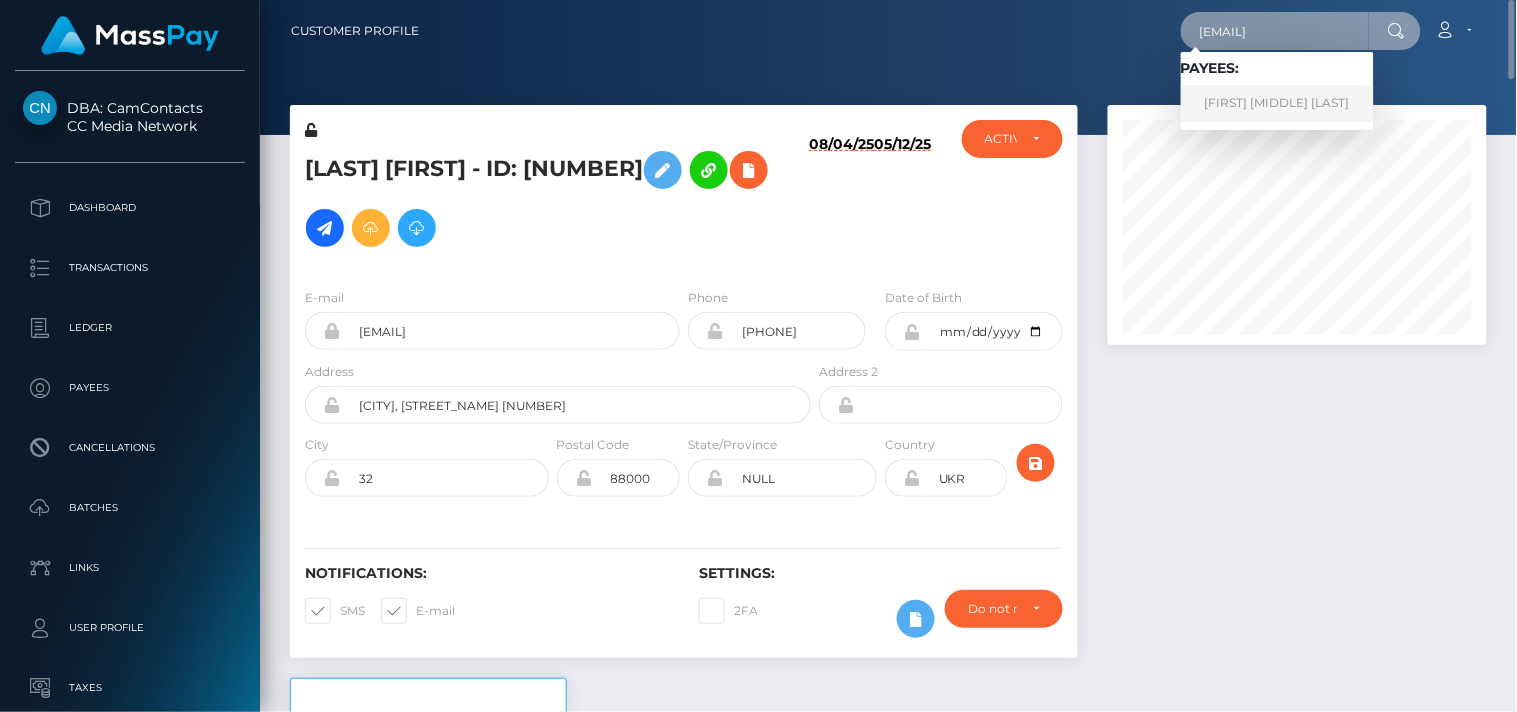 type on "maria.c.pacheco91@hotmail.com" 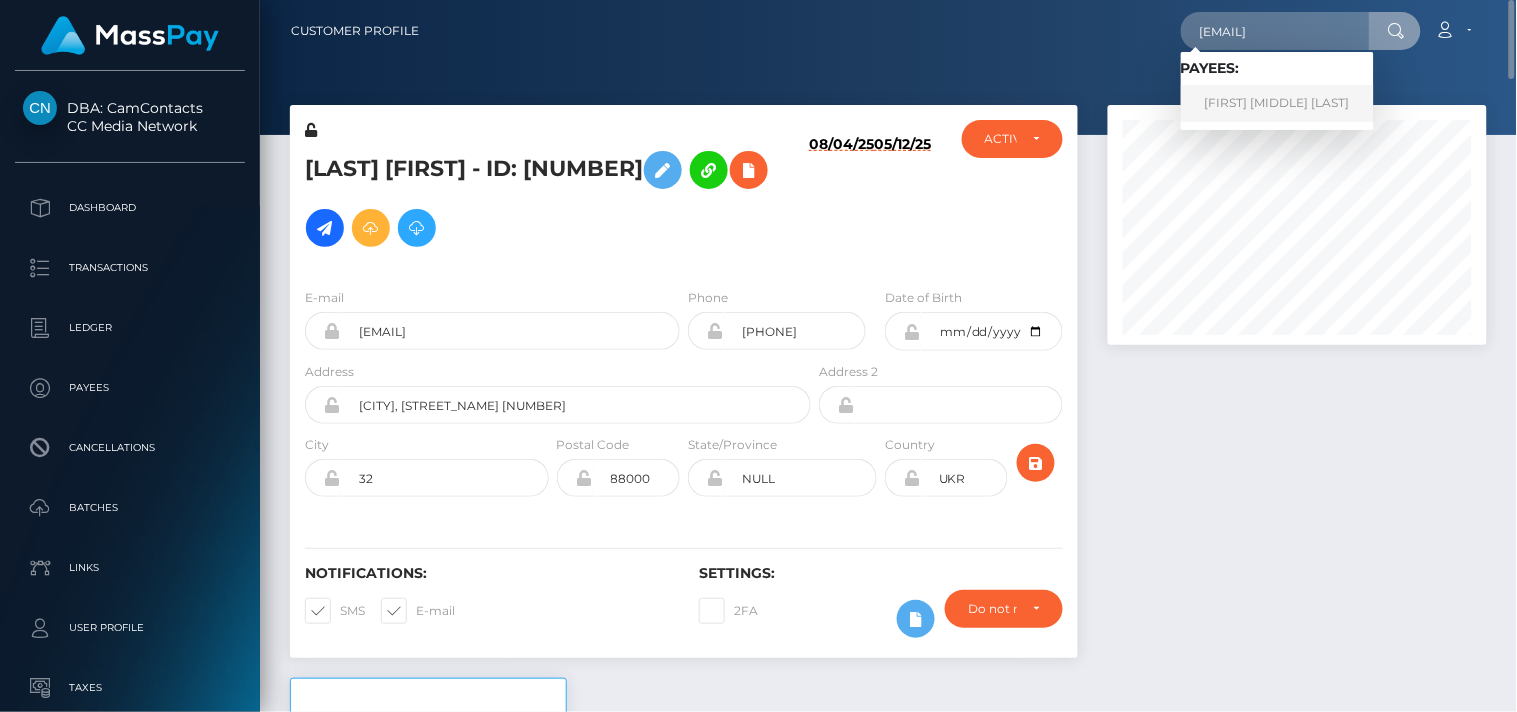 scroll, scrollTop: 0, scrollLeft: 0, axis: both 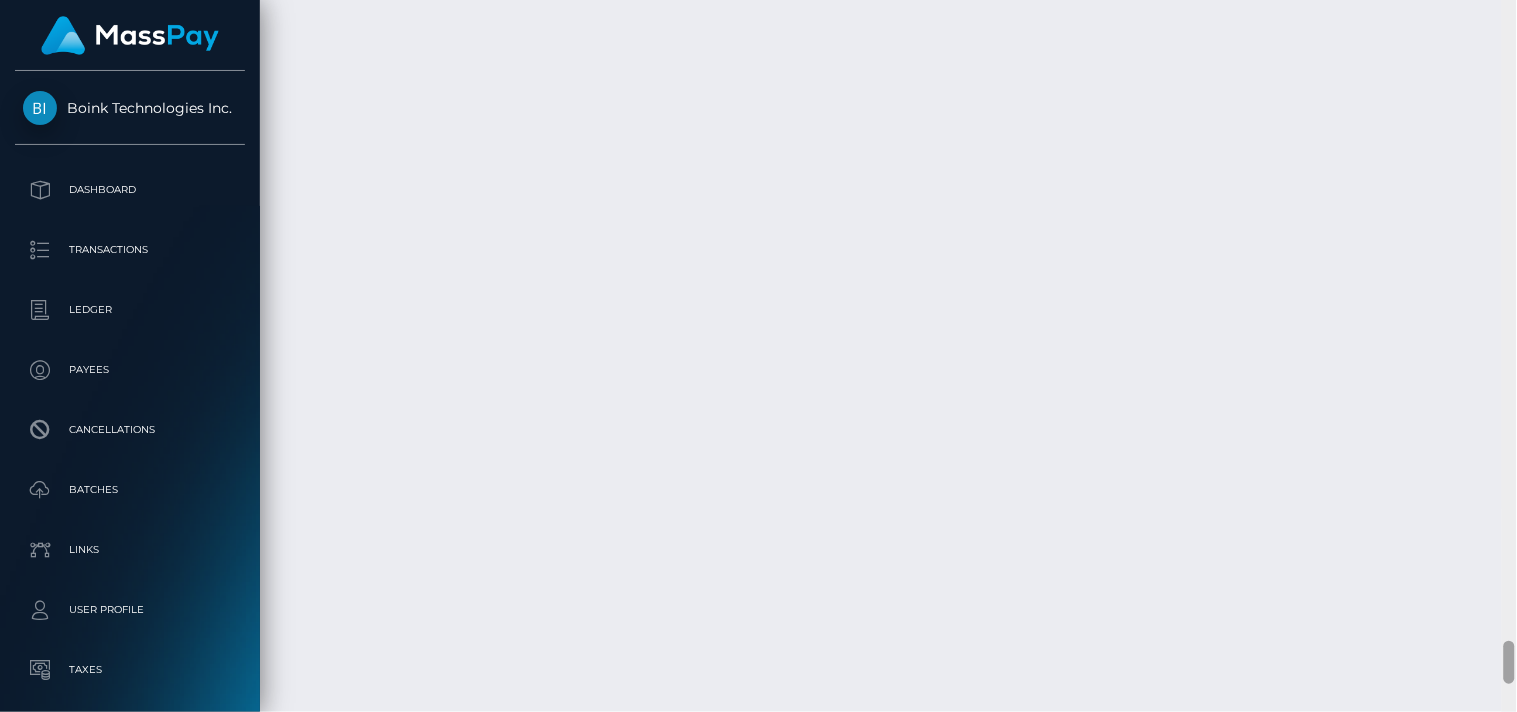 drag, startPoint x: 1507, startPoint y: 54, endPoint x: 1516, endPoint y: 755, distance: 701.0578 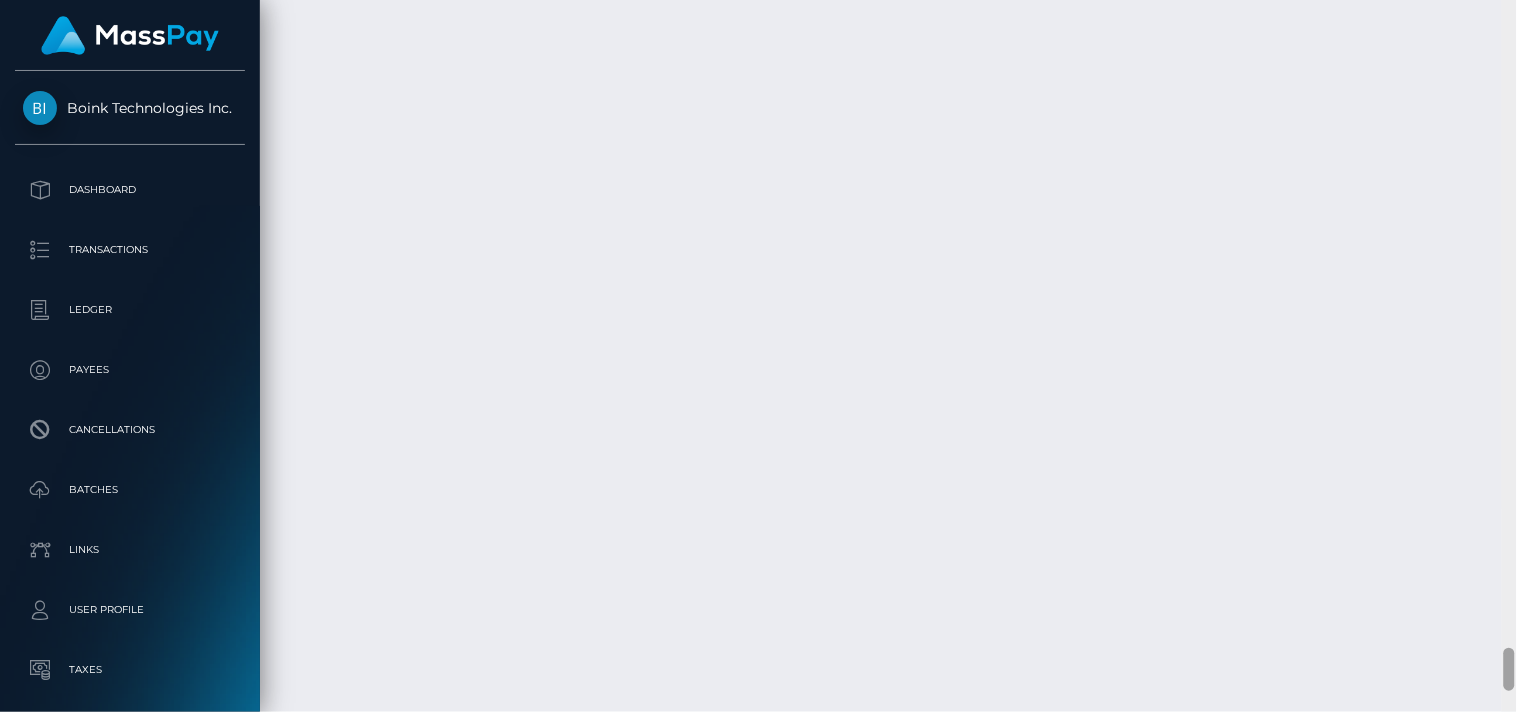 scroll, scrollTop: 10641, scrollLeft: 0, axis: vertical 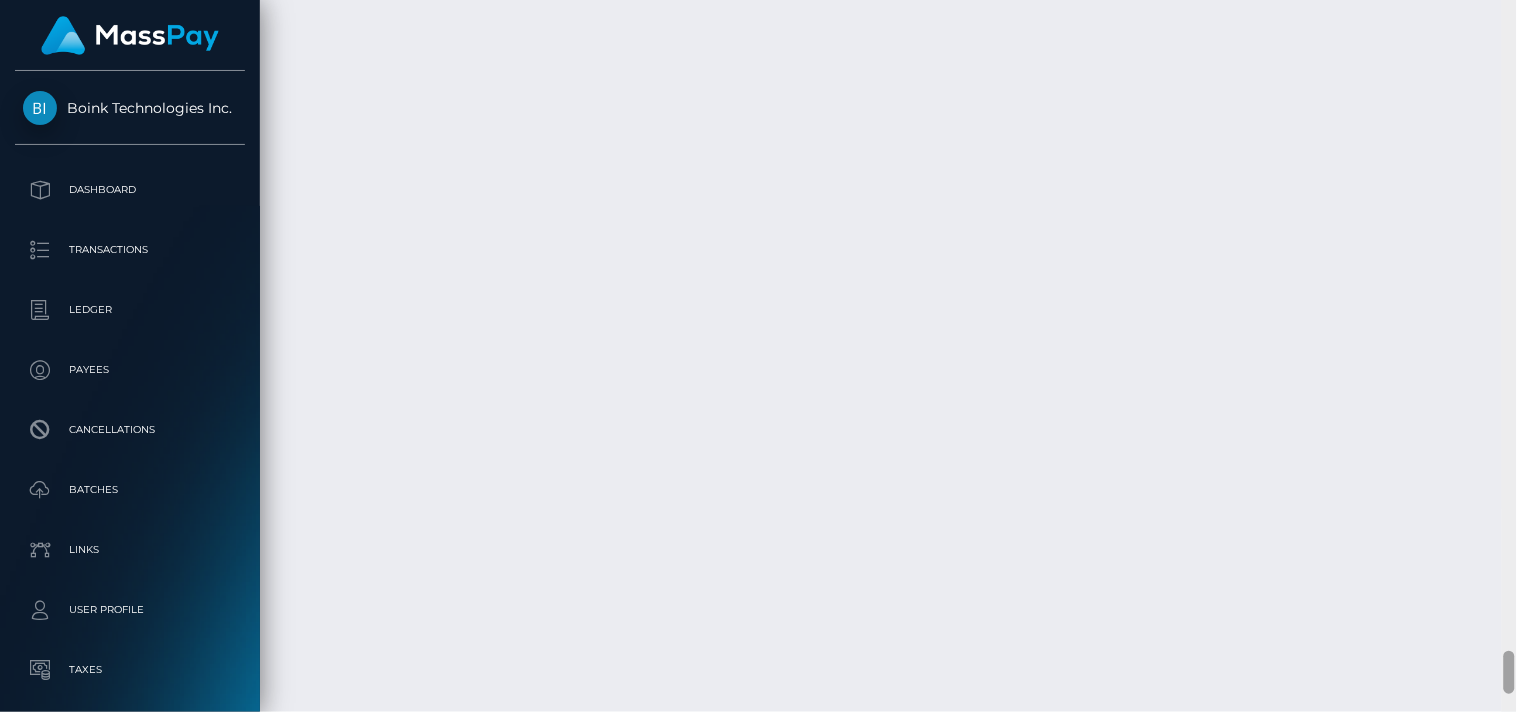 click at bounding box center [1509, 672] 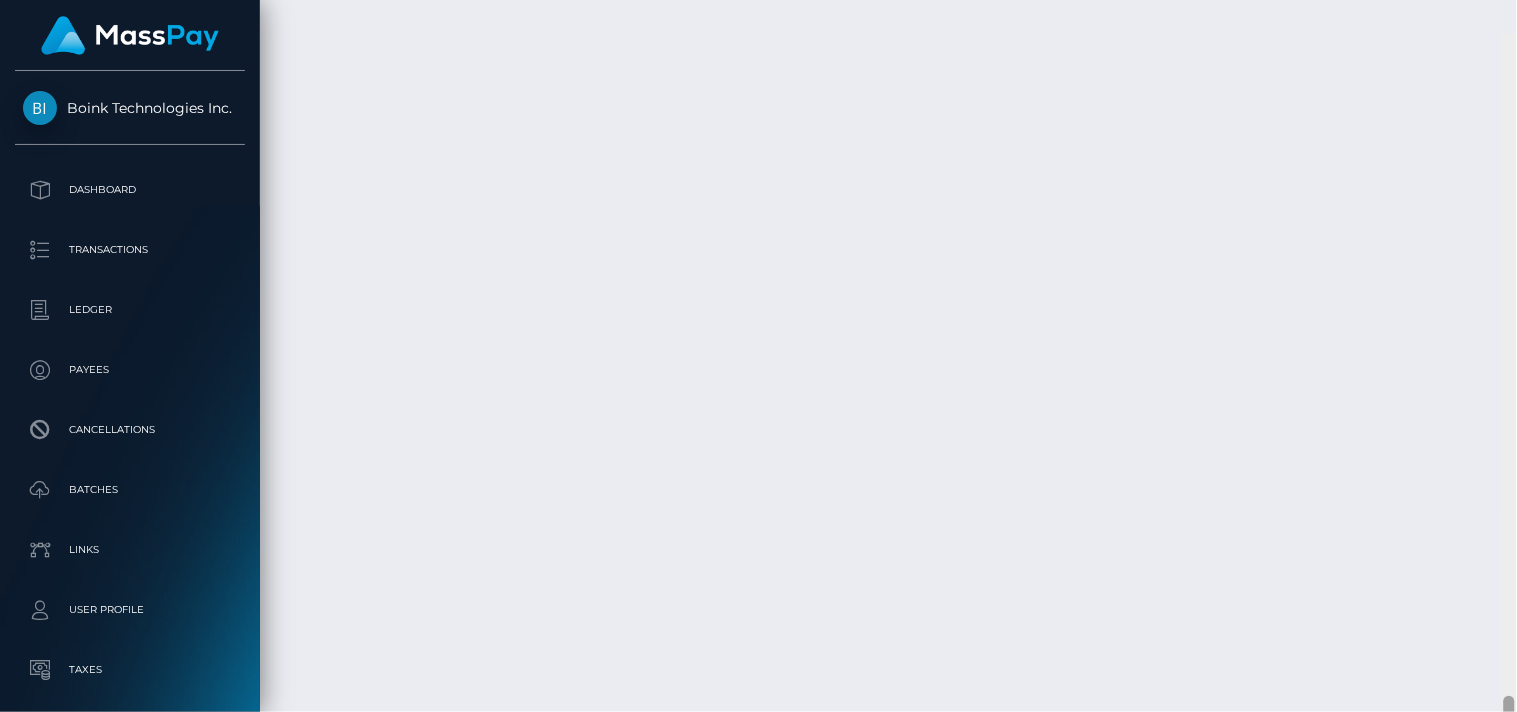 scroll, scrollTop: 10836, scrollLeft: 0, axis: vertical 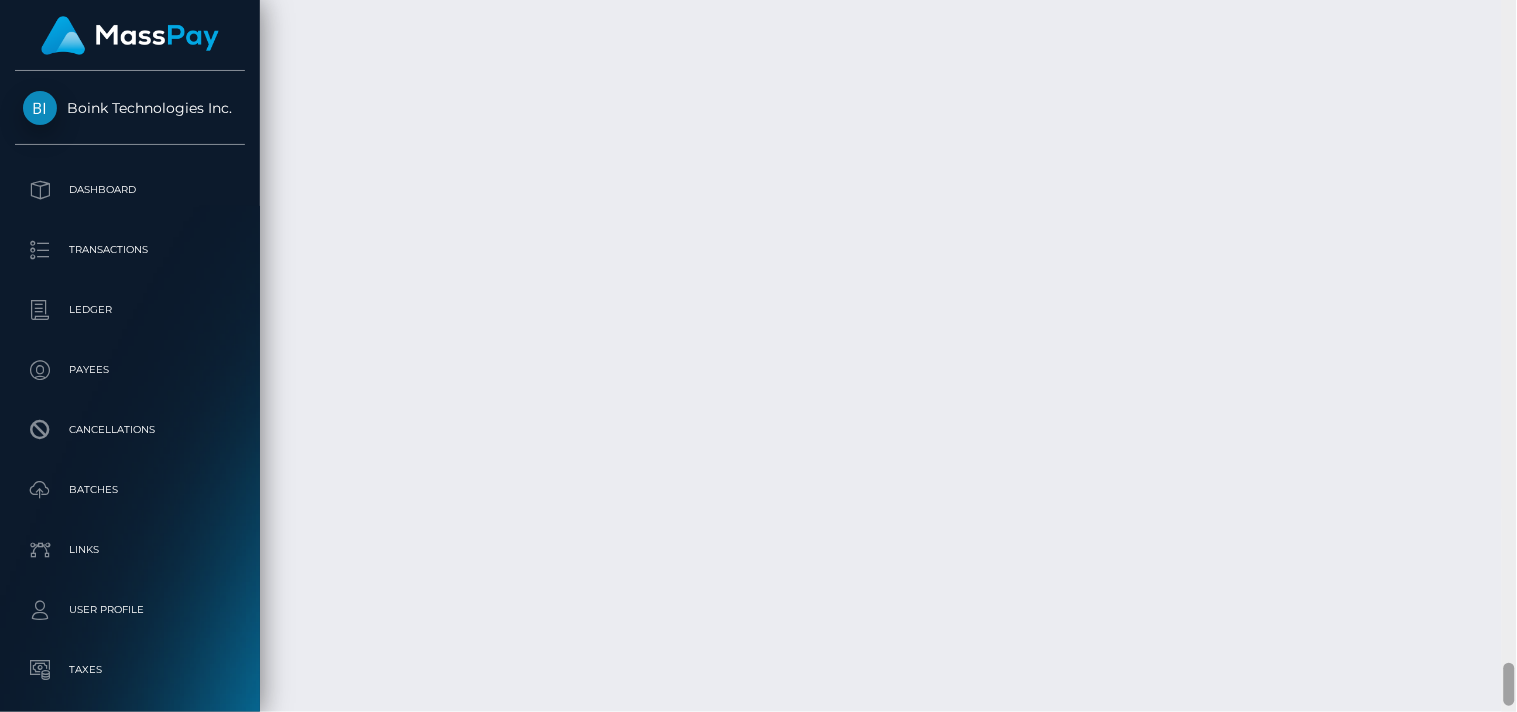 drag, startPoint x: 1506, startPoint y: 661, endPoint x: 1506, endPoint y: 673, distance: 12 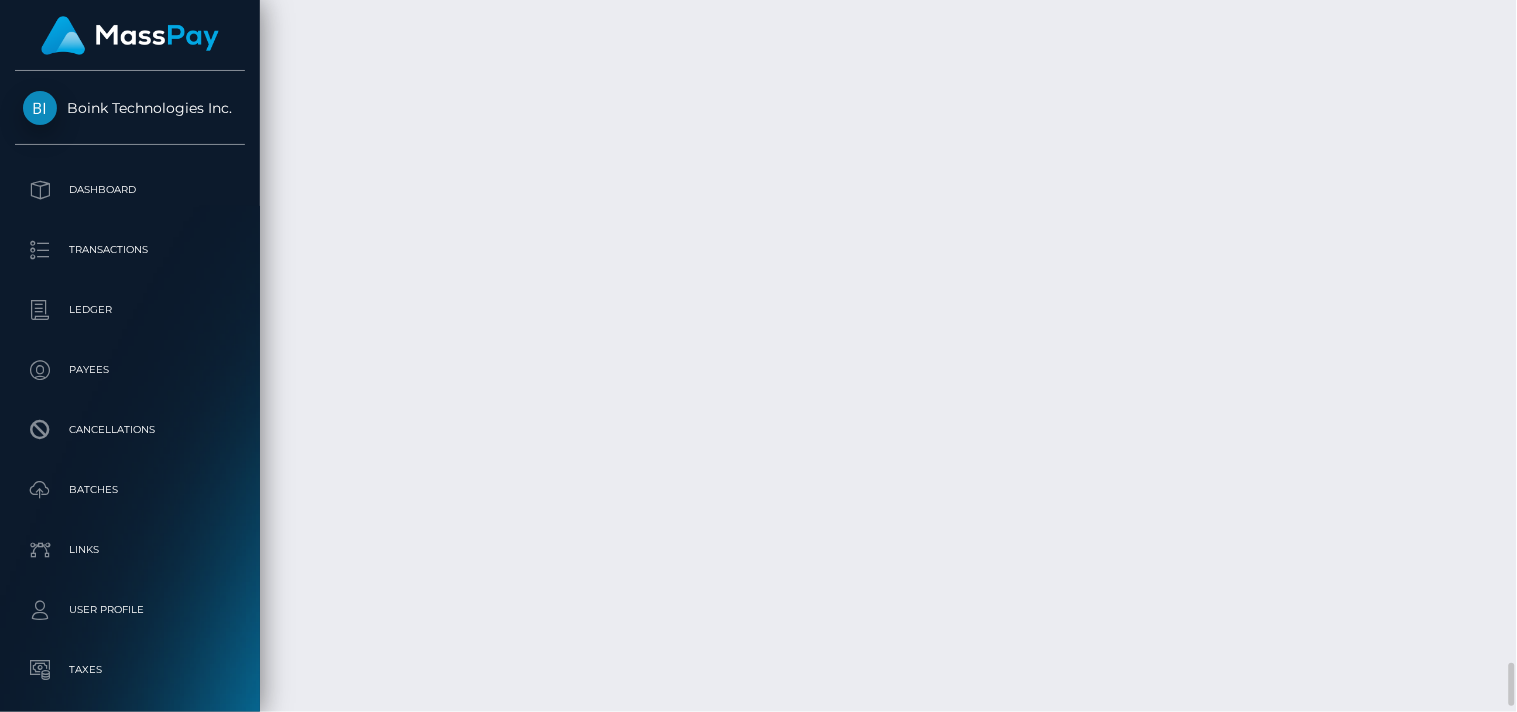 scroll, scrollTop: 240, scrollLeft: 380, axis: both 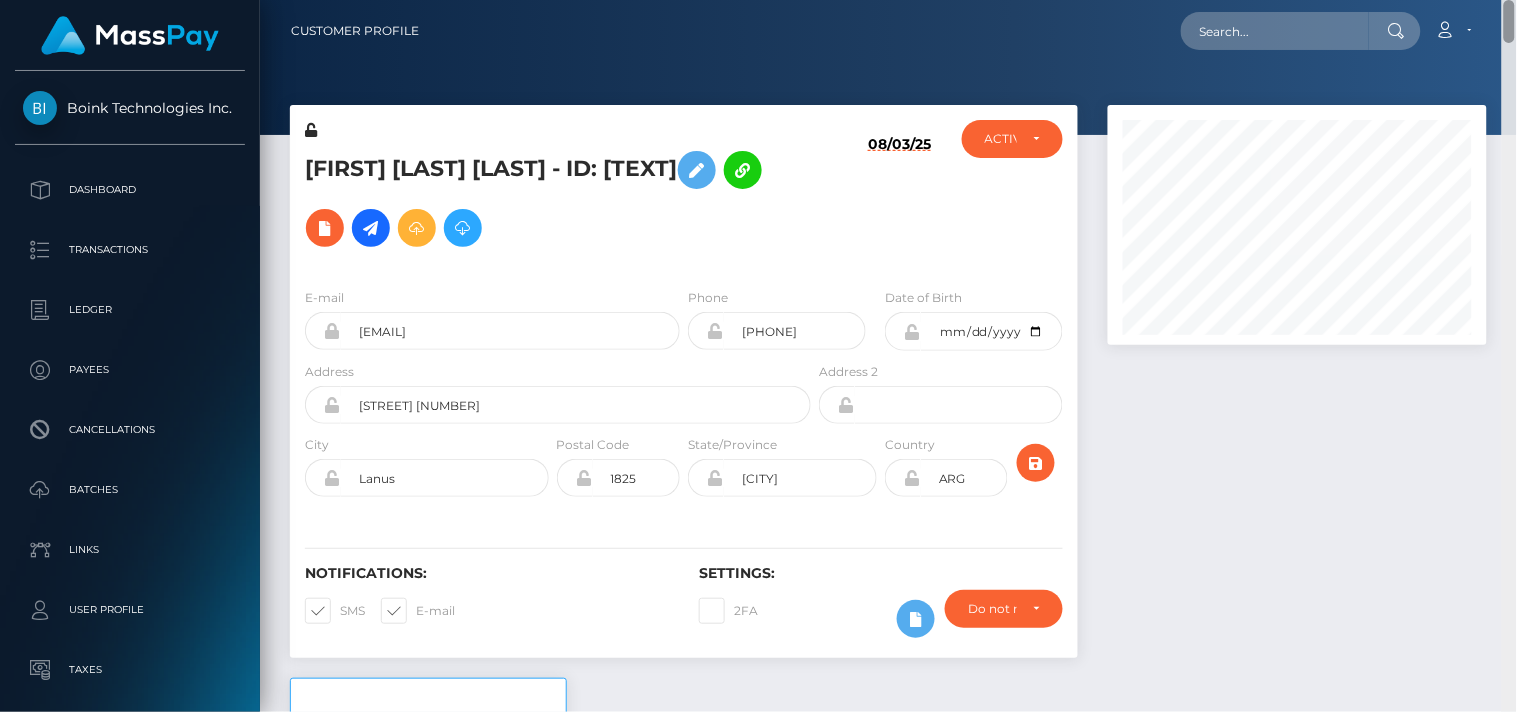 drag, startPoint x: 1510, startPoint y: 674, endPoint x: 1427, endPoint y: 7, distance: 672.14435 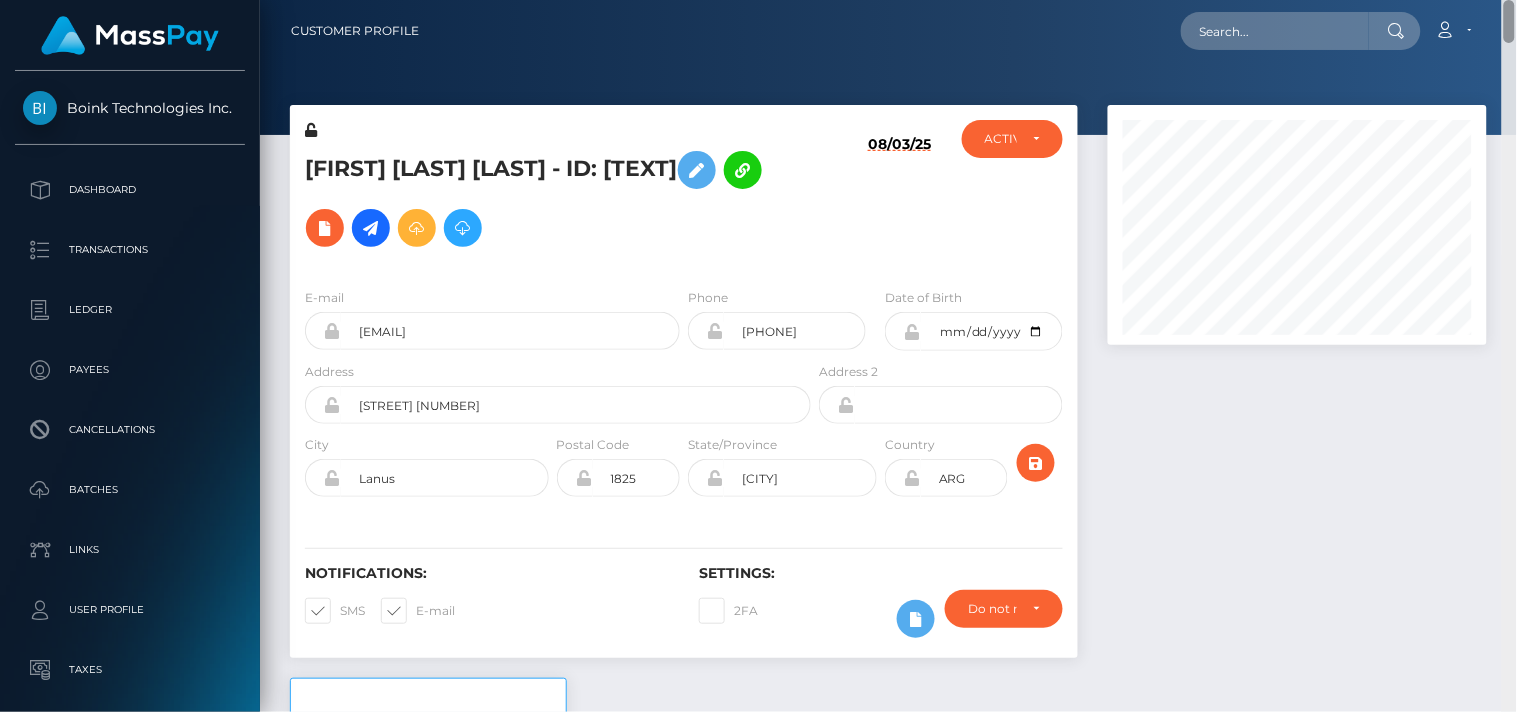 click on "Customer Profile
Loading...
Loading..." at bounding box center (888, 356) 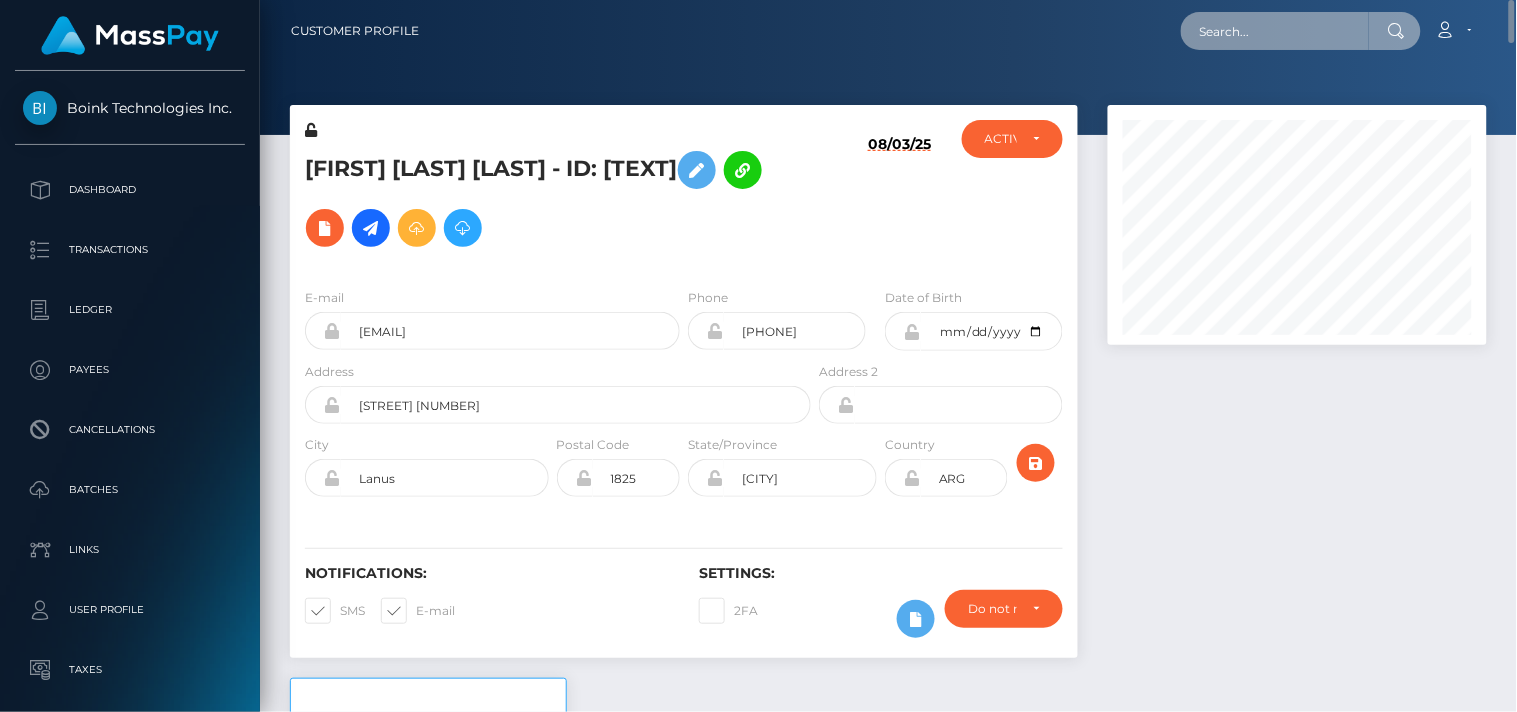 click at bounding box center [1275, 31] 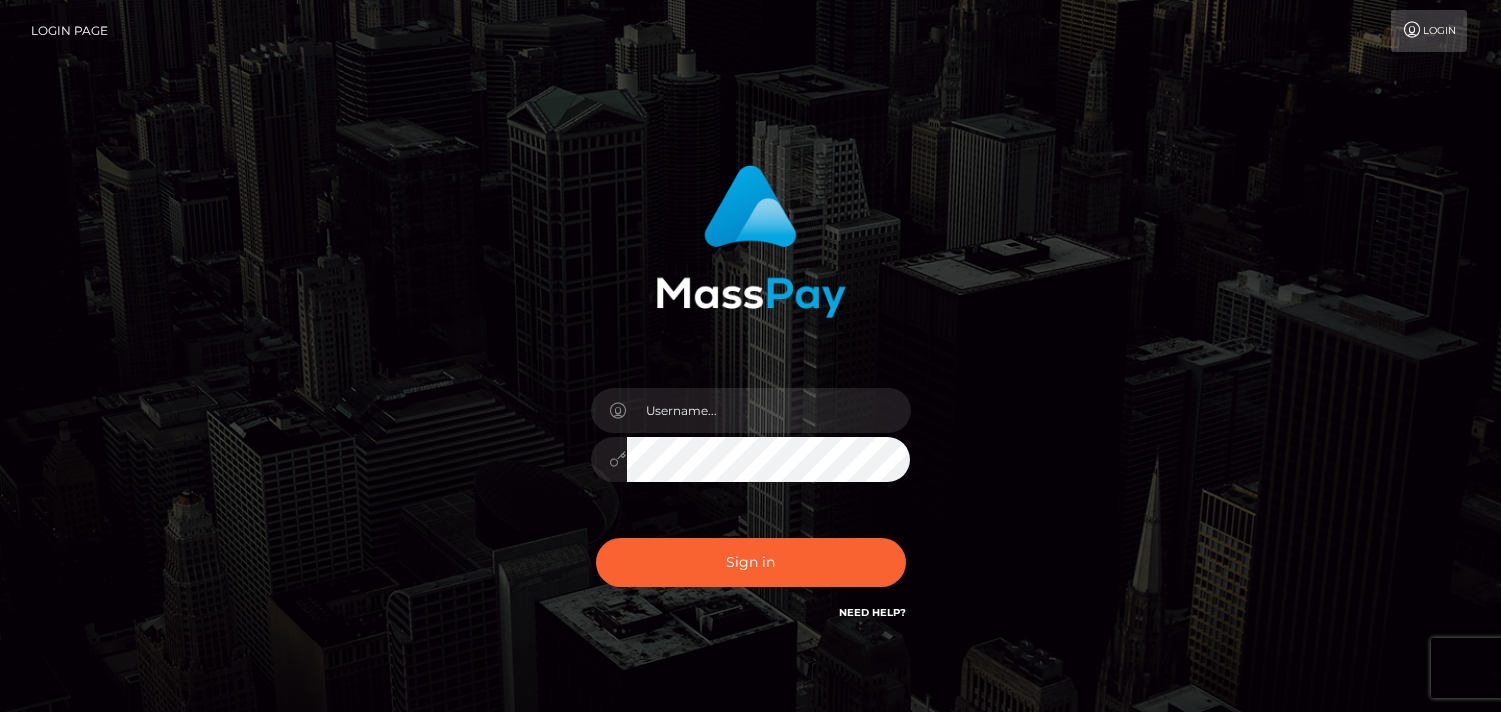 scroll, scrollTop: 0, scrollLeft: 0, axis: both 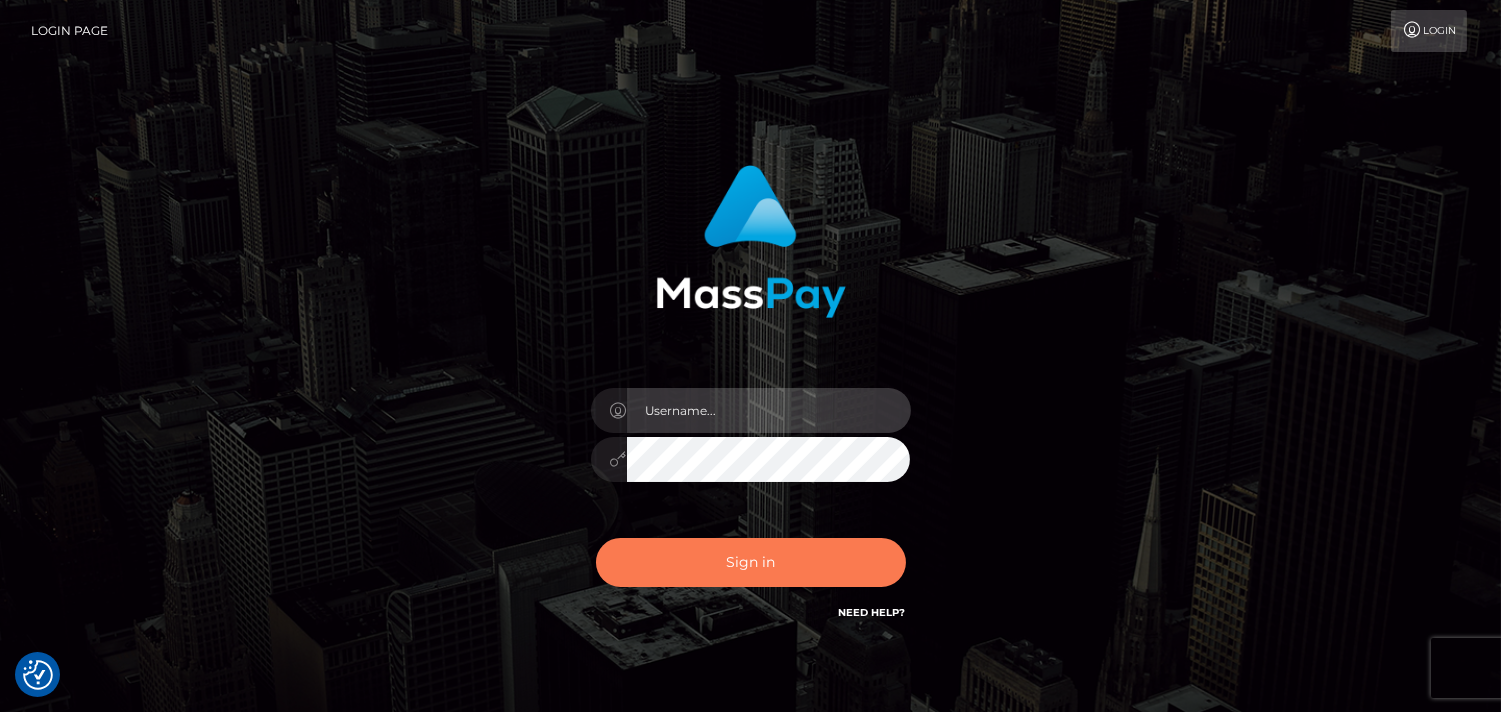 type on "Pk.es" 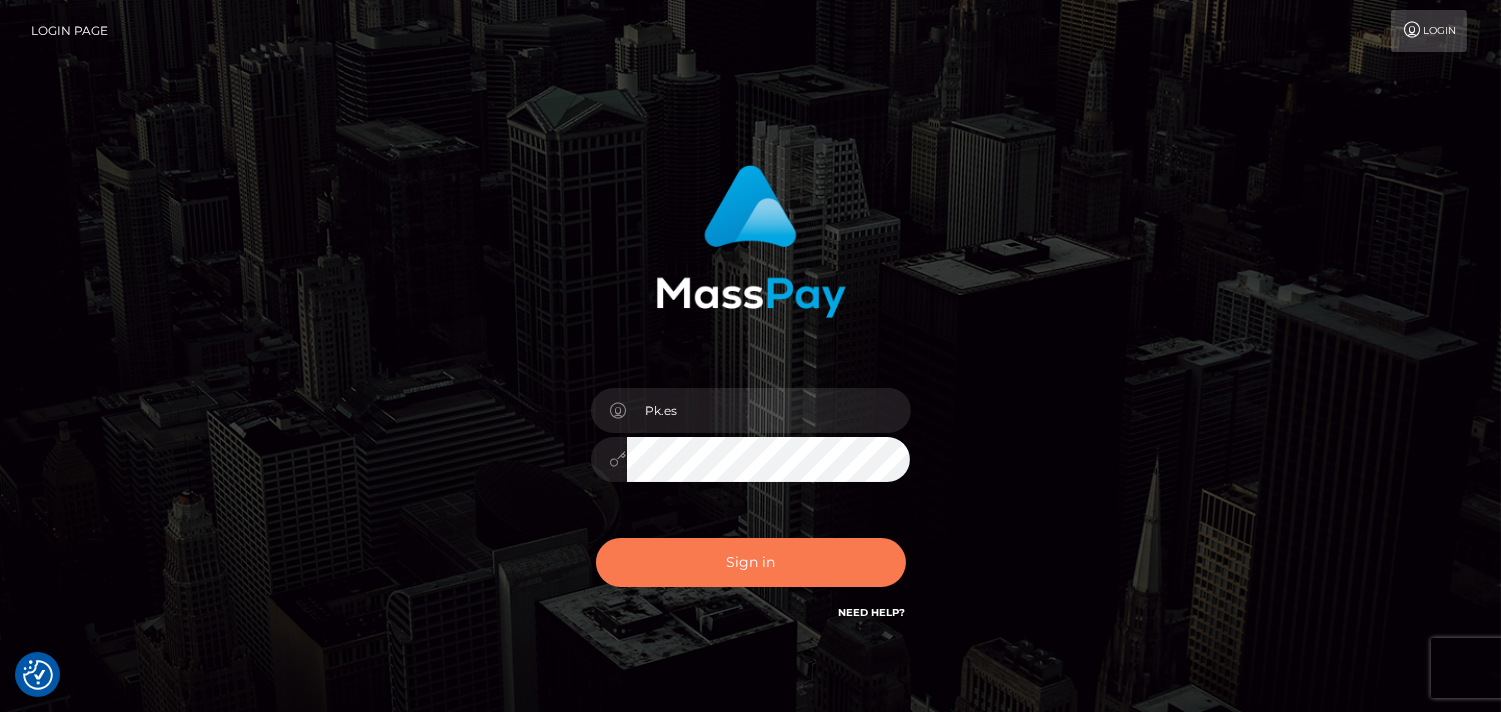 click on "Sign in" at bounding box center [751, 562] 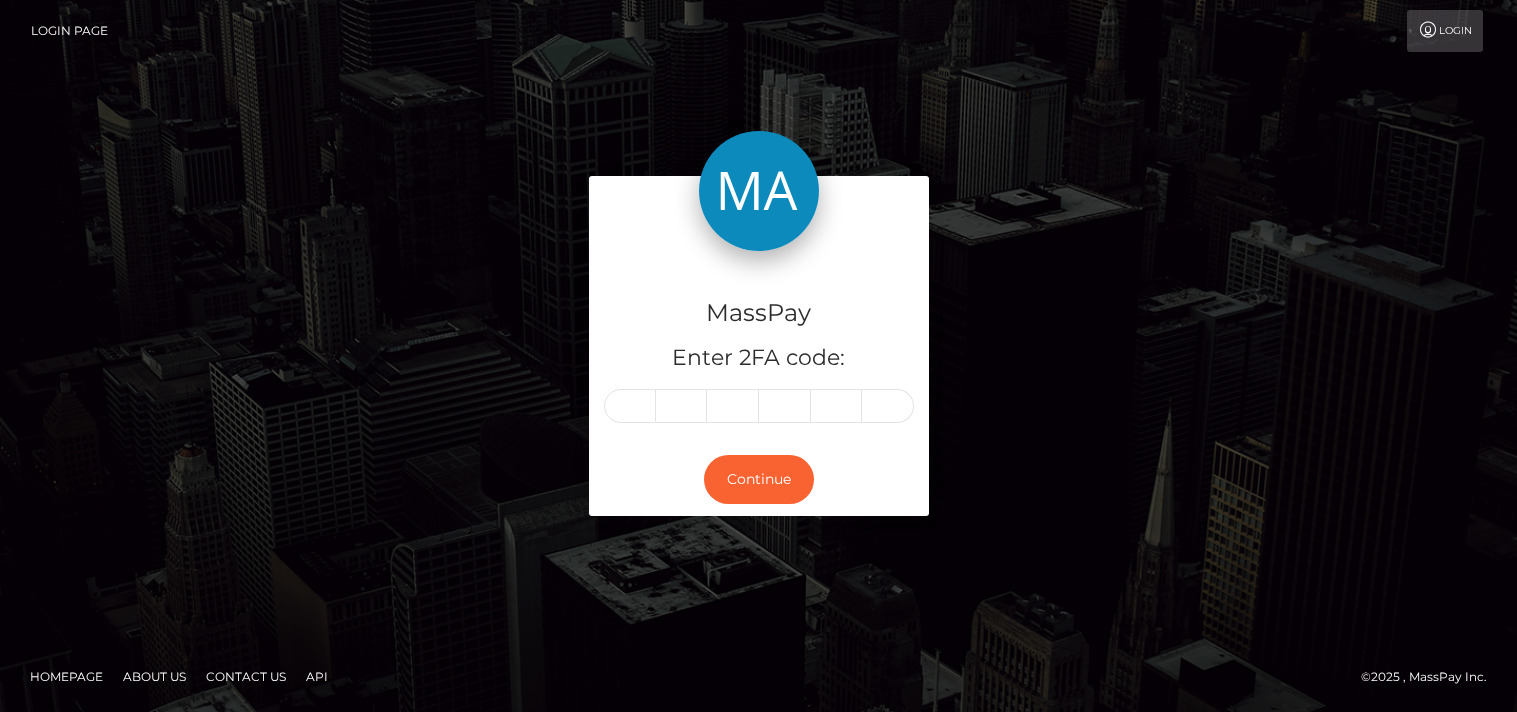 scroll, scrollTop: 0, scrollLeft: 0, axis: both 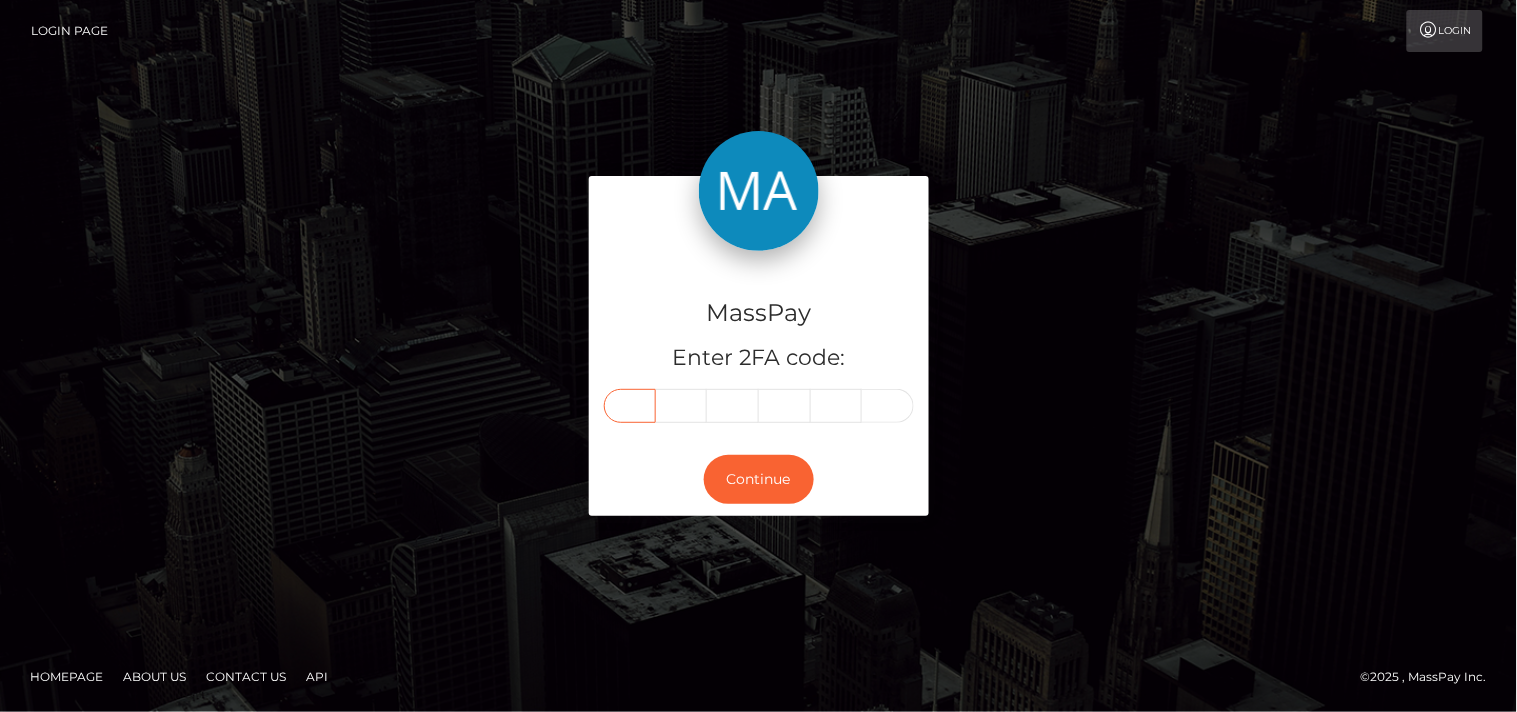 click at bounding box center [630, 406] 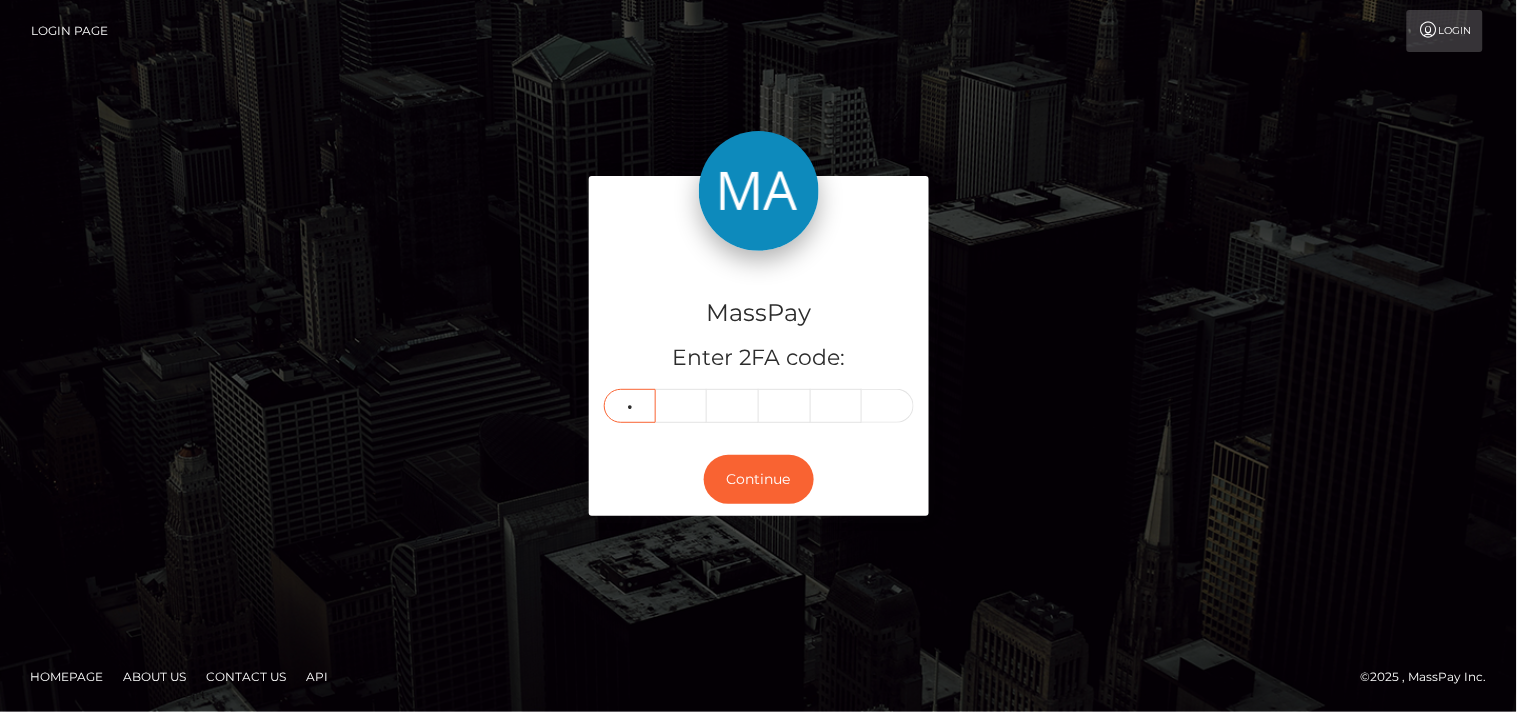 type on "2" 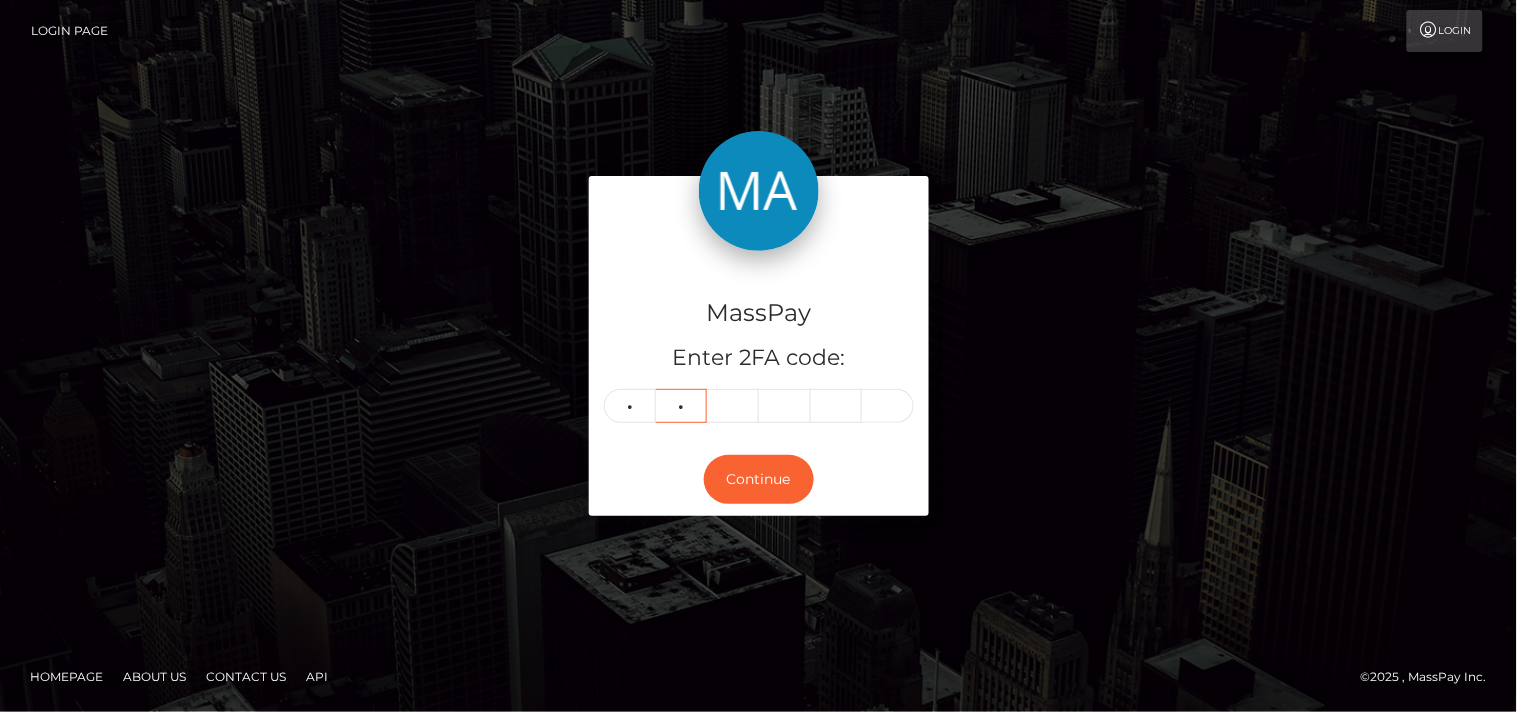 type on "2" 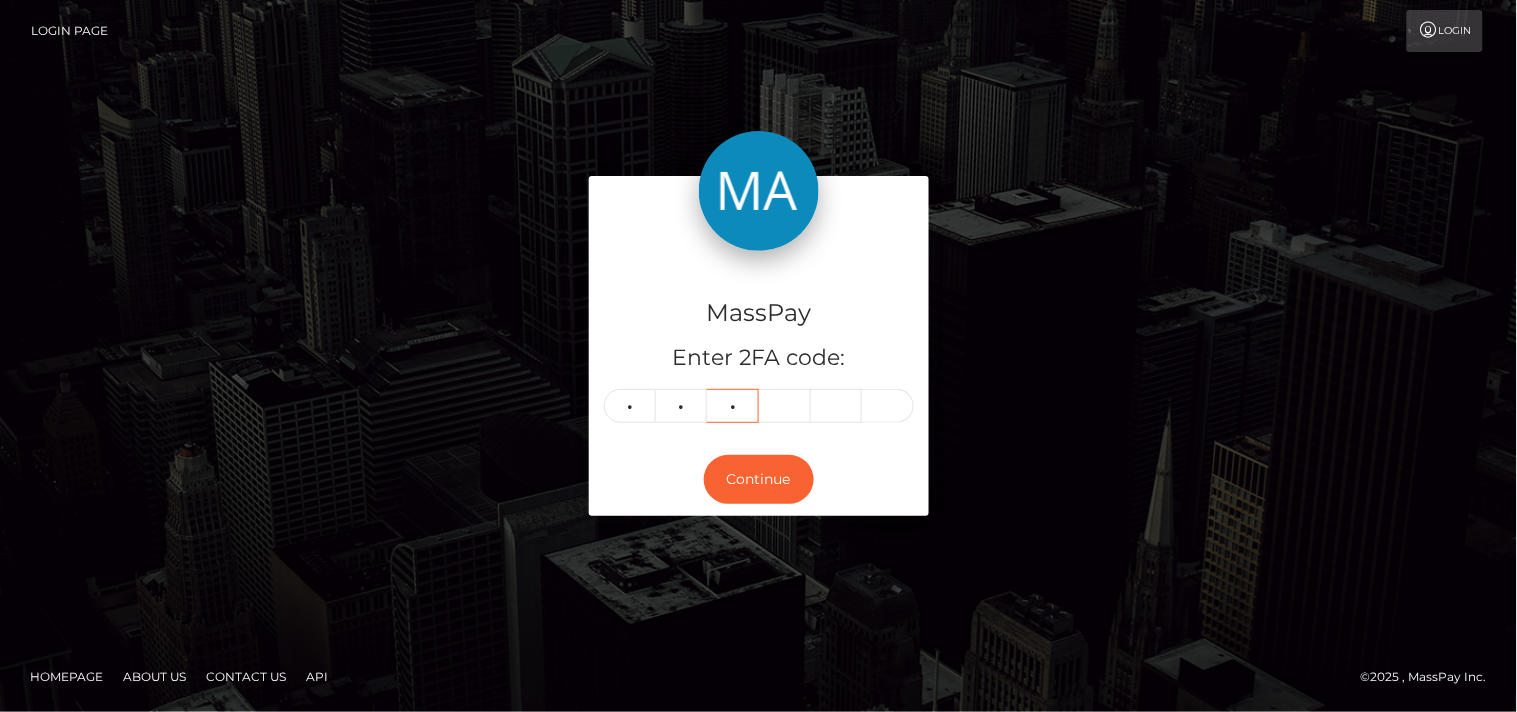 type on "8" 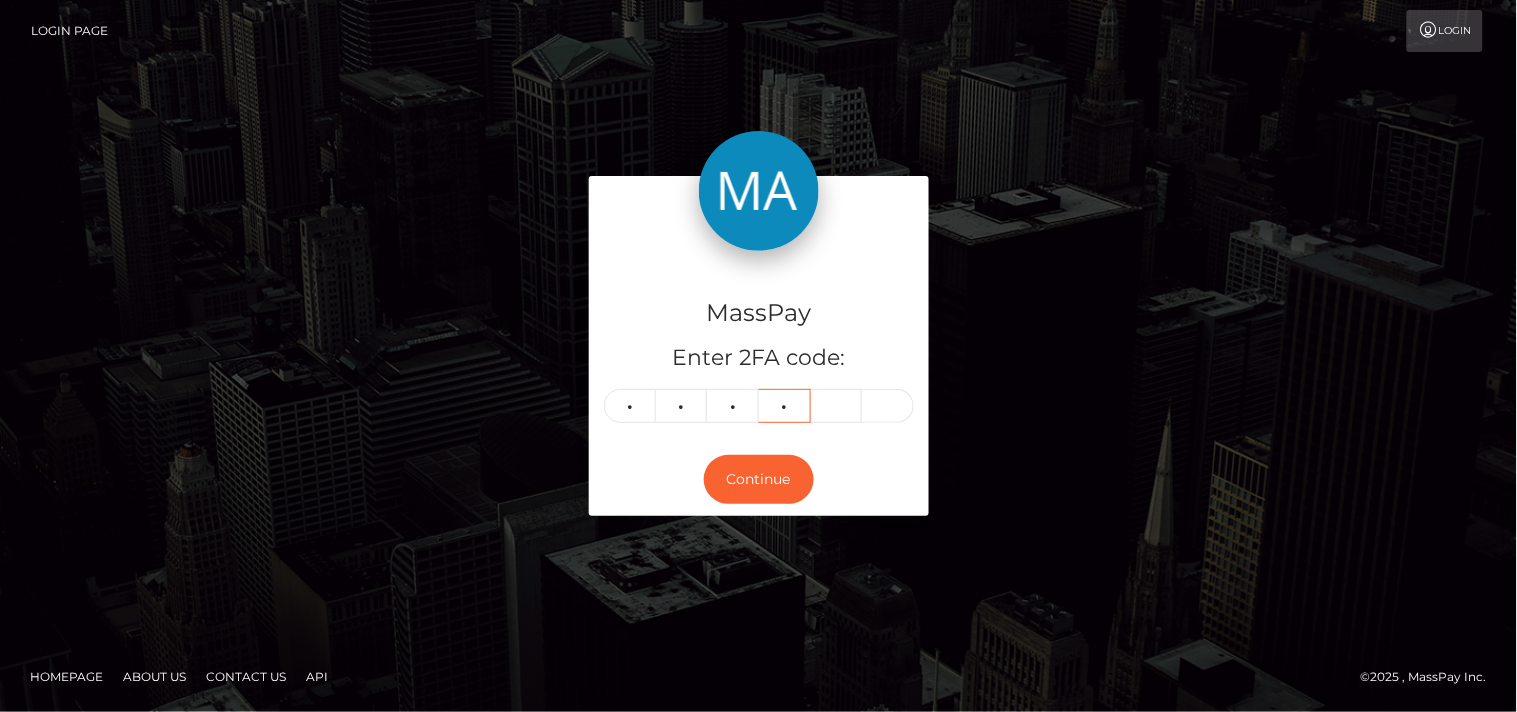 type on "0" 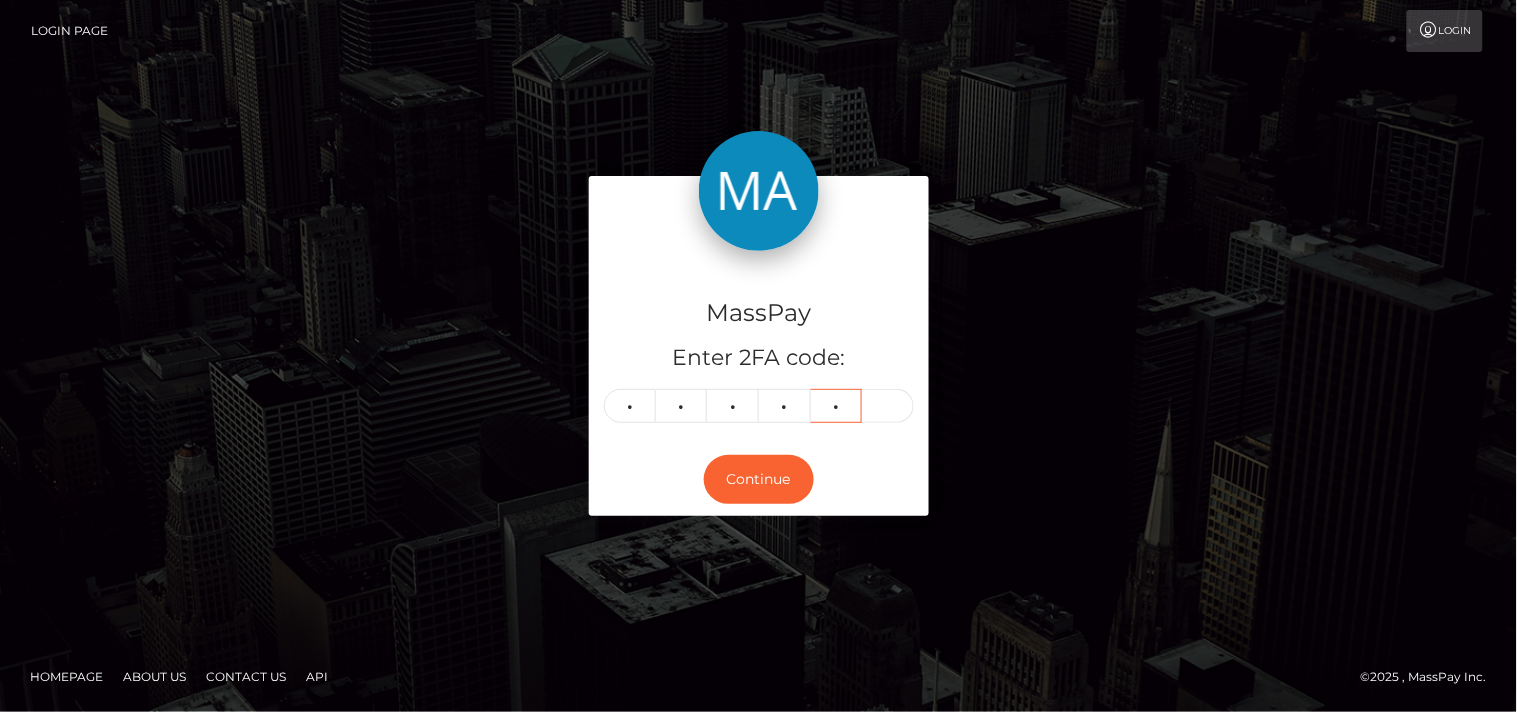 type on "8" 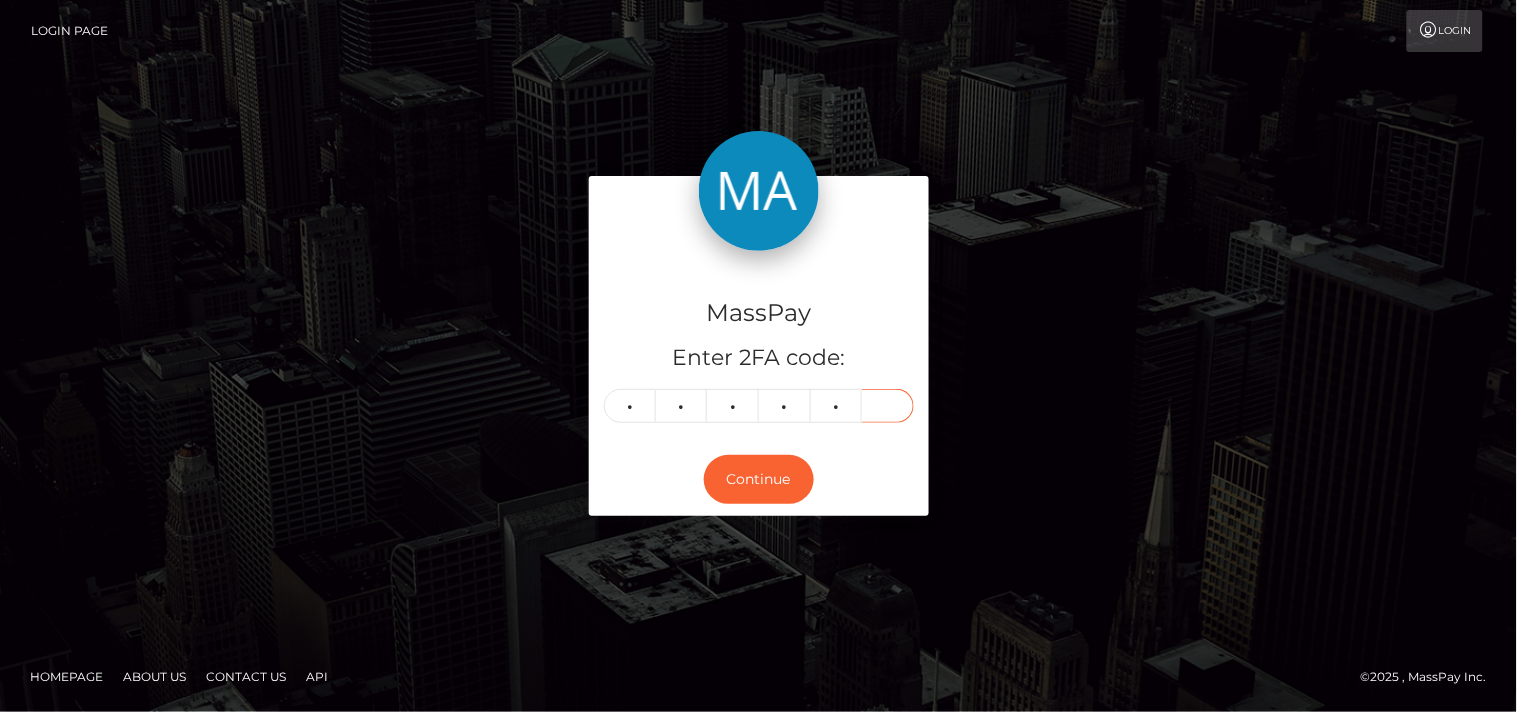 type on "9" 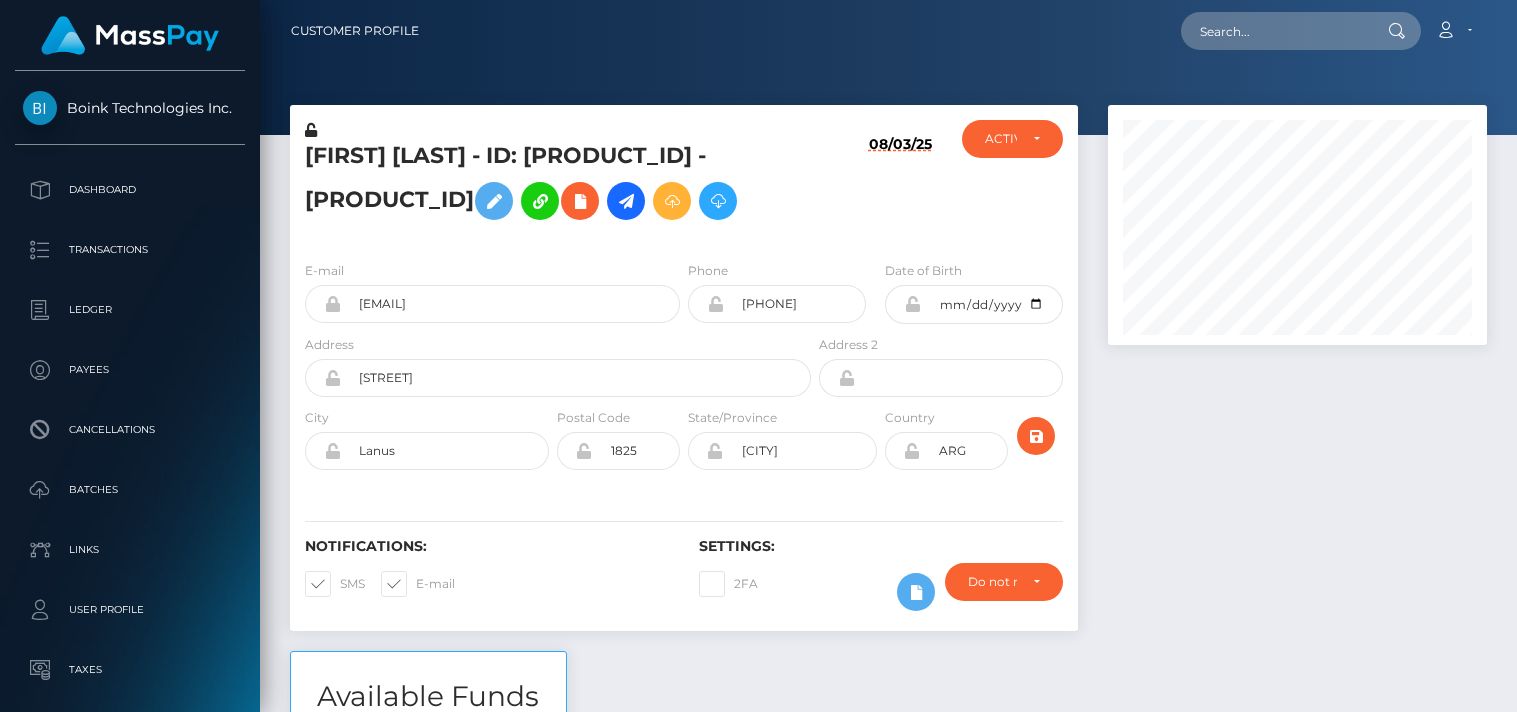 scroll, scrollTop: 0, scrollLeft: 0, axis: both 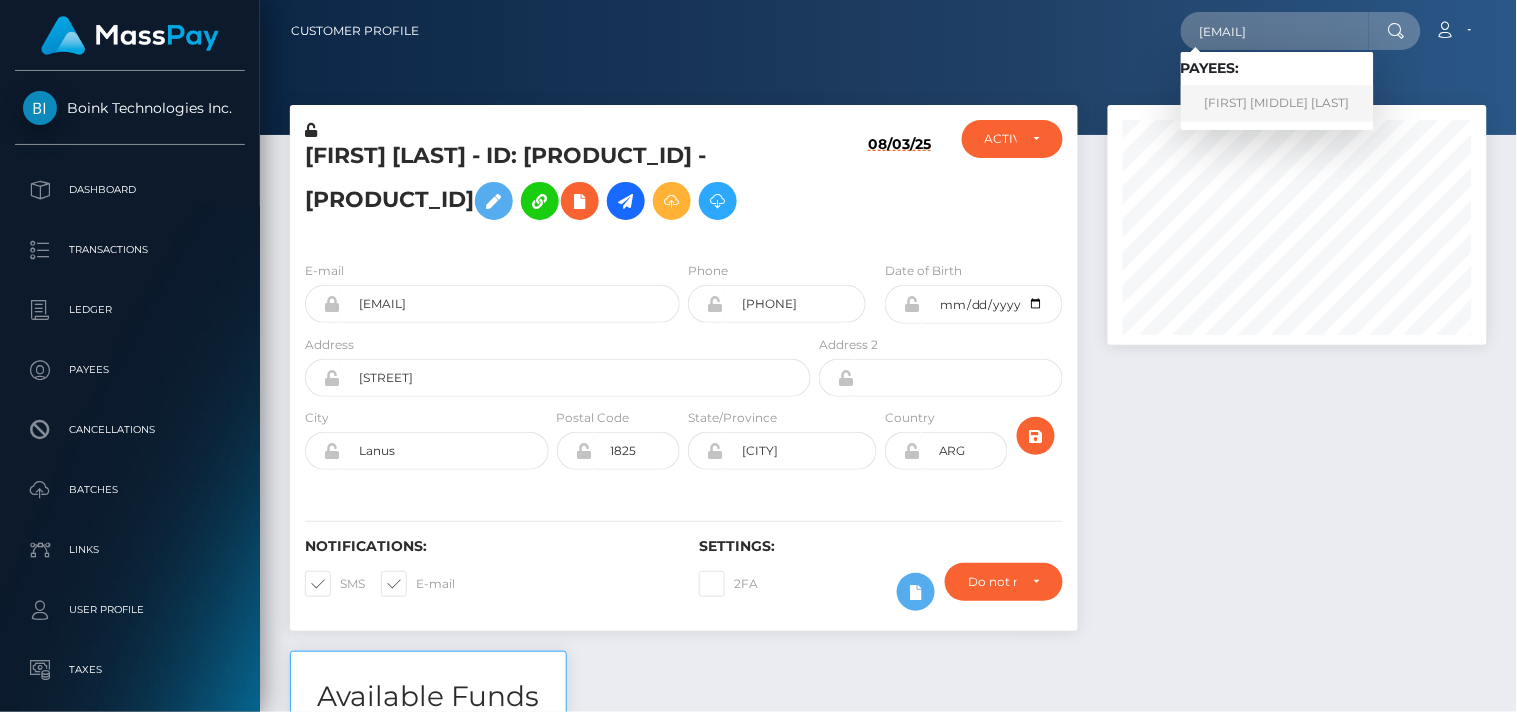 type on "[EMAIL]" 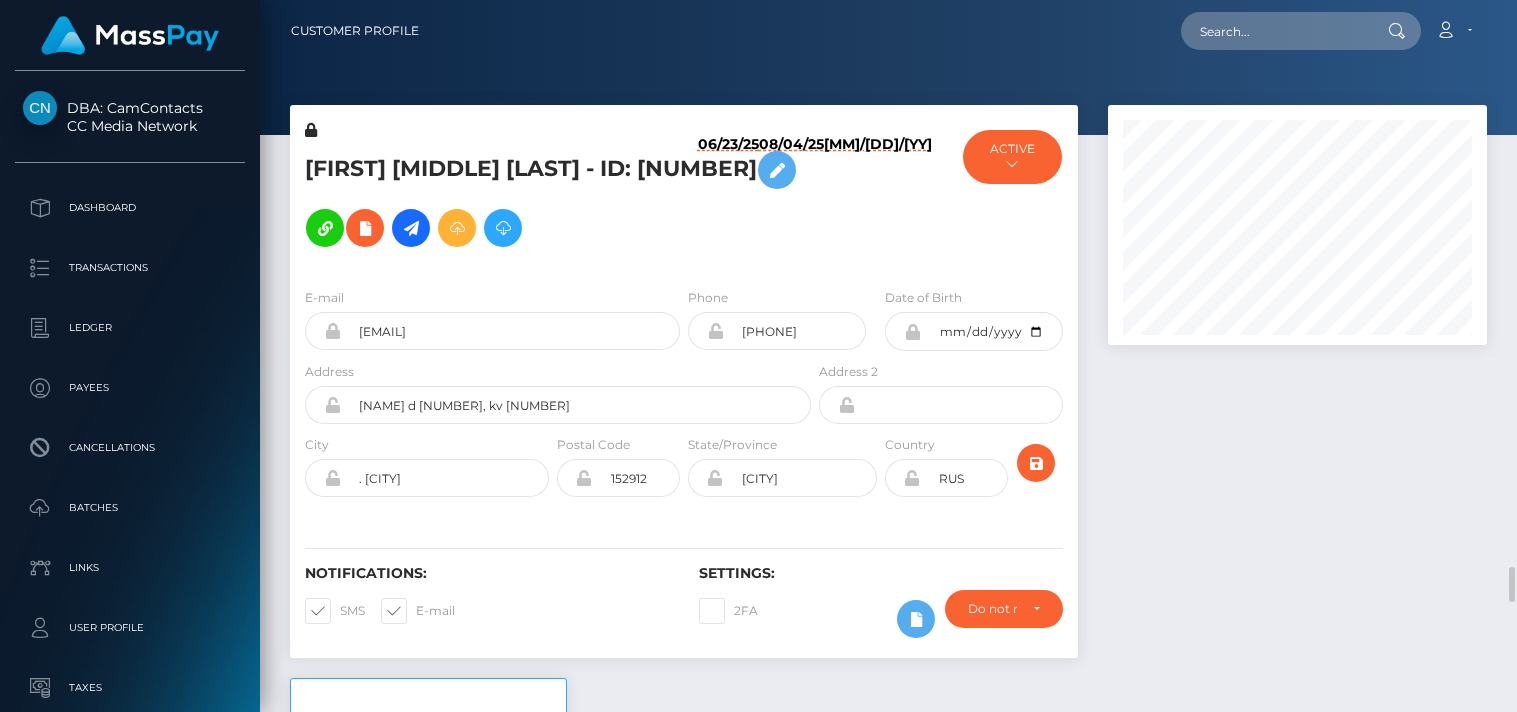 scroll, scrollTop: 0, scrollLeft: 0, axis: both 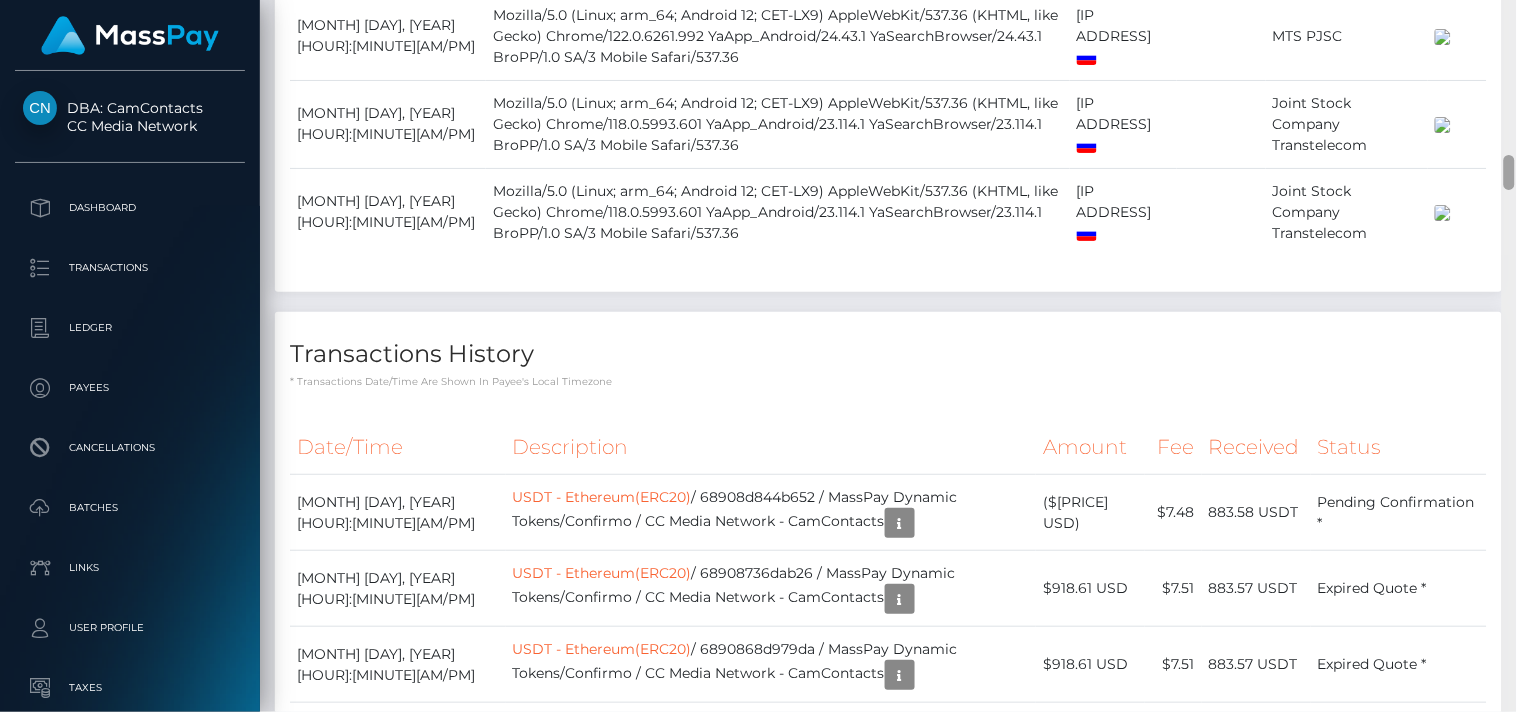 drag, startPoint x: 1511, startPoint y: 76, endPoint x: 1495, endPoint y: 161, distance: 86.492775 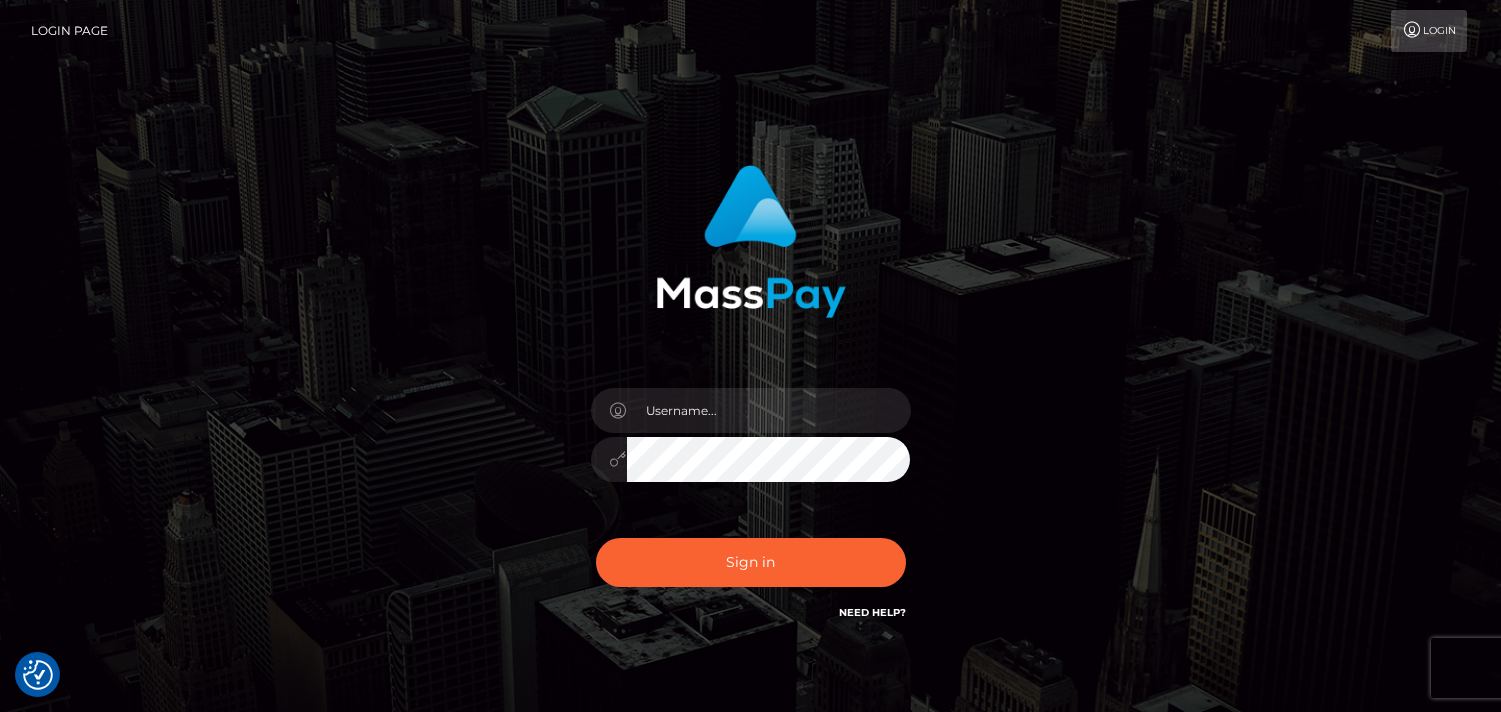 scroll, scrollTop: 0, scrollLeft: 0, axis: both 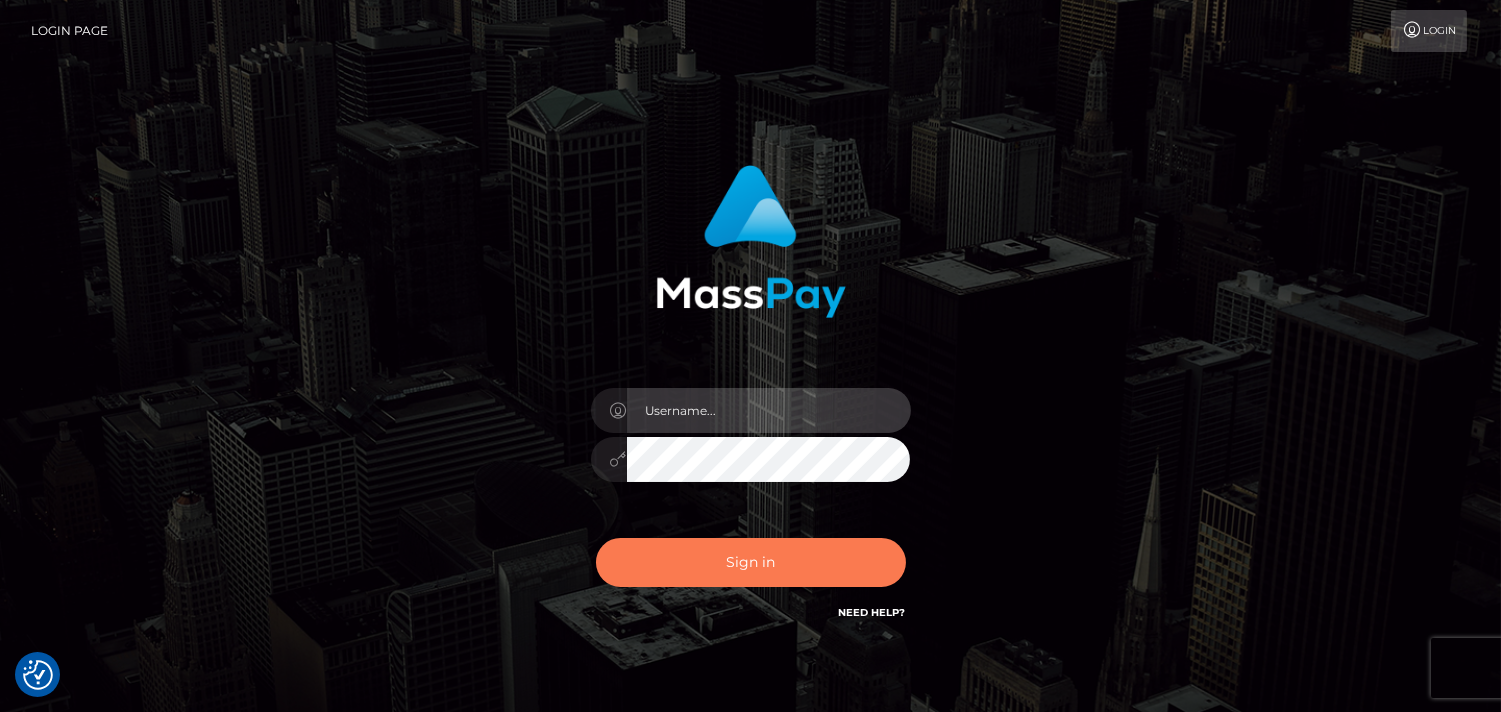 type on "Pk.es" 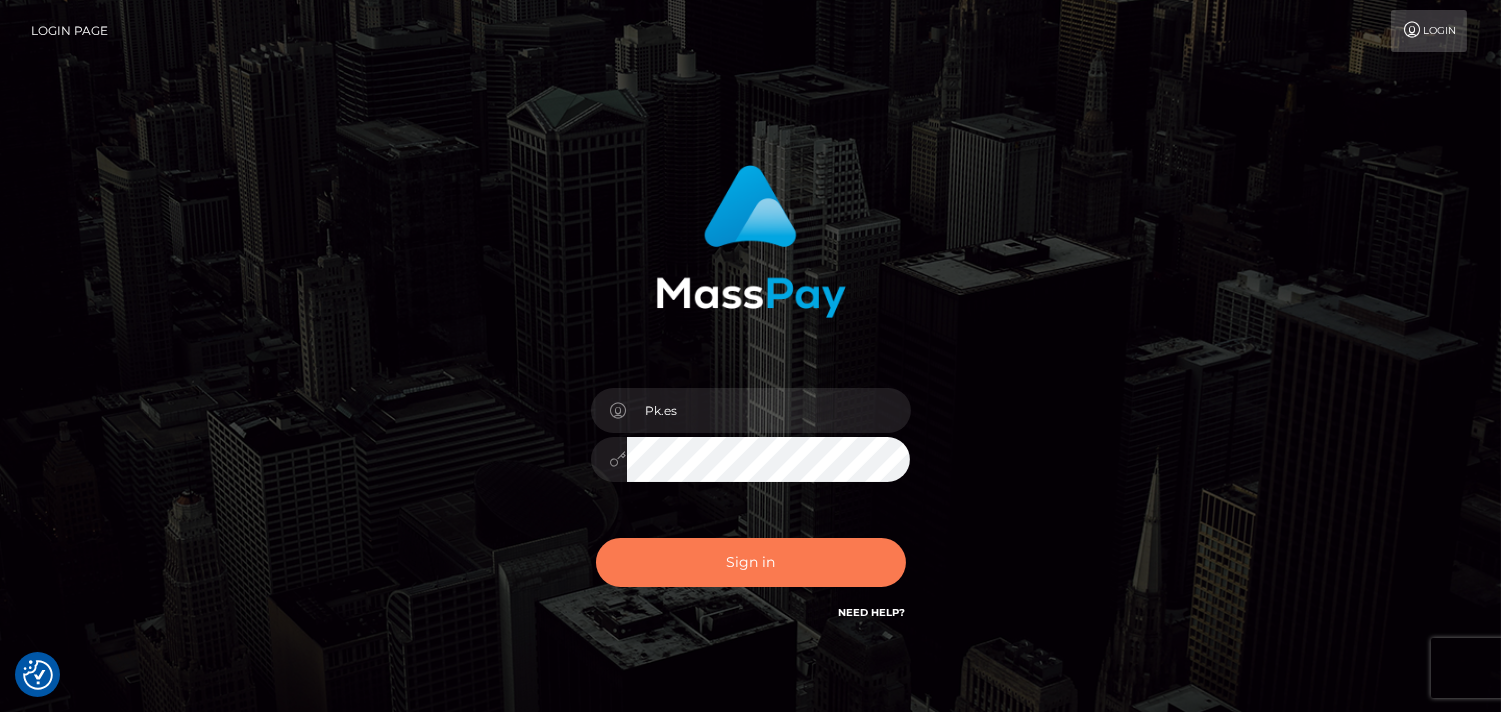 click on "Sign in" at bounding box center (751, 562) 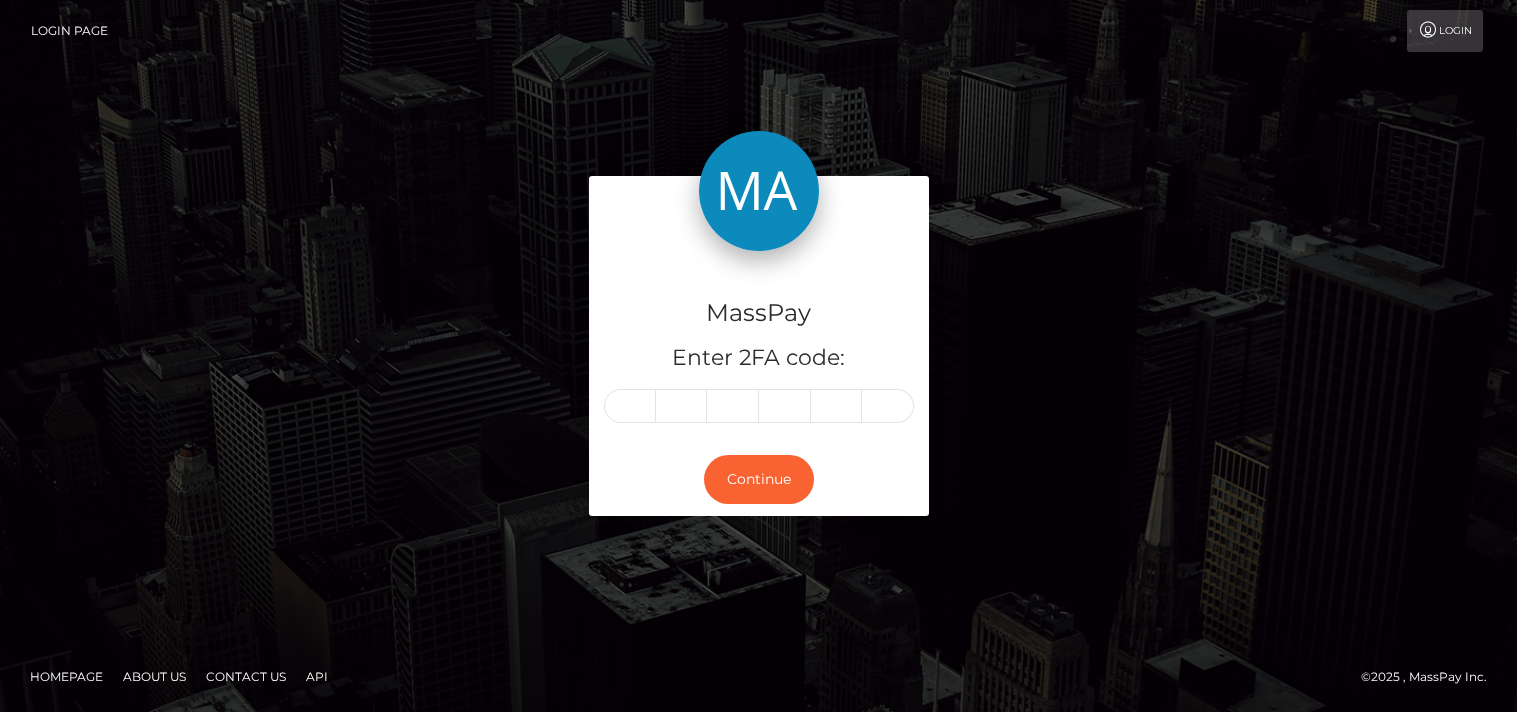 scroll, scrollTop: 0, scrollLeft: 0, axis: both 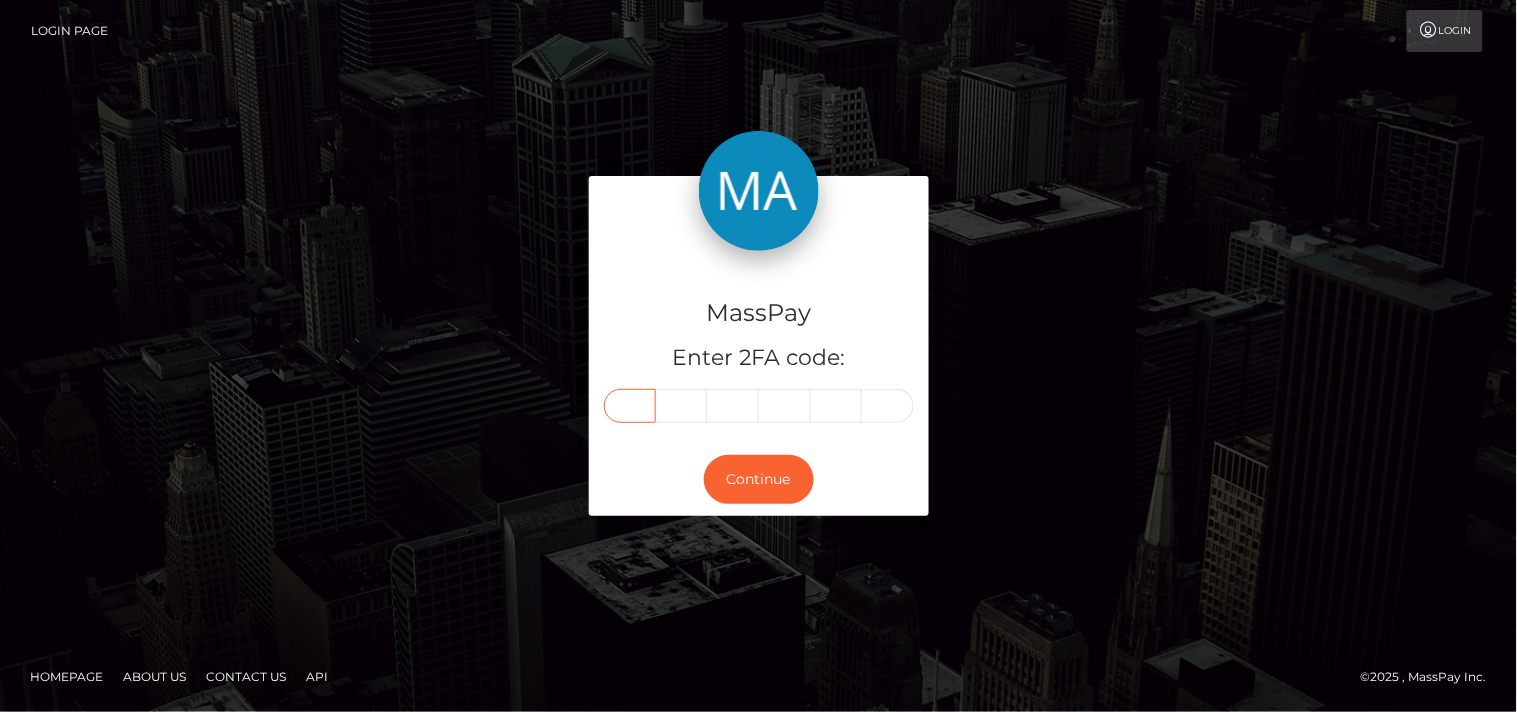 click at bounding box center [630, 406] 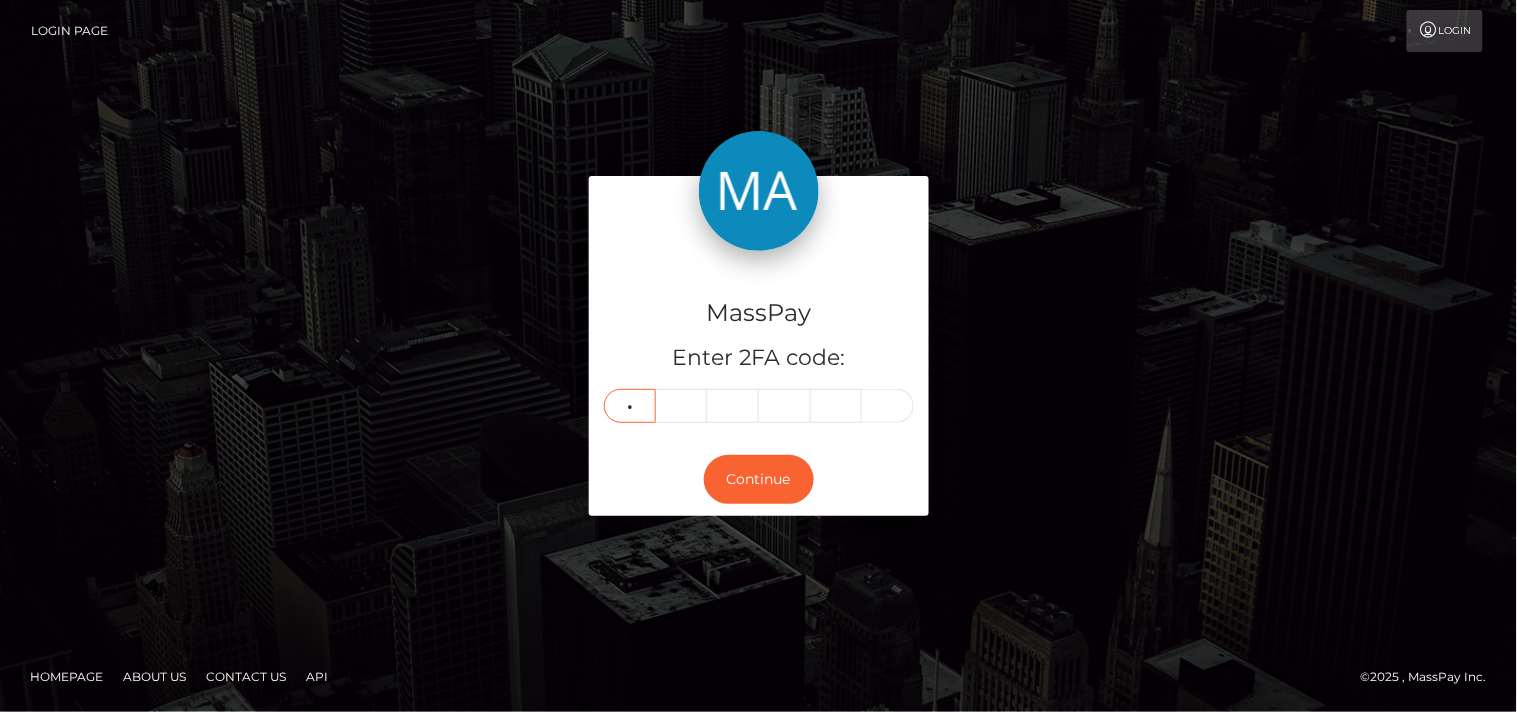type on "2" 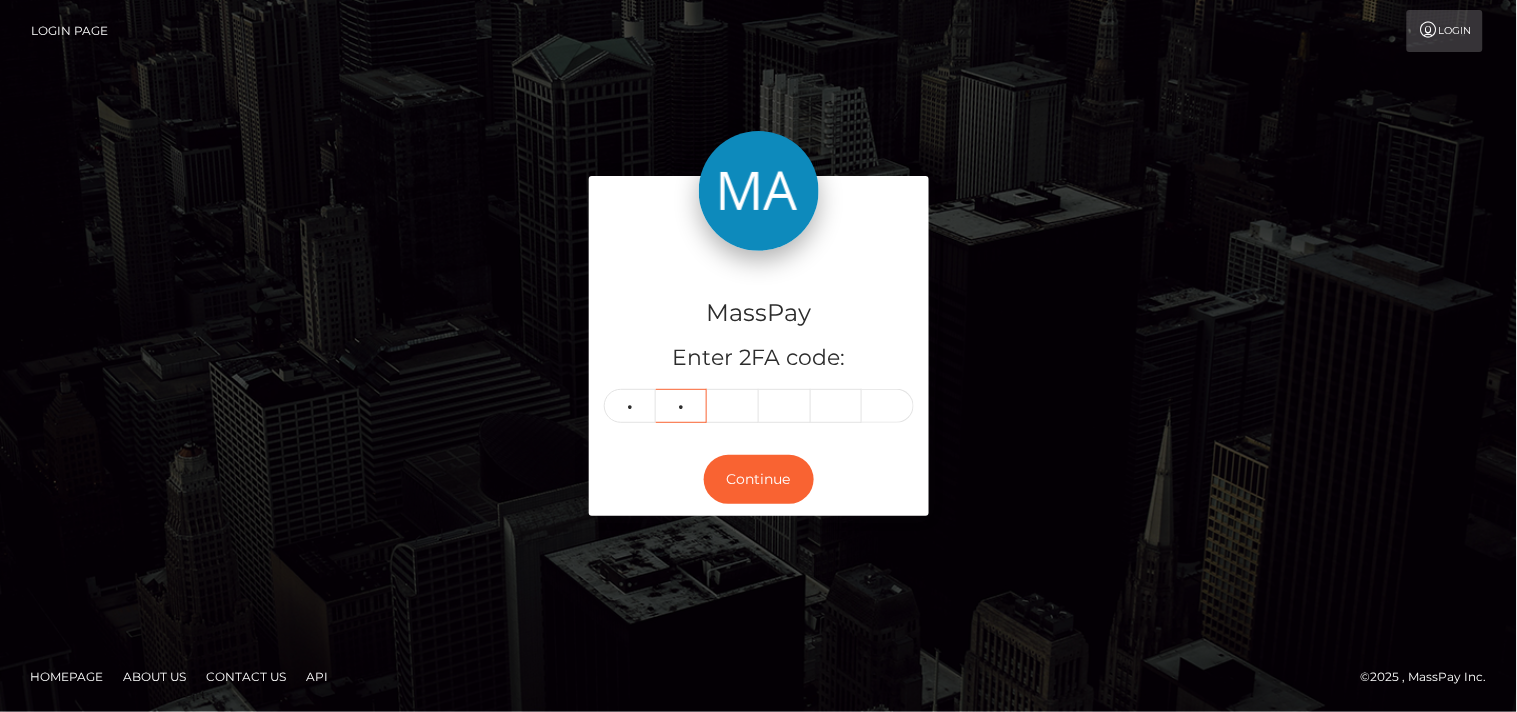 type on "5" 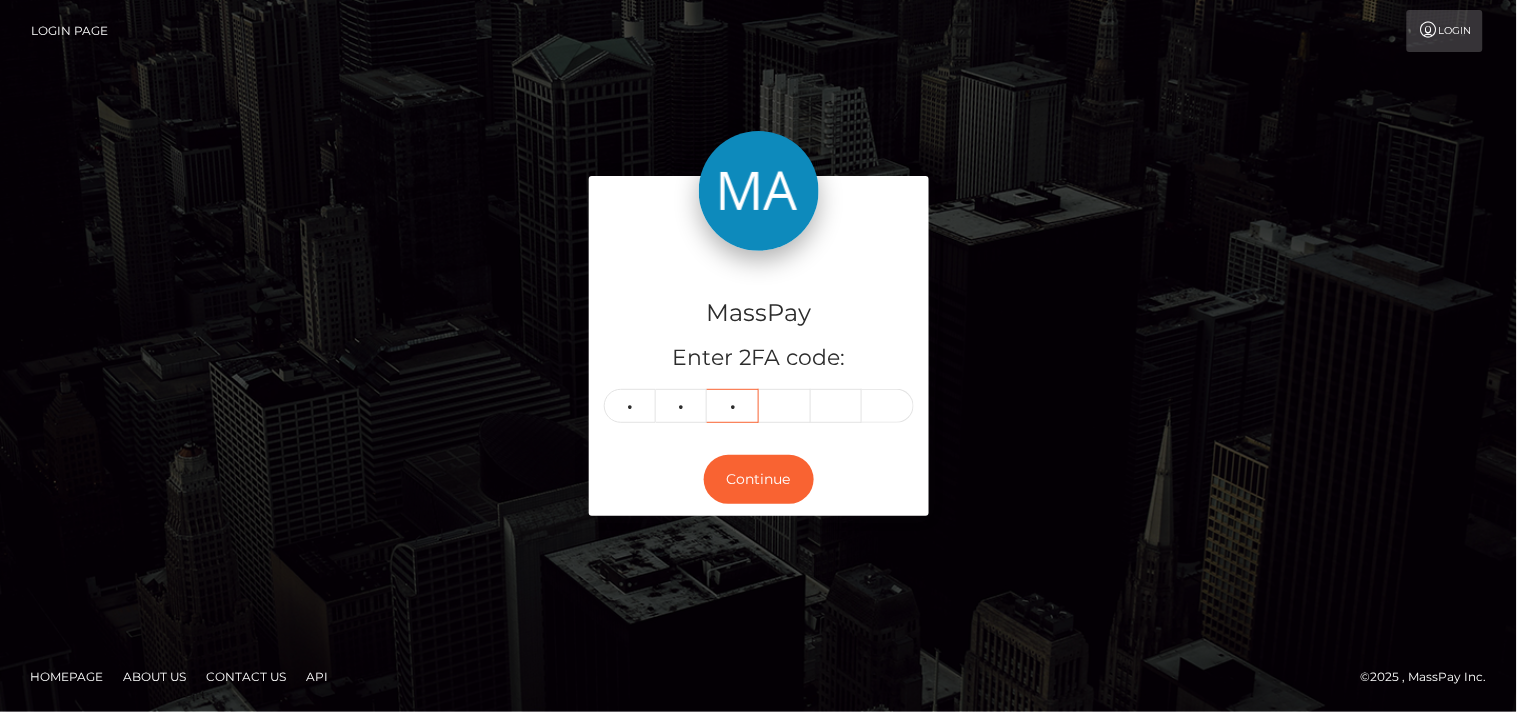 type on "9" 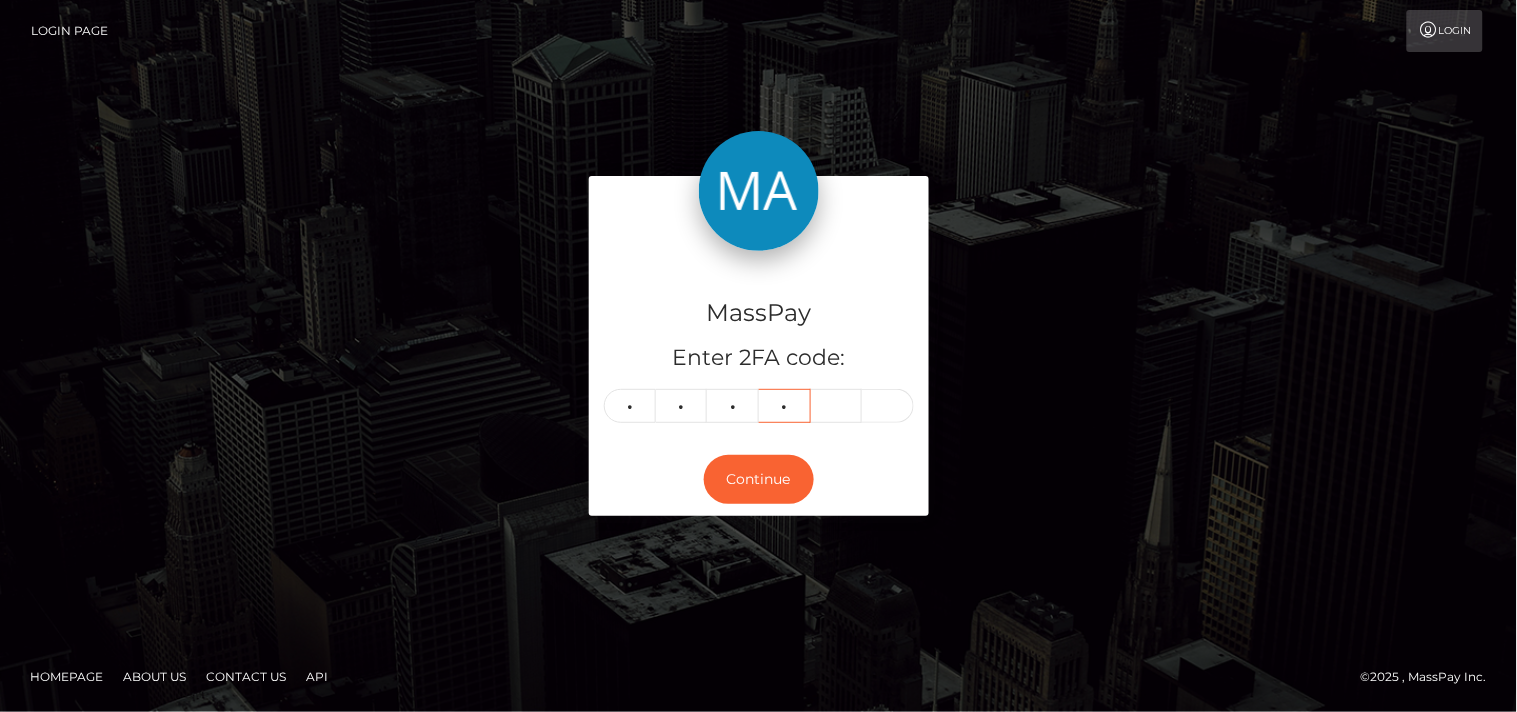 type on "9" 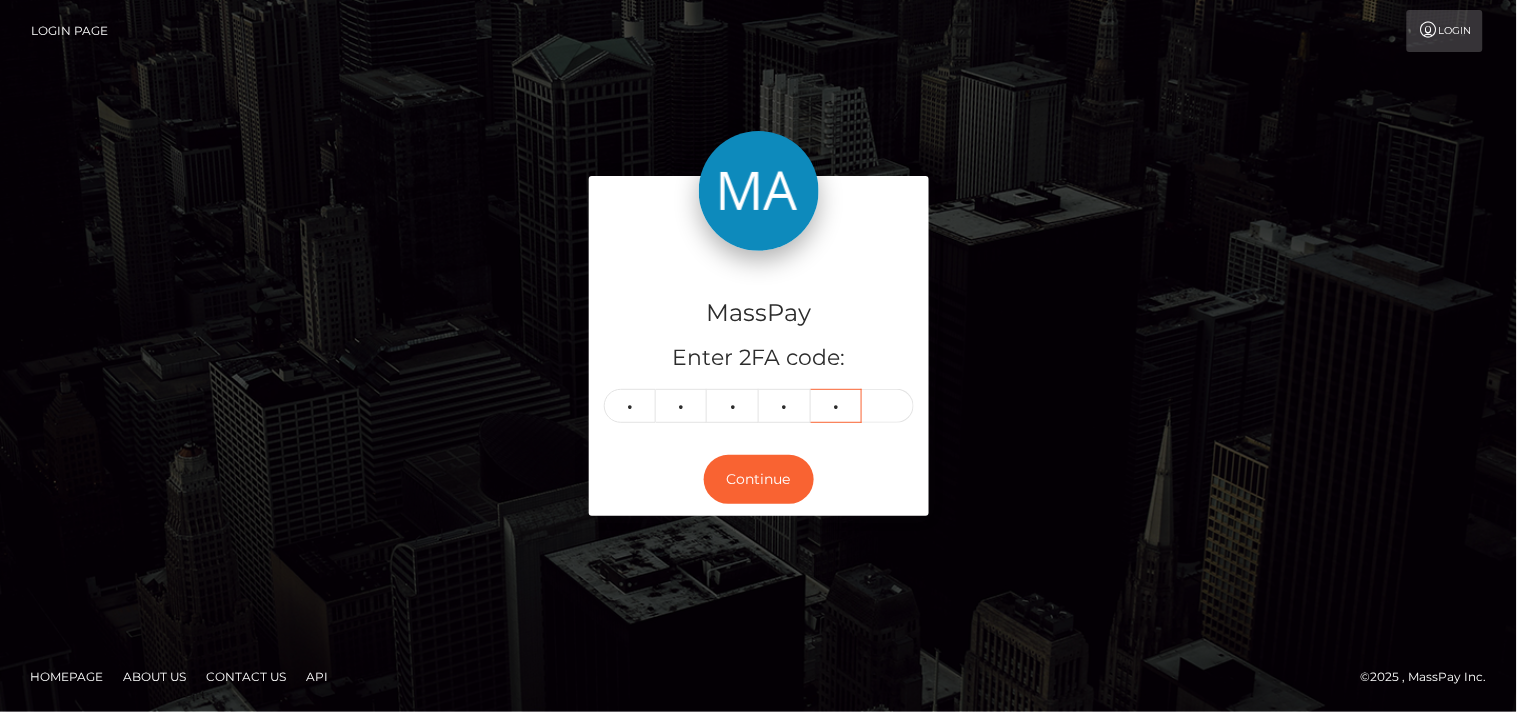 type on "0" 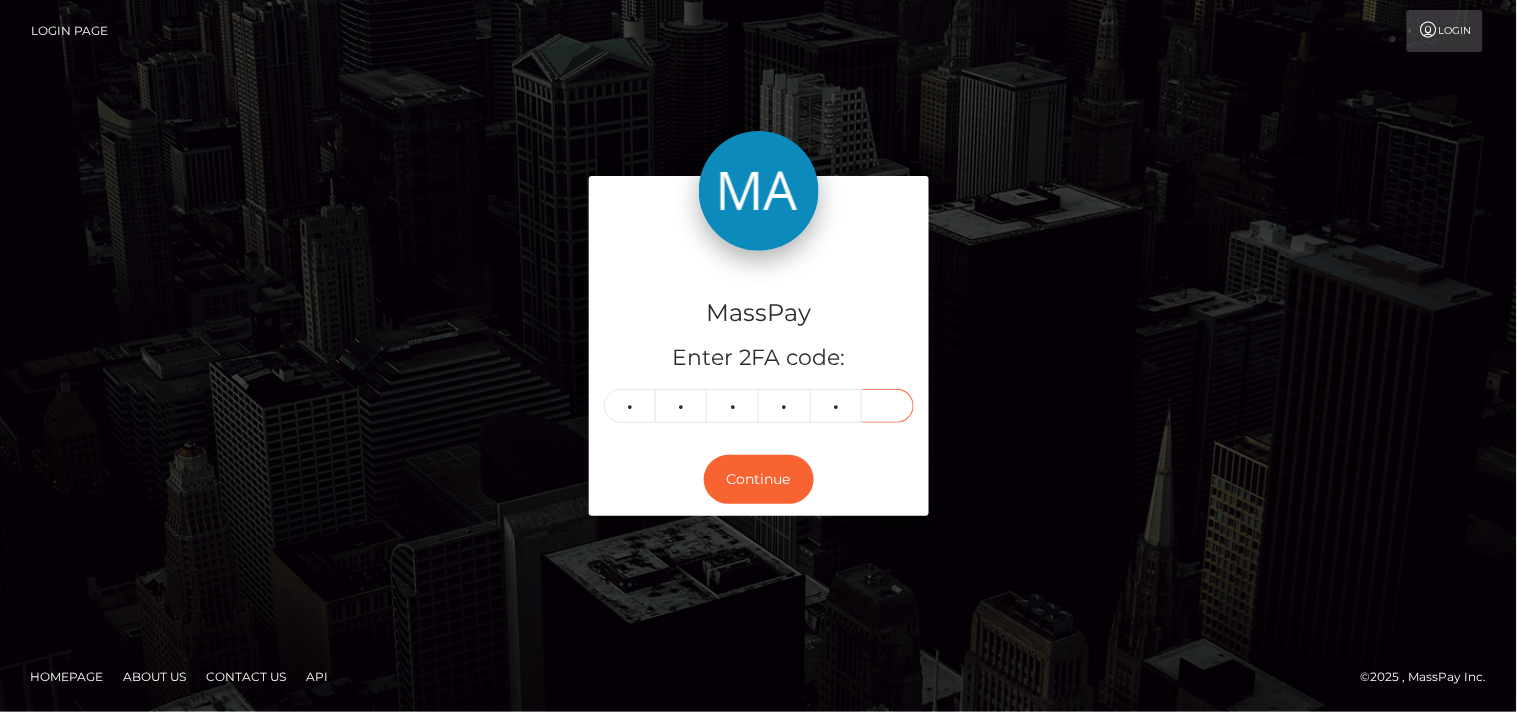 type on "0" 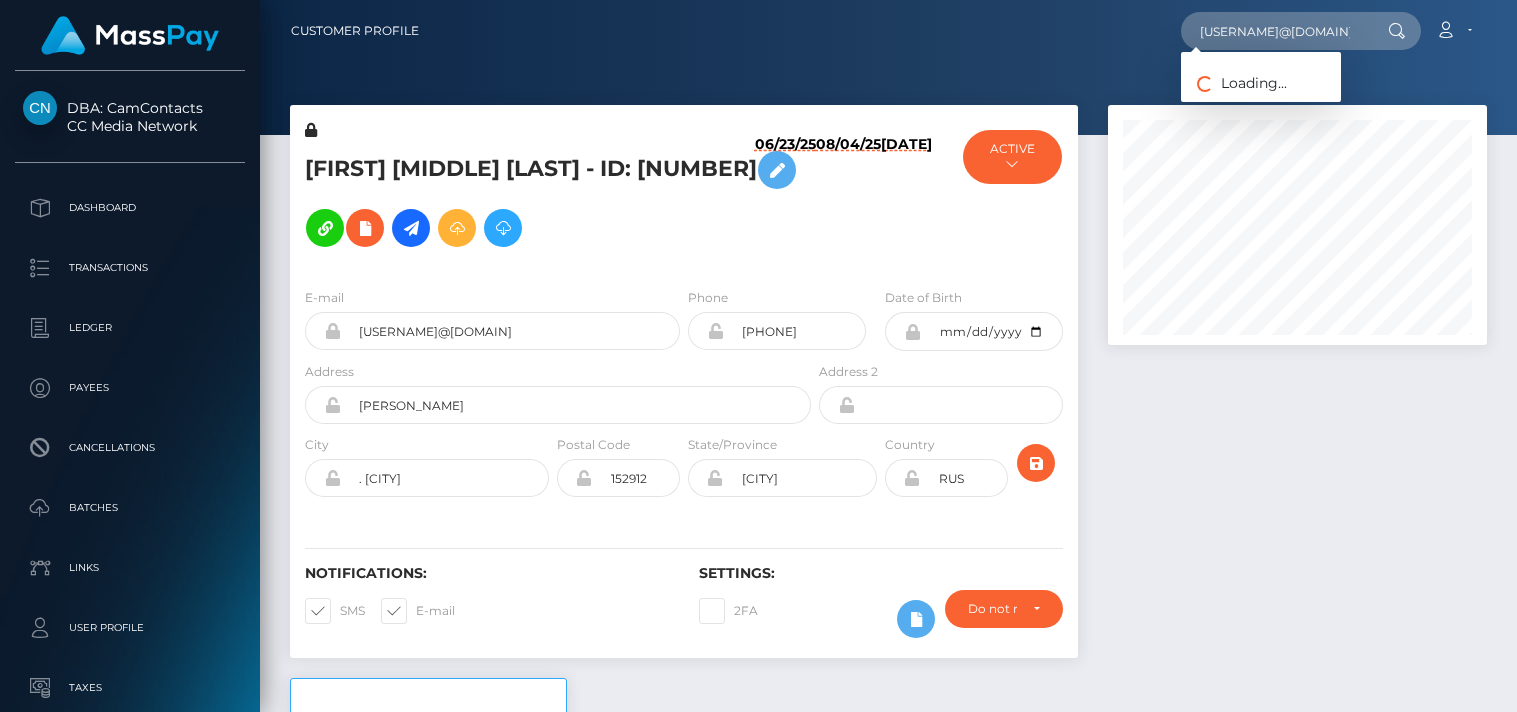 scroll, scrollTop: 0, scrollLeft: 0, axis: both 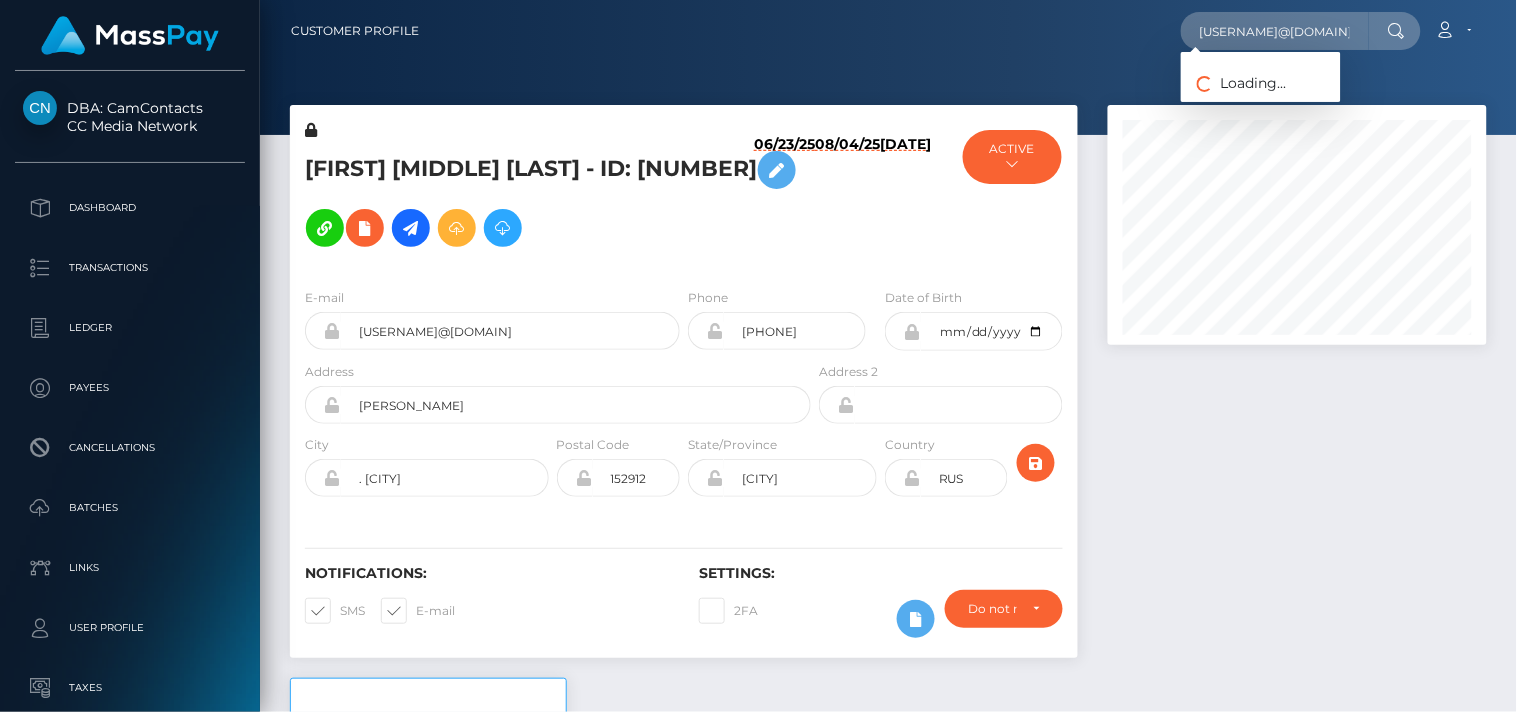 type on "[USERNAME]@[DOMAIN]" 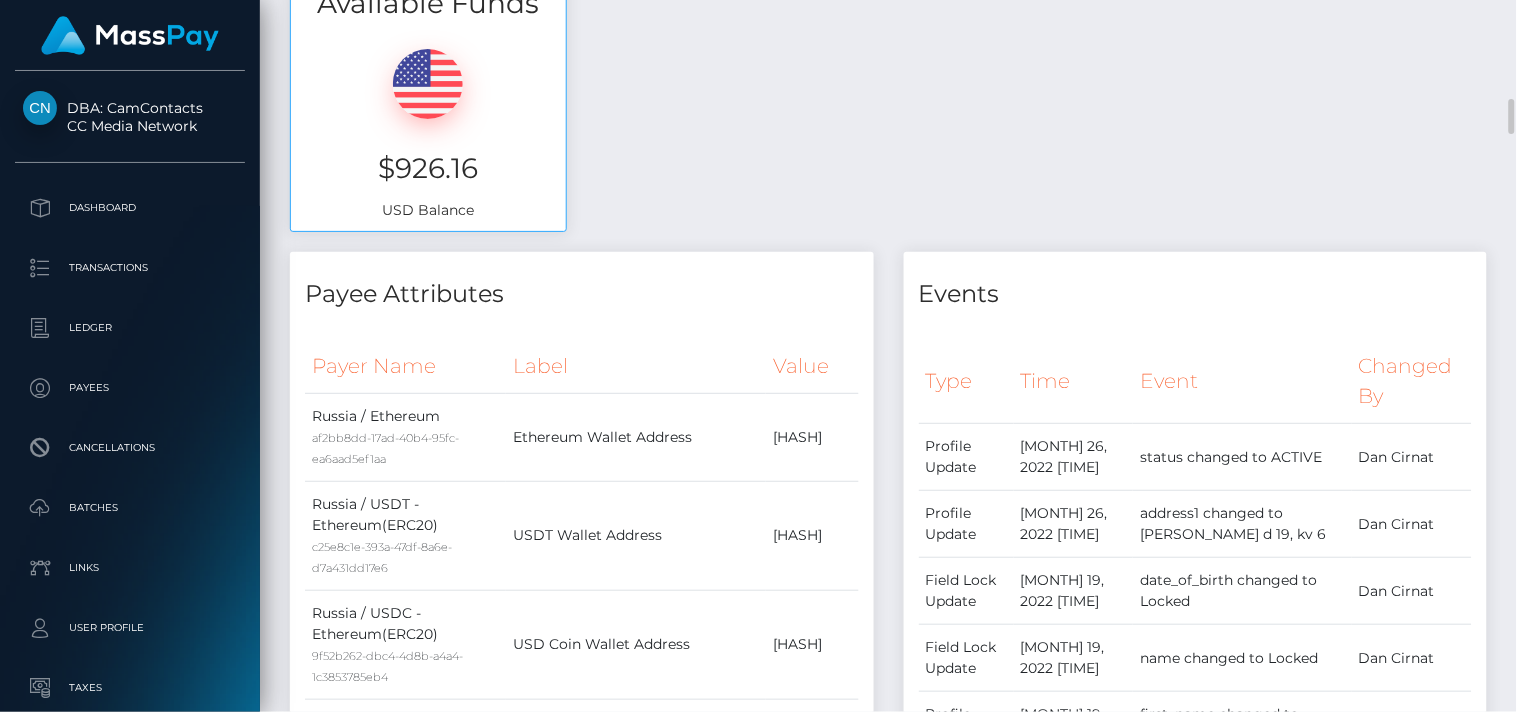 scroll, scrollTop: 780, scrollLeft: 0, axis: vertical 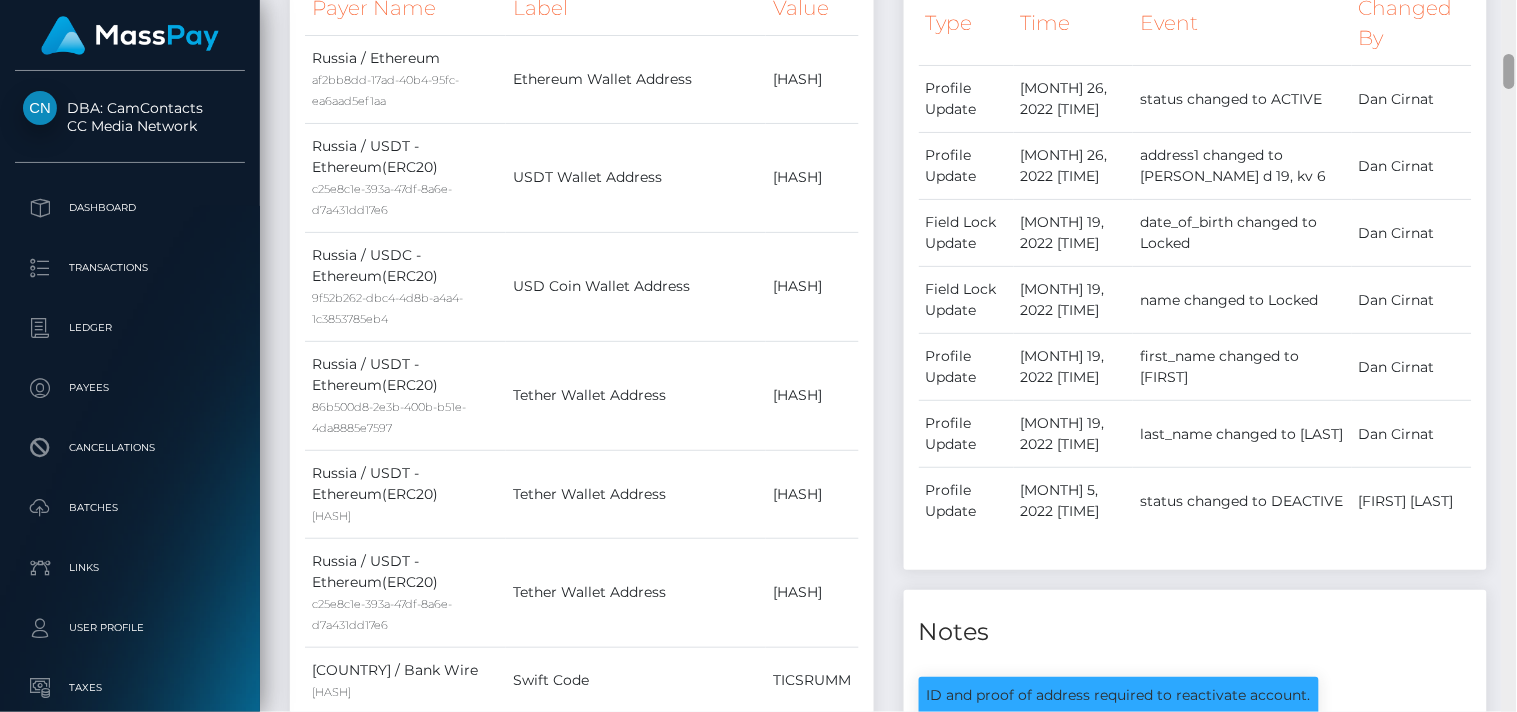 drag, startPoint x: 1511, startPoint y: 51, endPoint x: 1503, endPoint y: 66, distance: 17 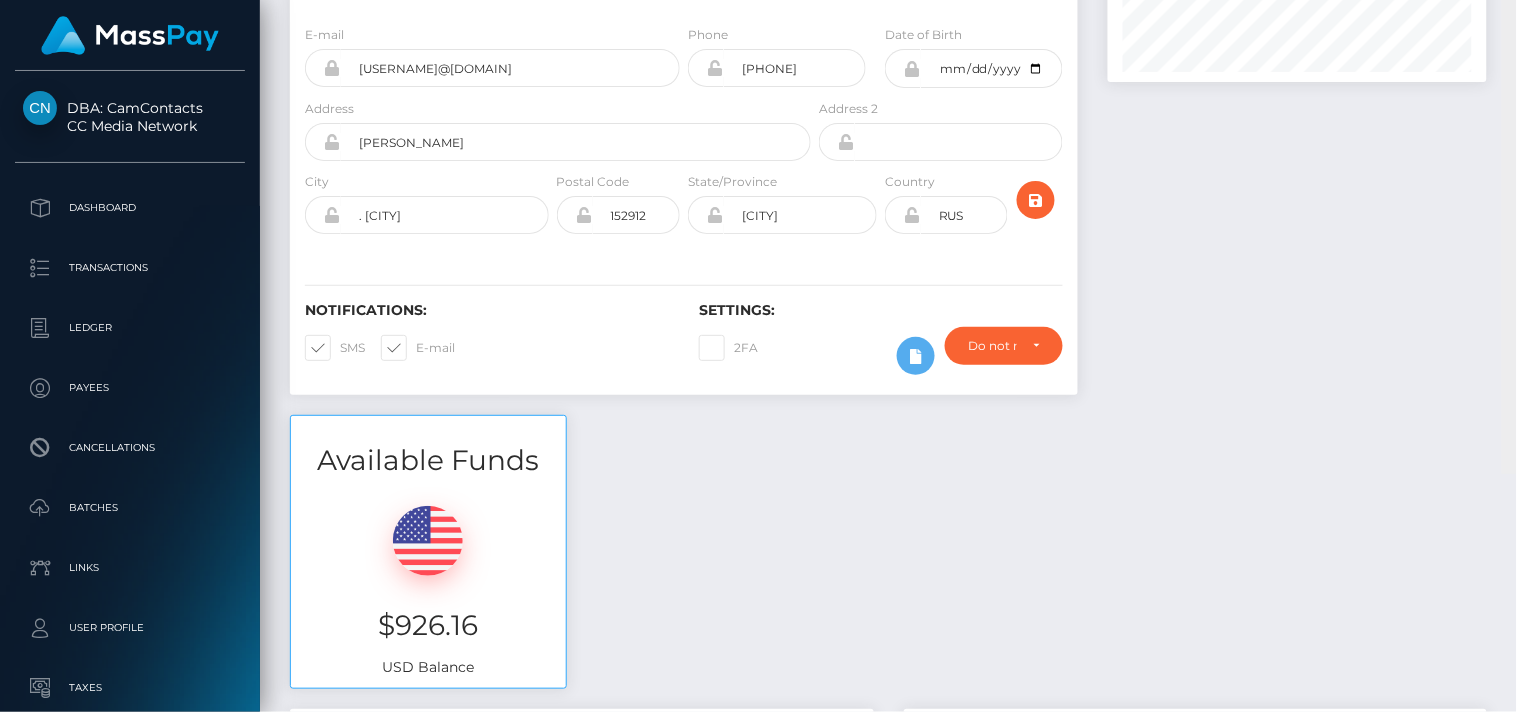 scroll, scrollTop: 0, scrollLeft: 0, axis: both 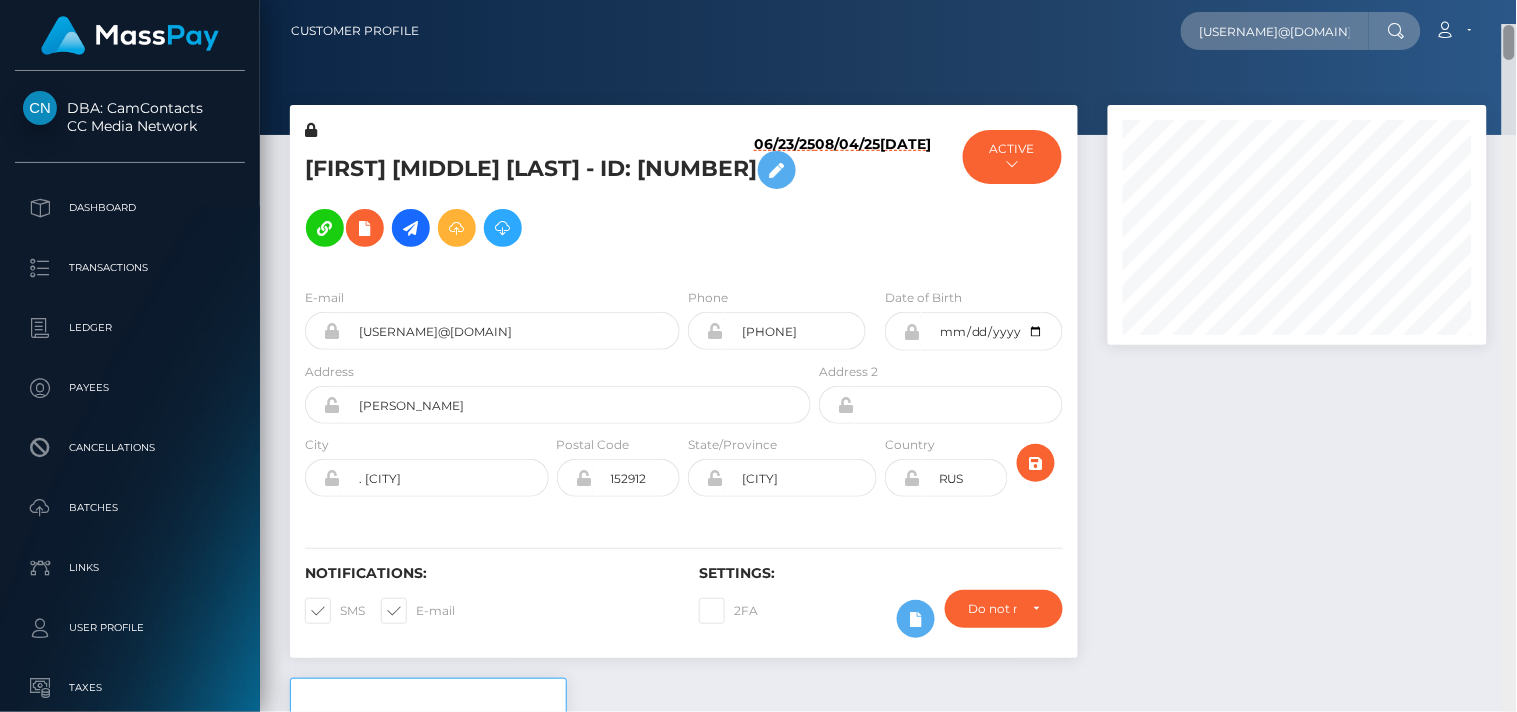 drag, startPoint x: 1512, startPoint y: 64, endPoint x: 1502, endPoint y: -5, distance: 69.72087 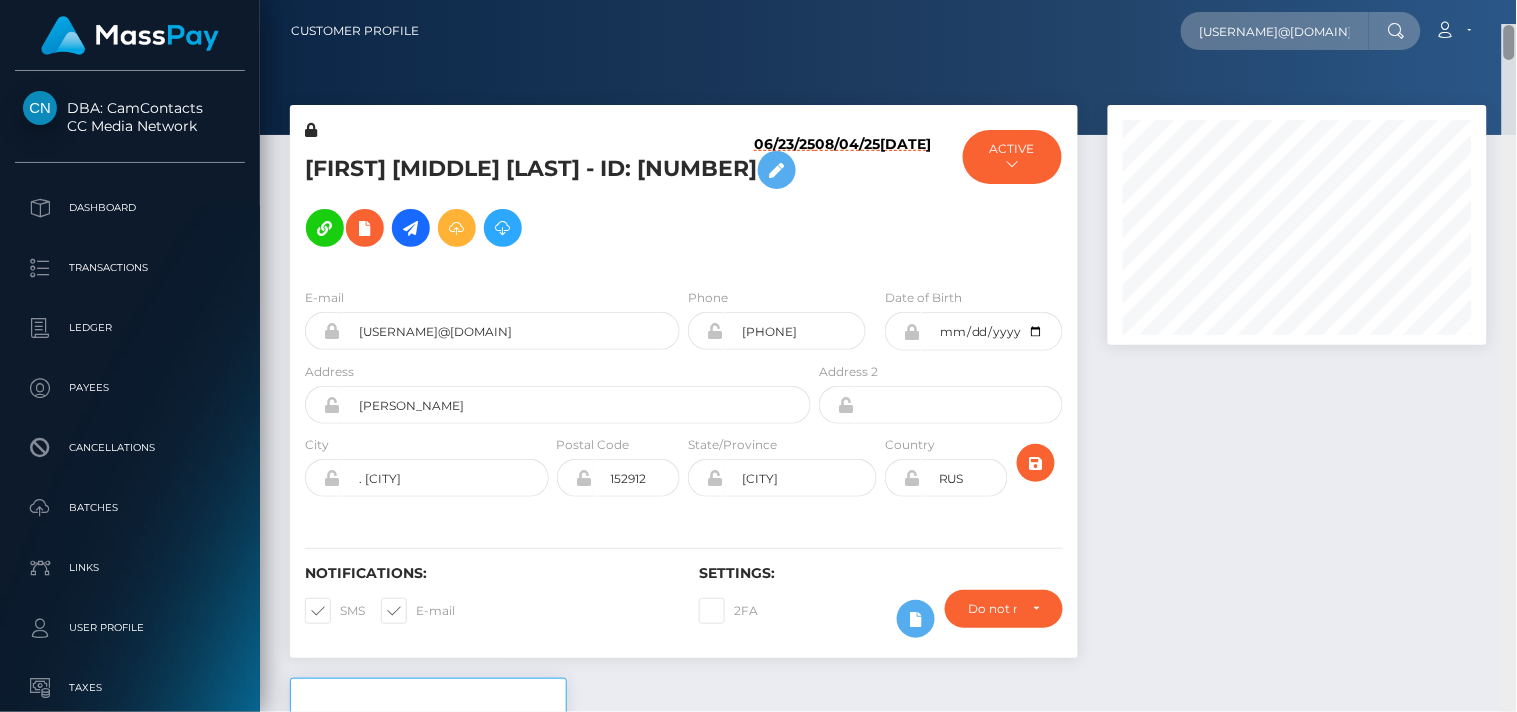 click on "DBA: CamContacts
CC Media Network
Dashboard
Transactions
Ledger
Links" at bounding box center (758, 356) 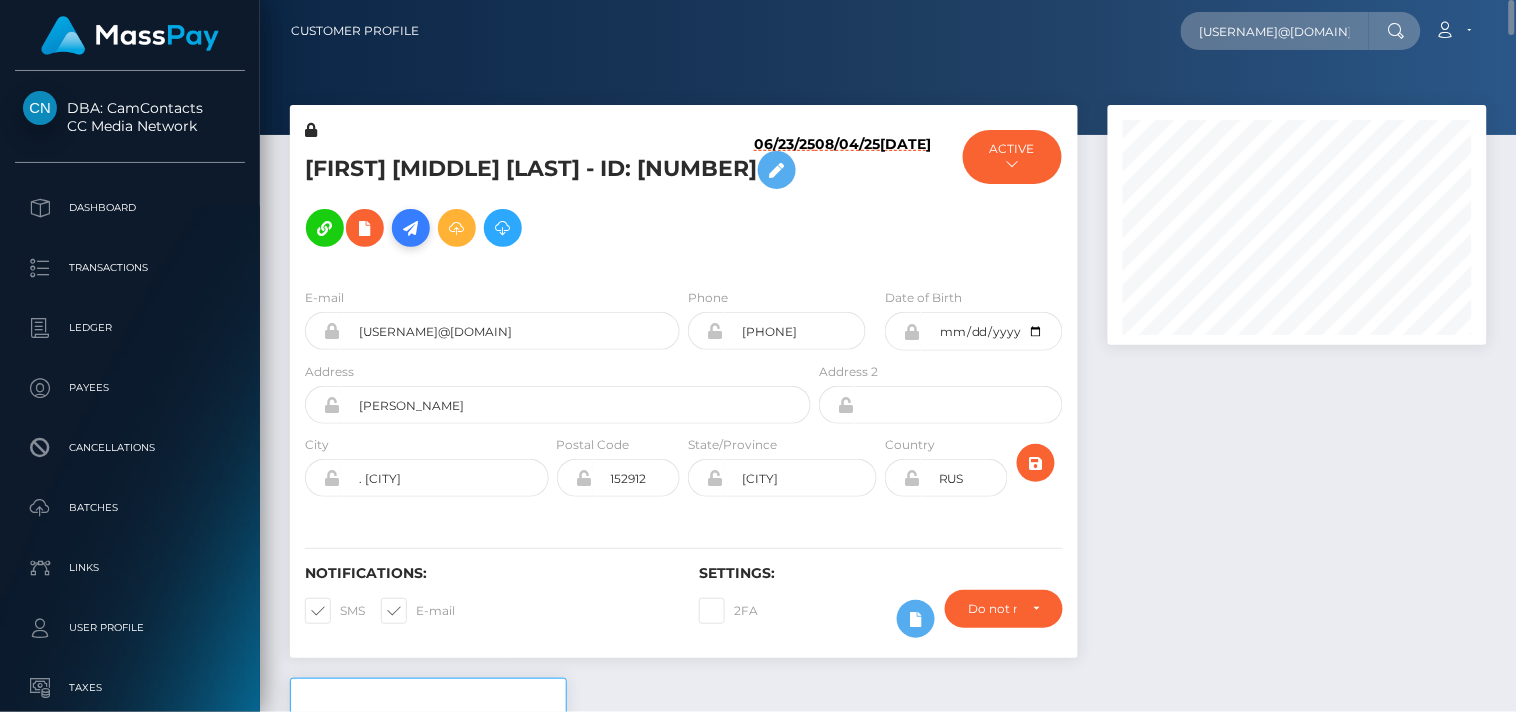 click at bounding box center (411, 228) 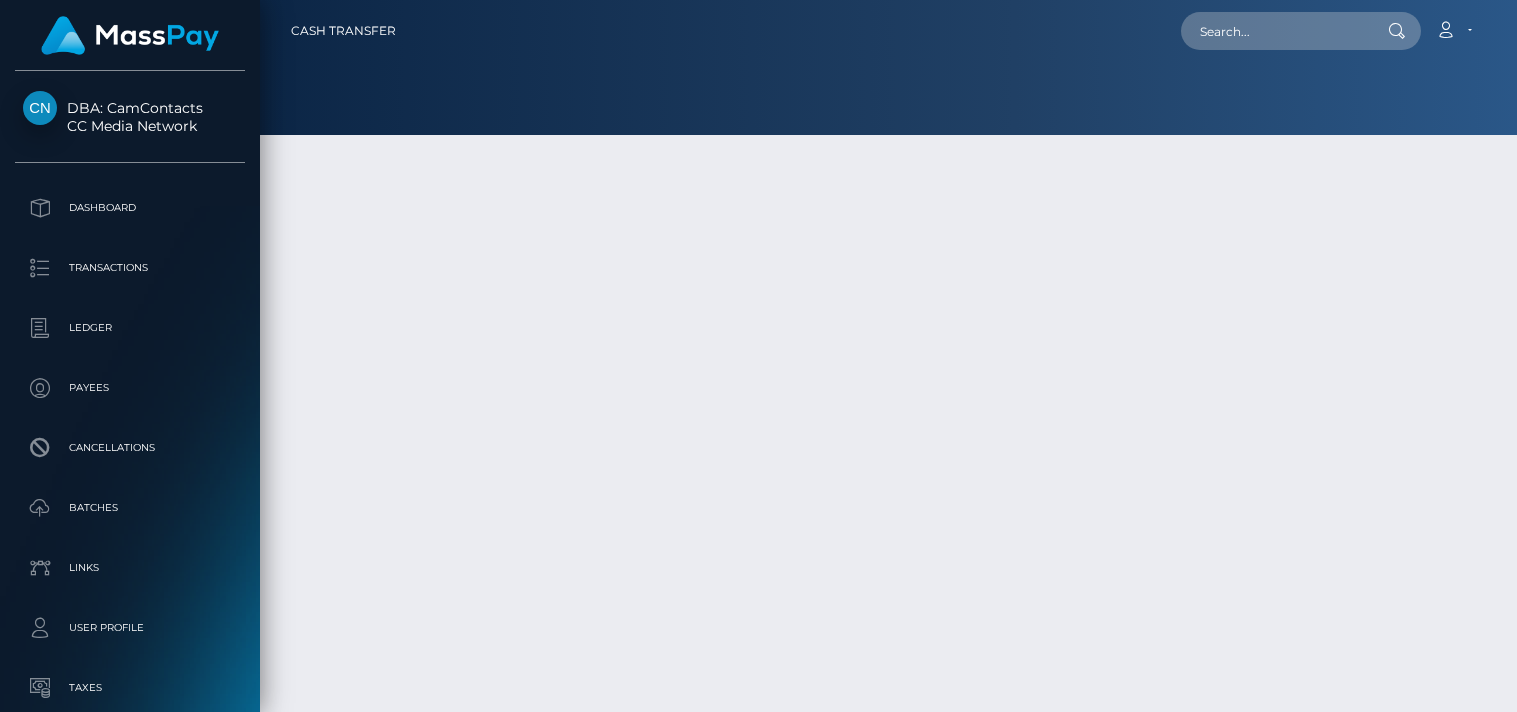 scroll, scrollTop: 0, scrollLeft: 0, axis: both 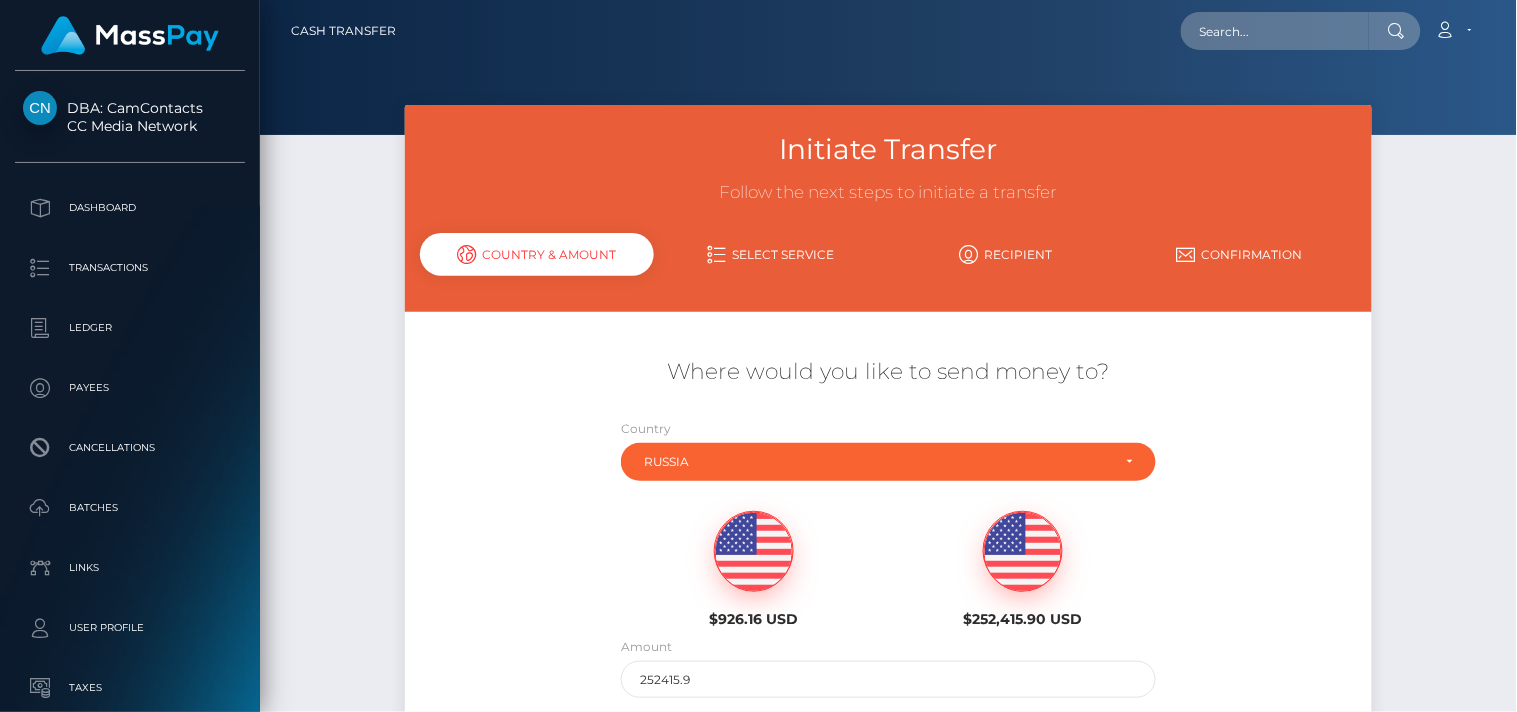 click at bounding box center (754, 552) 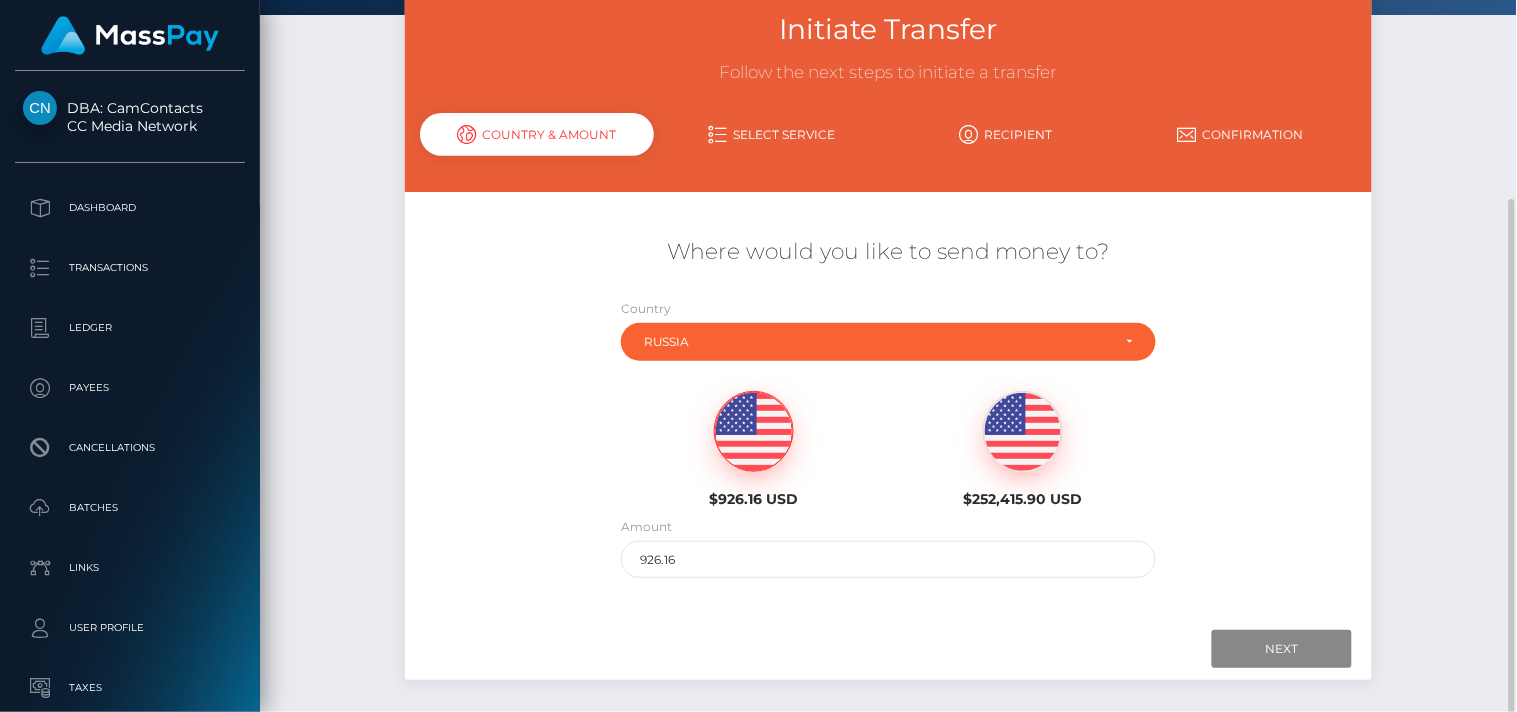 scroll, scrollTop: 206, scrollLeft: 0, axis: vertical 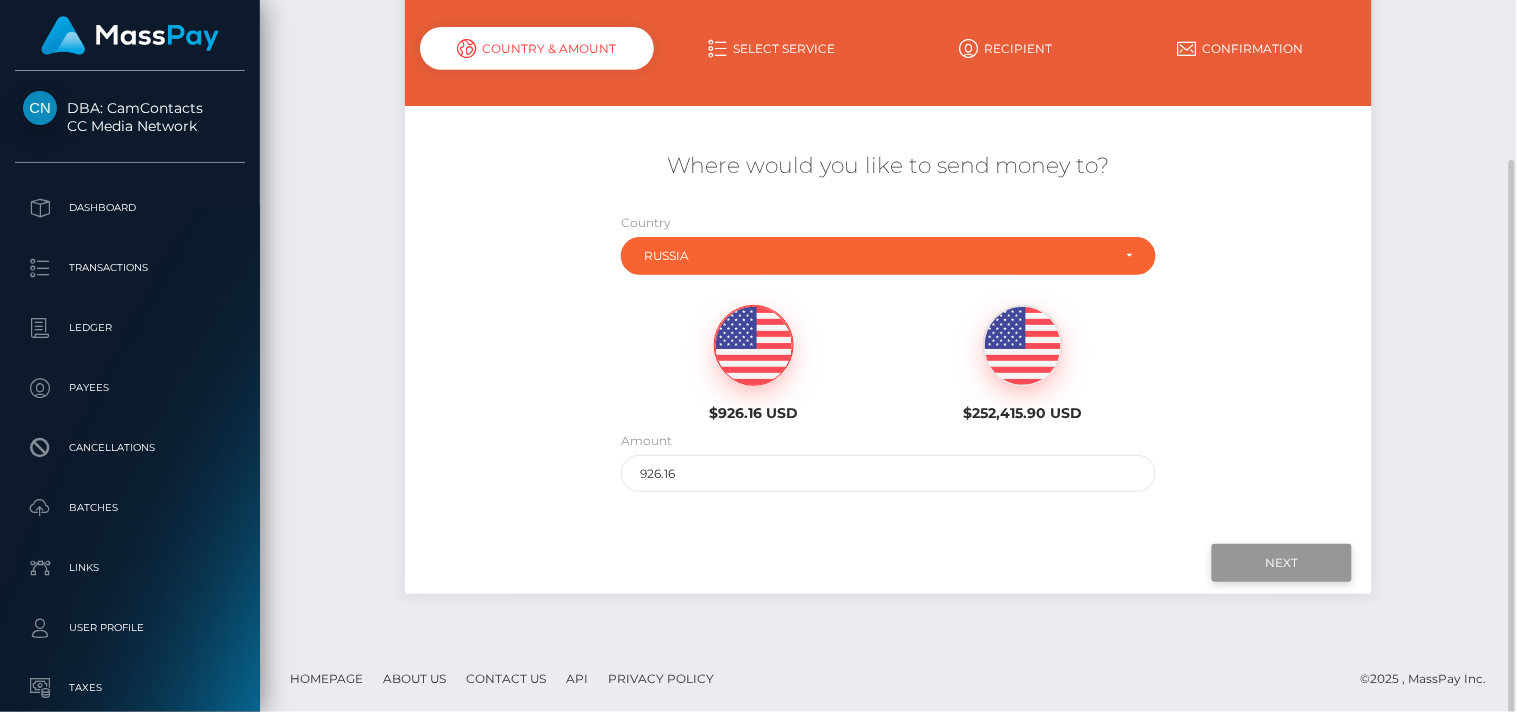 click on "Next" at bounding box center [1282, 563] 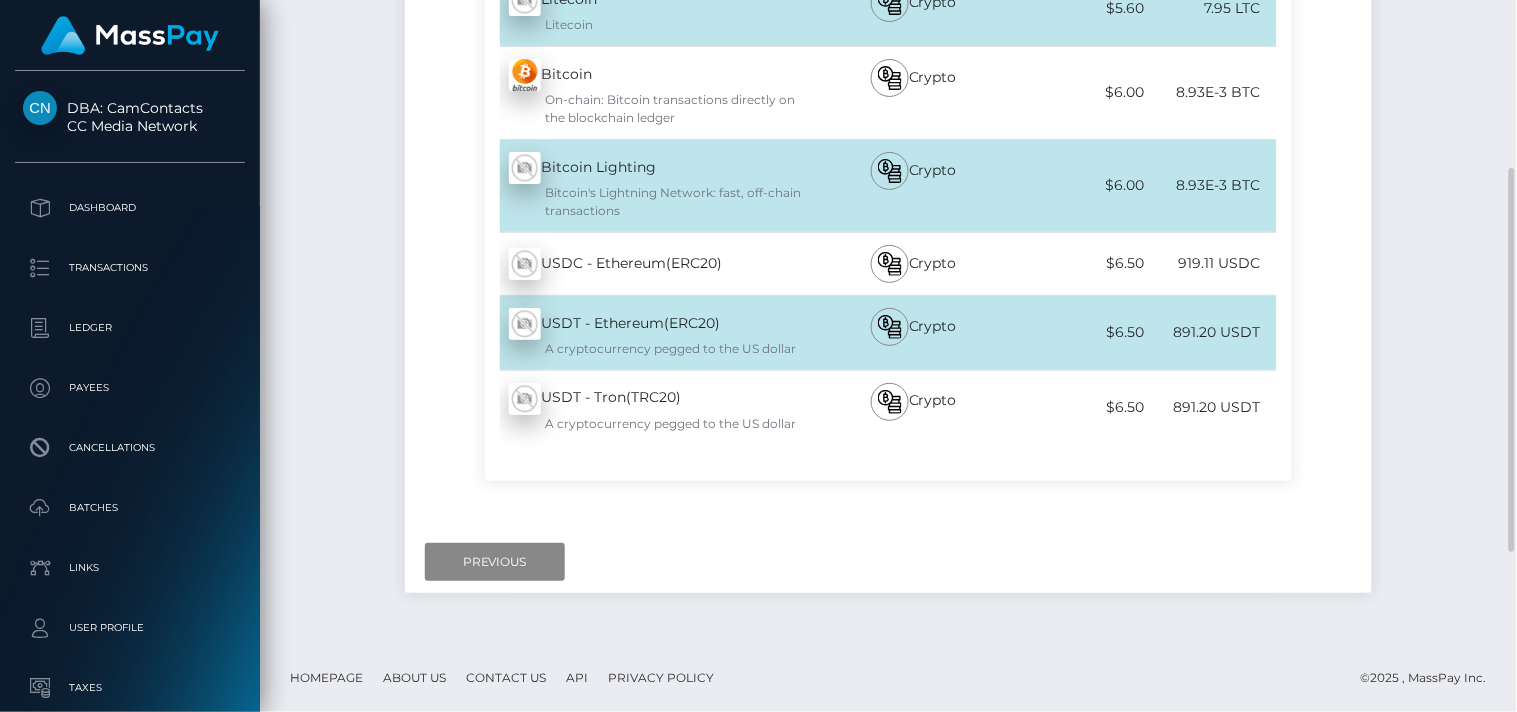 scroll, scrollTop: 612, scrollLeft: 0, axis: vertical 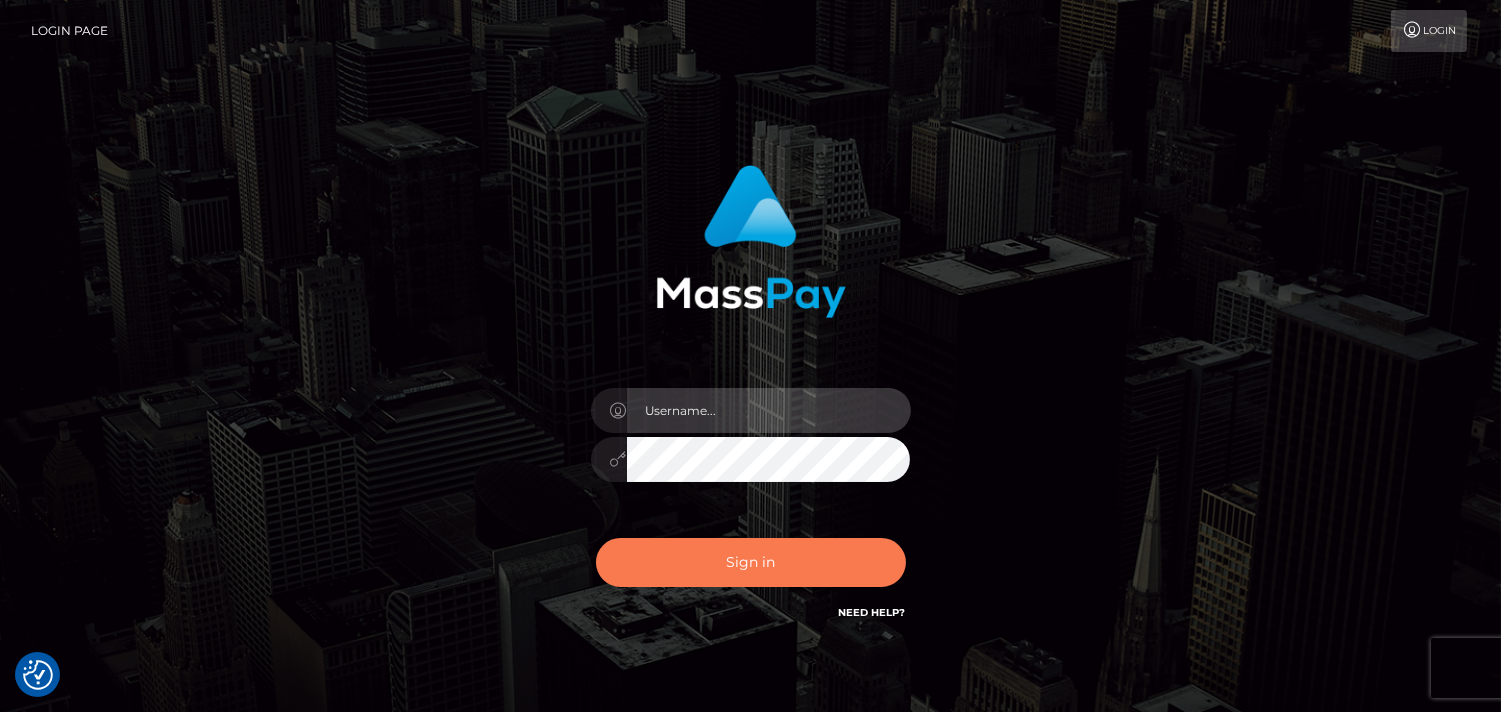 type on "Pk.es" 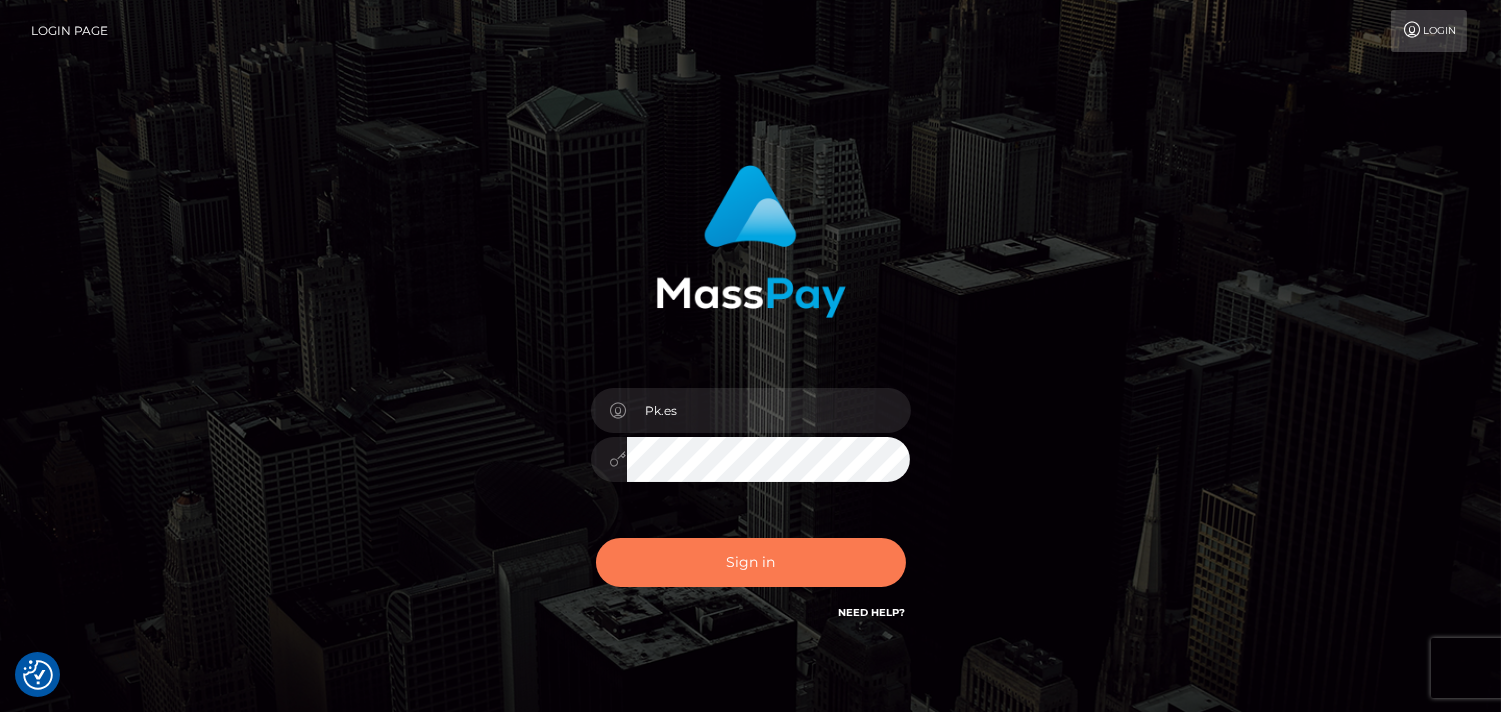 click on "Sign in" at bounding box center [751, 562] 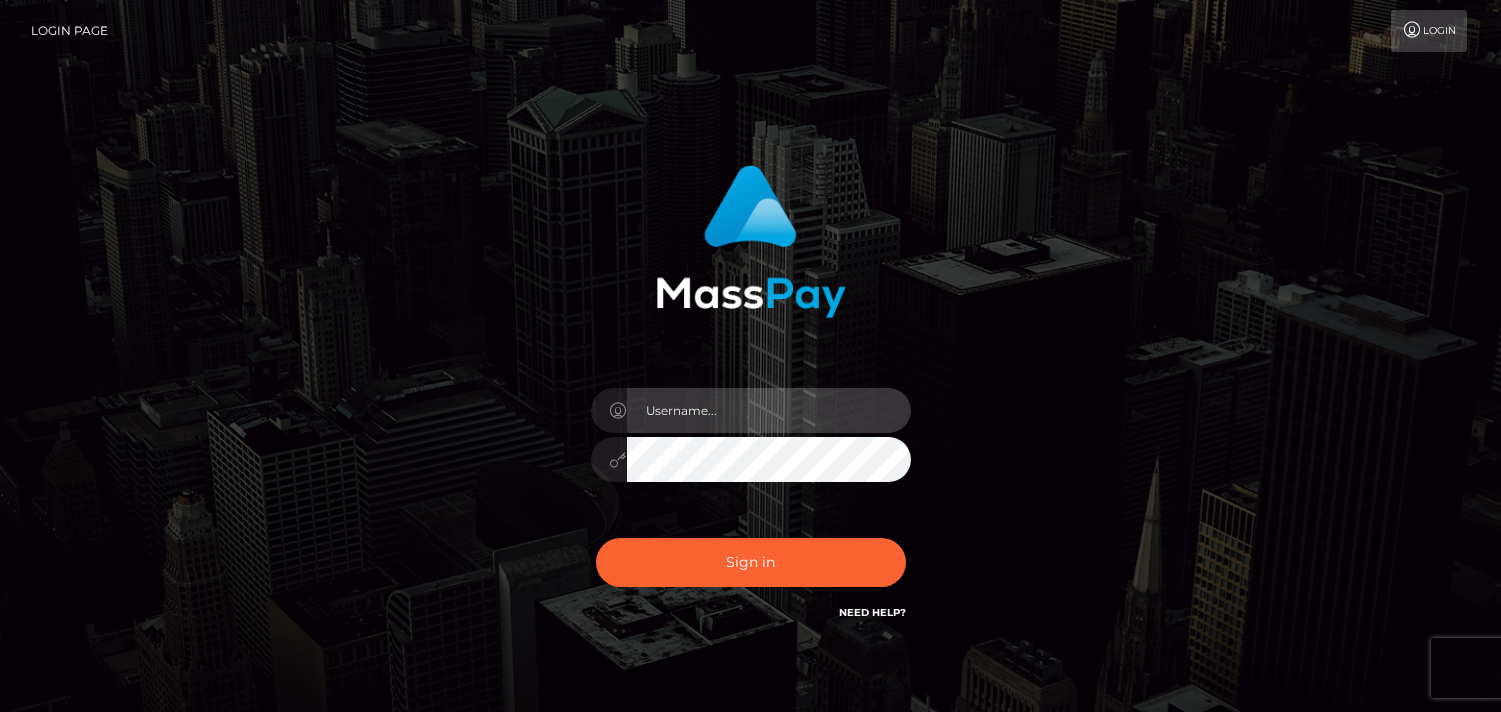 type on "Pk.es" 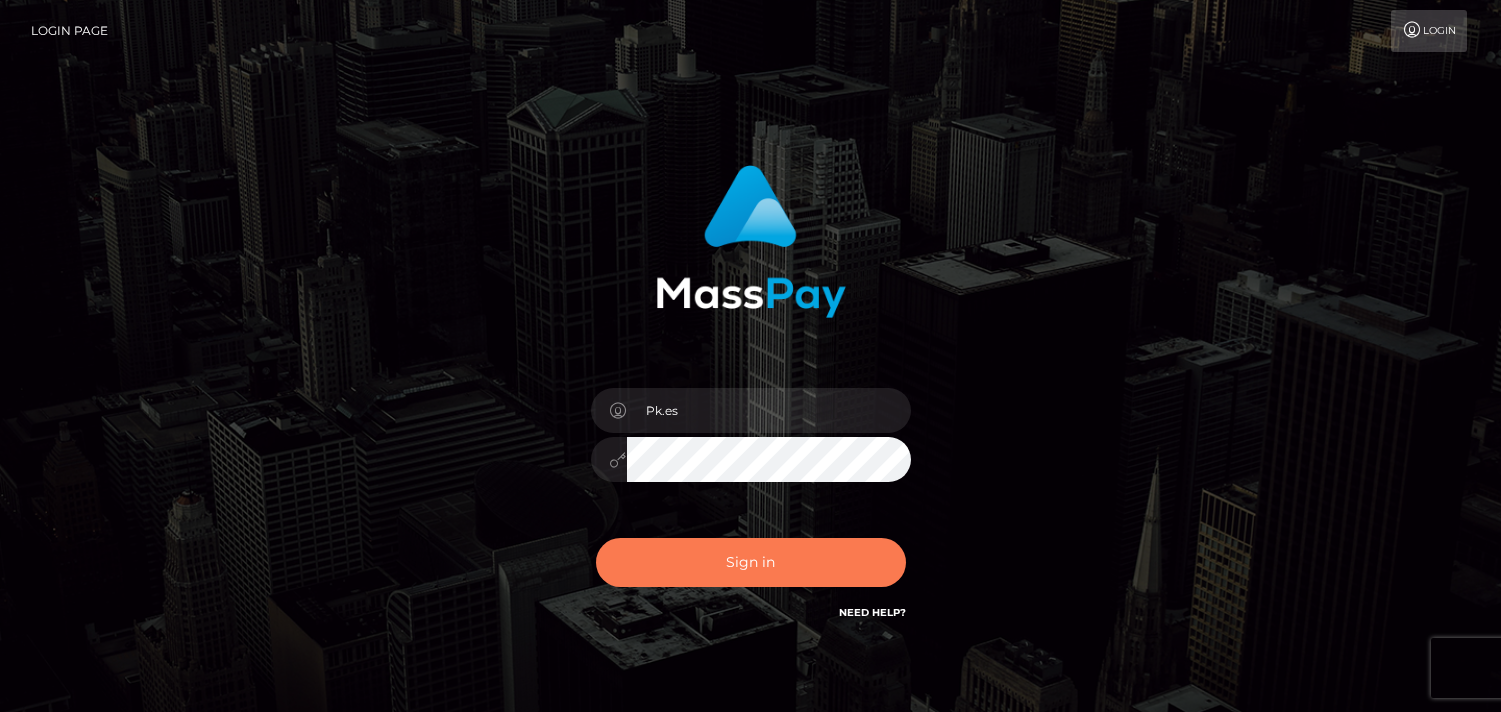 click on "Sign in" at bounding box center [751, 562] 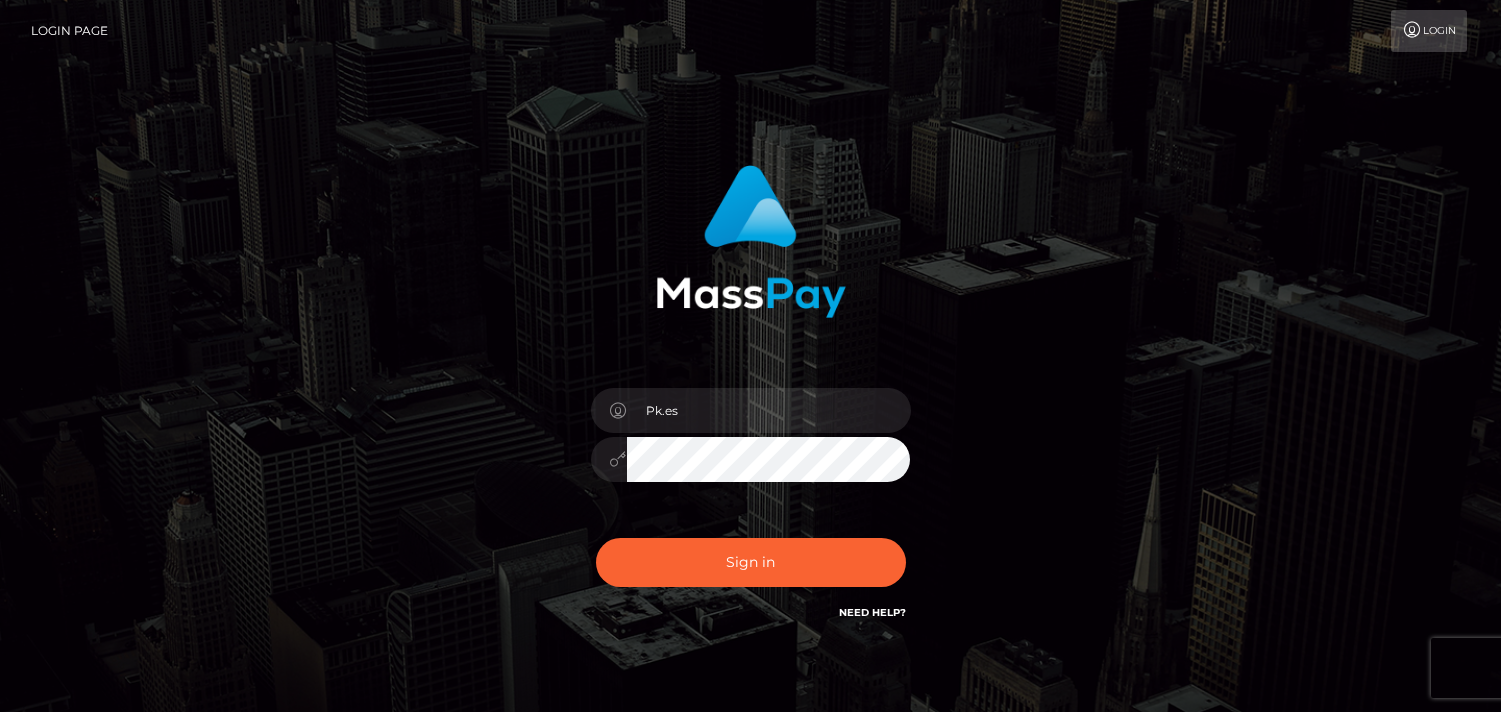 scroll, scrollTop: 0, scrollLeft: 0, axis: both 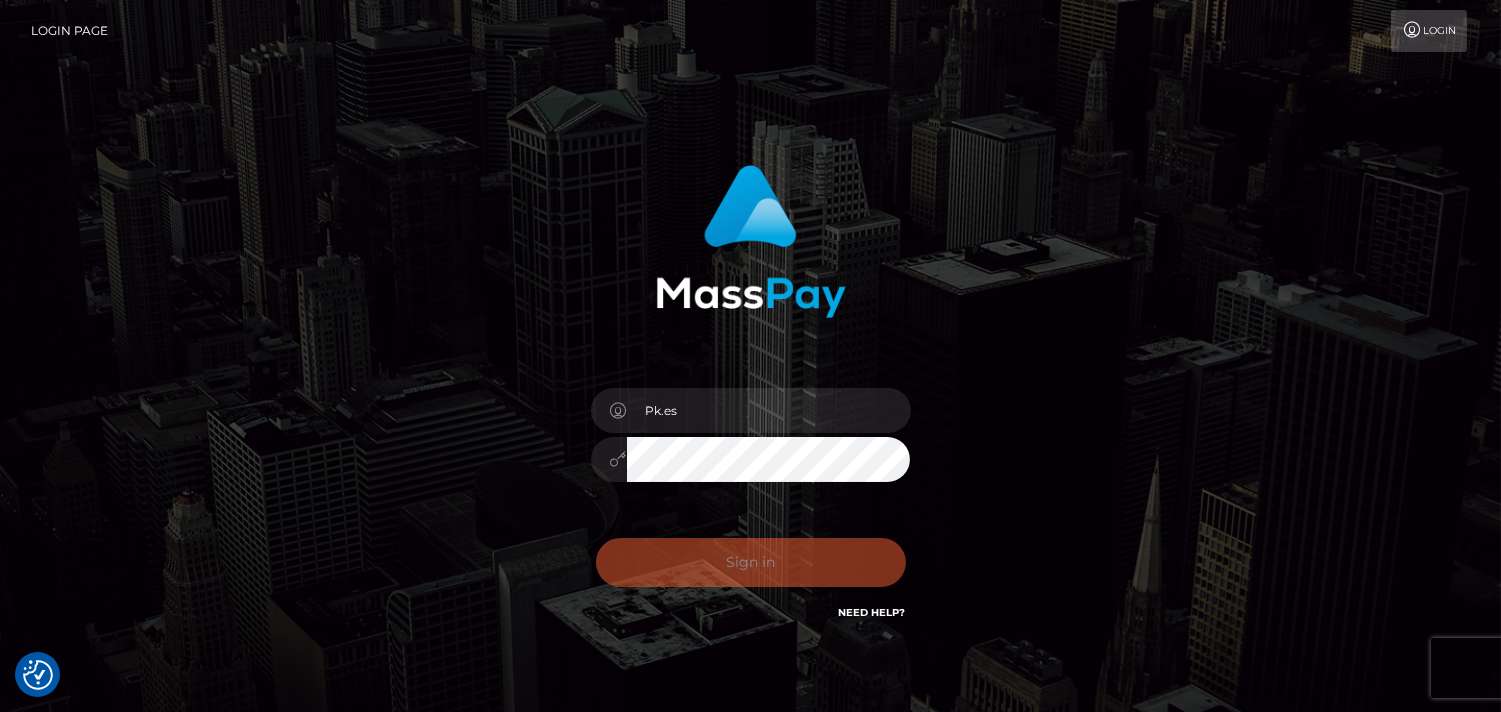 checkbox on "true" 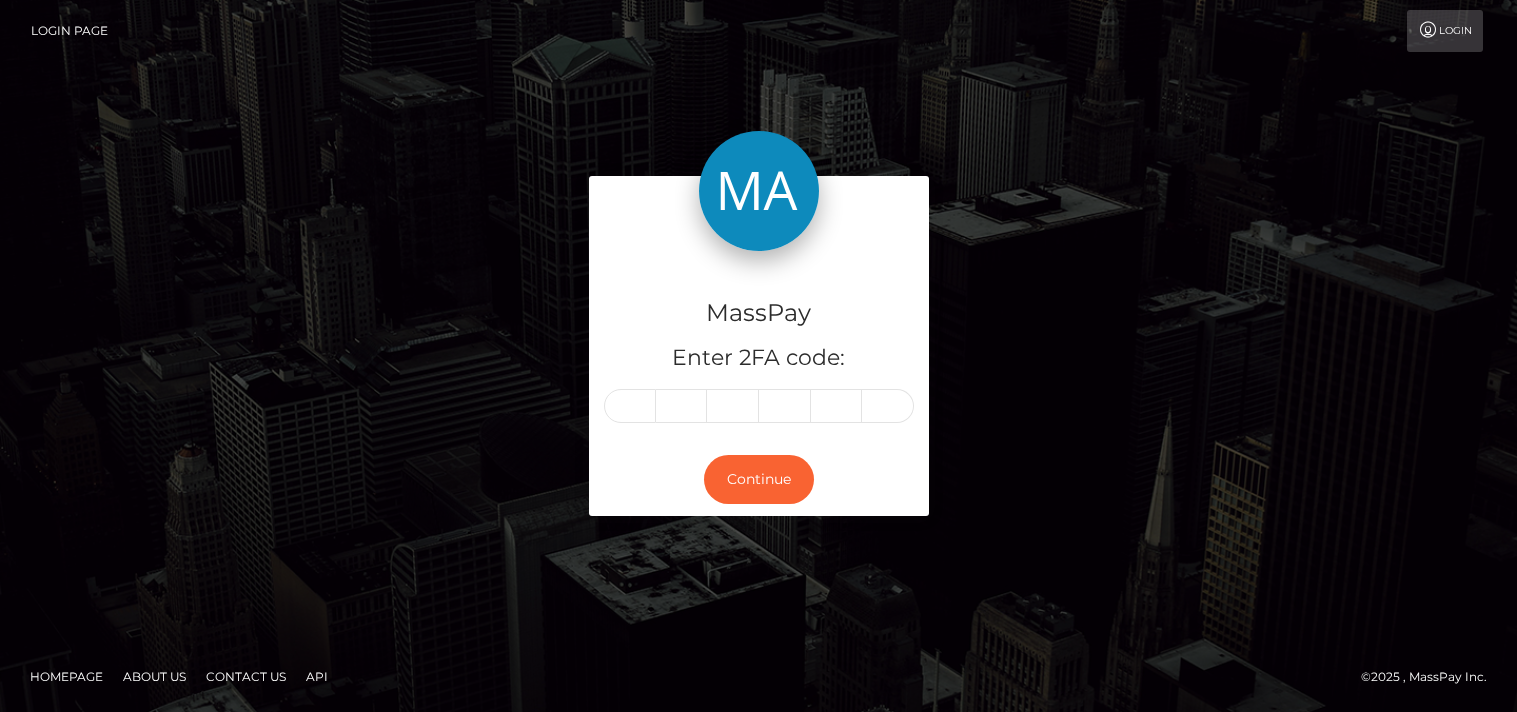 scroll, scrollTop: 0, scrollLeft: 0, axis: both 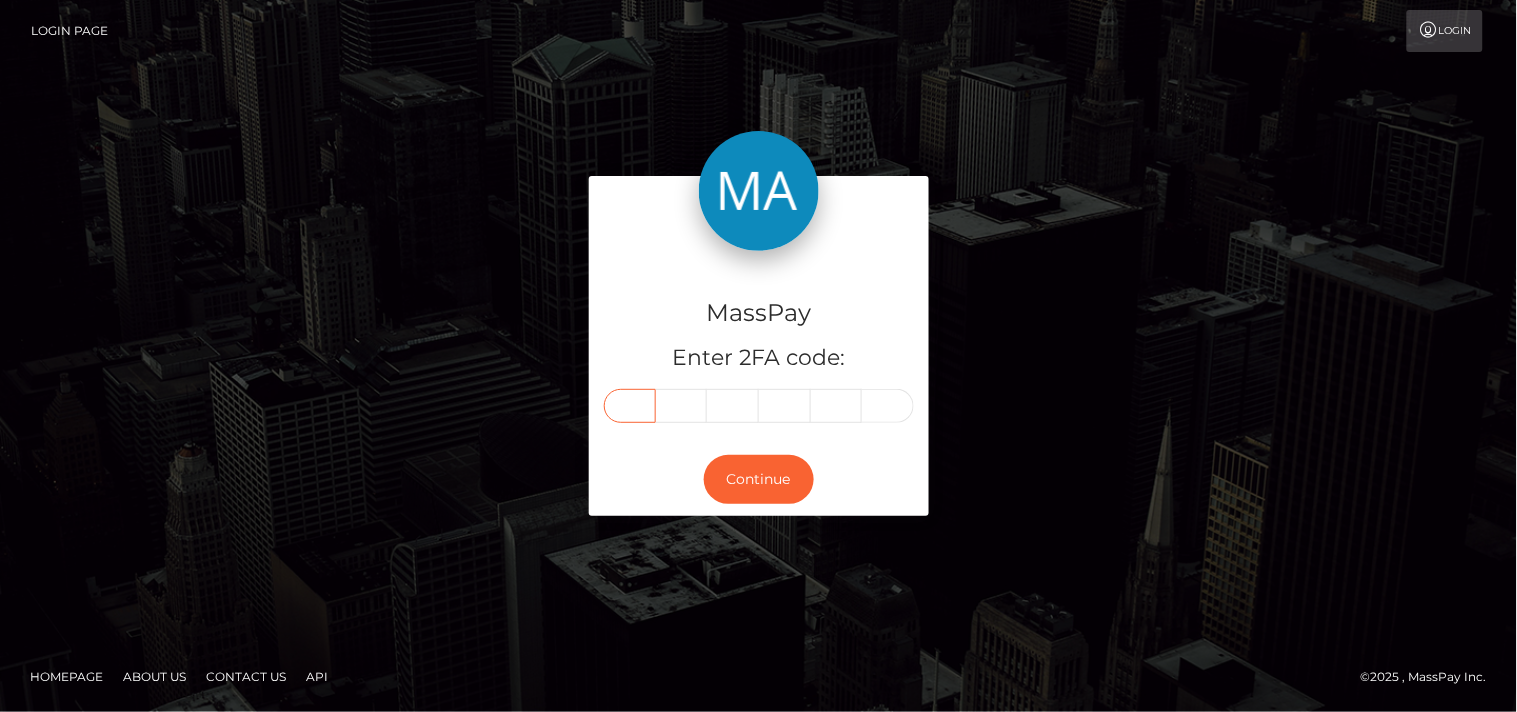 click at bounding box center [630, 406] 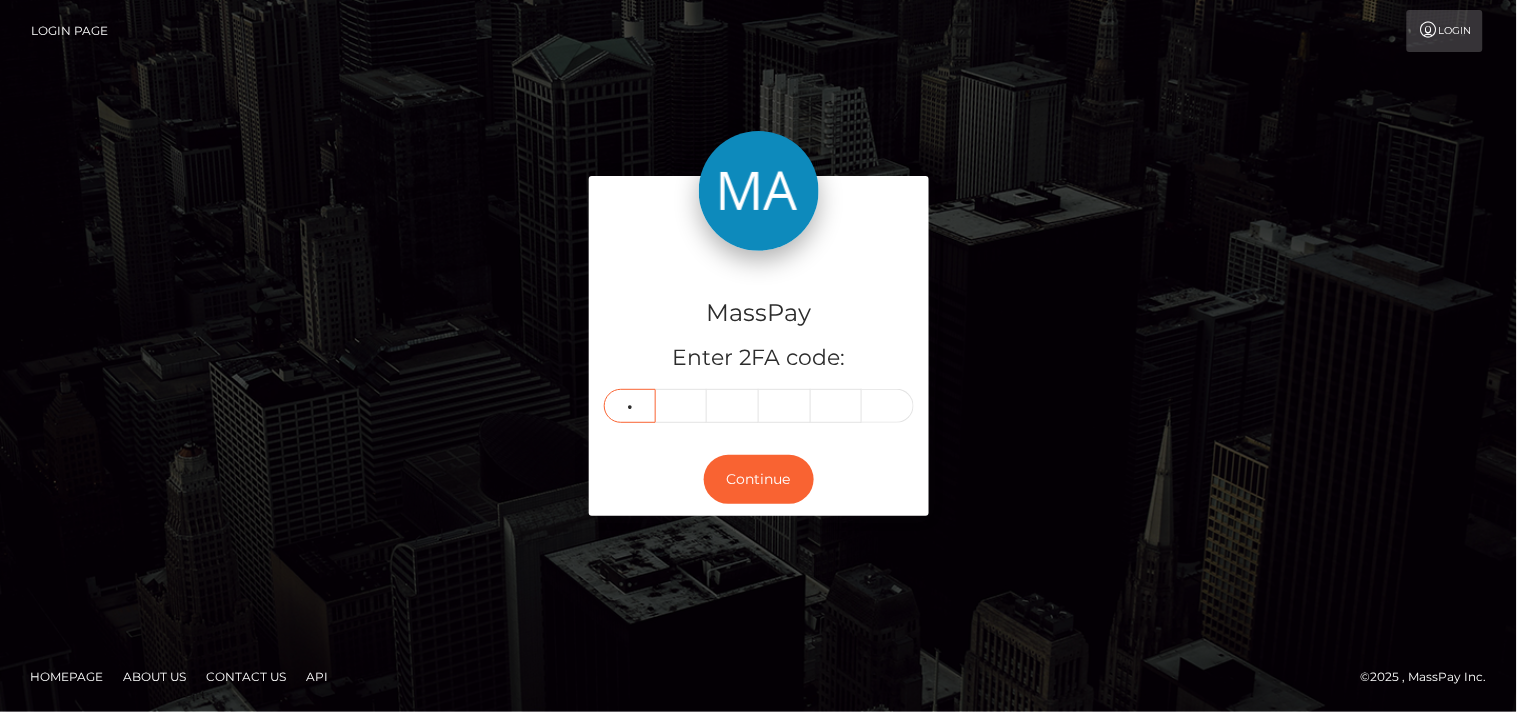type on "3" 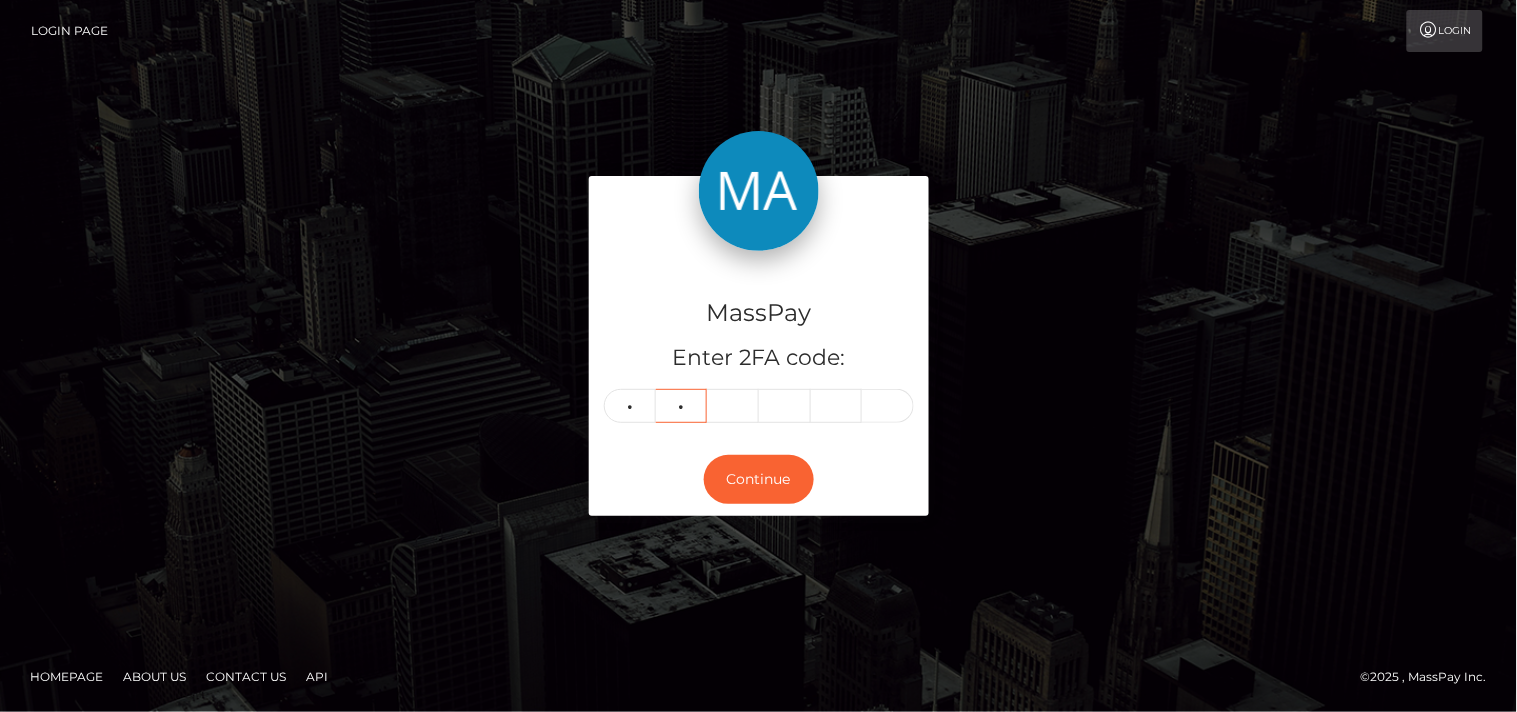 type on "8" 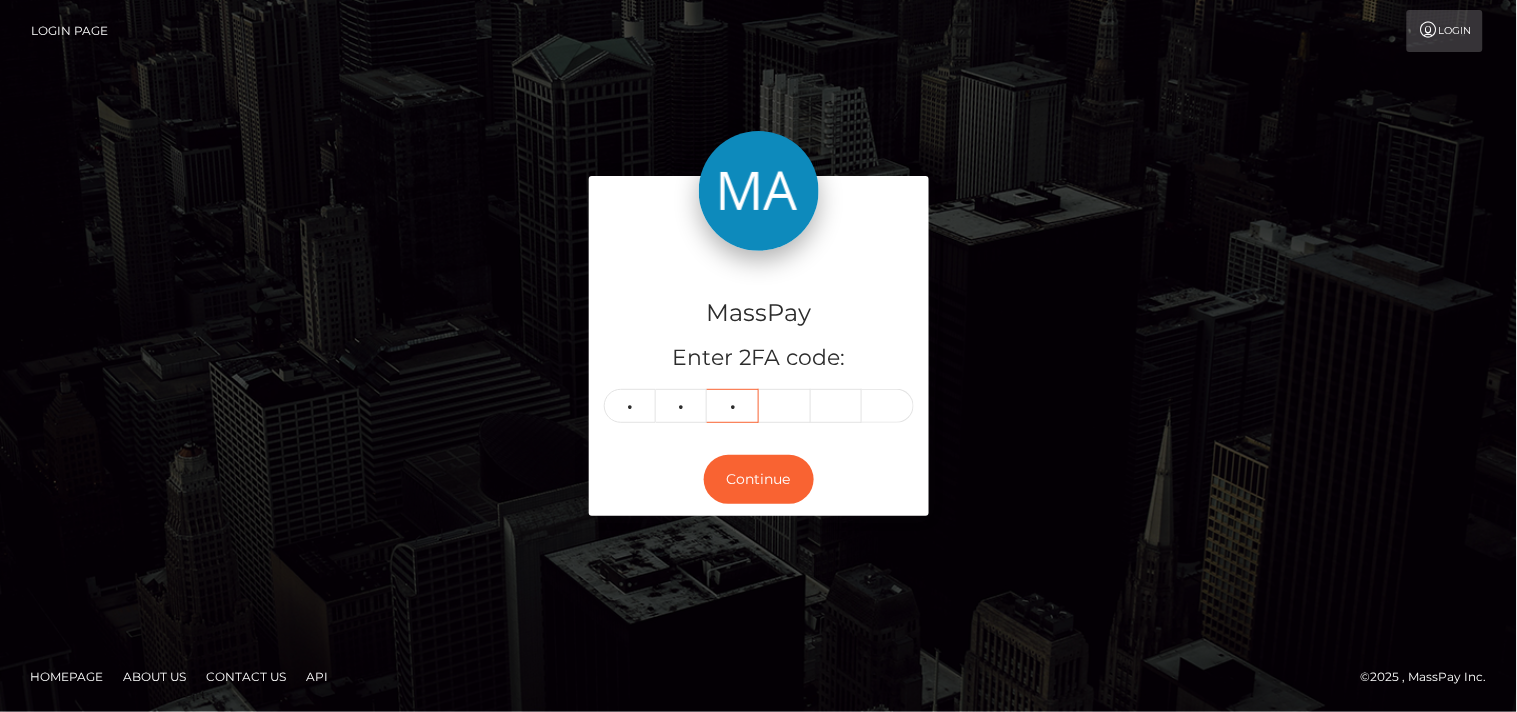 type on "3" 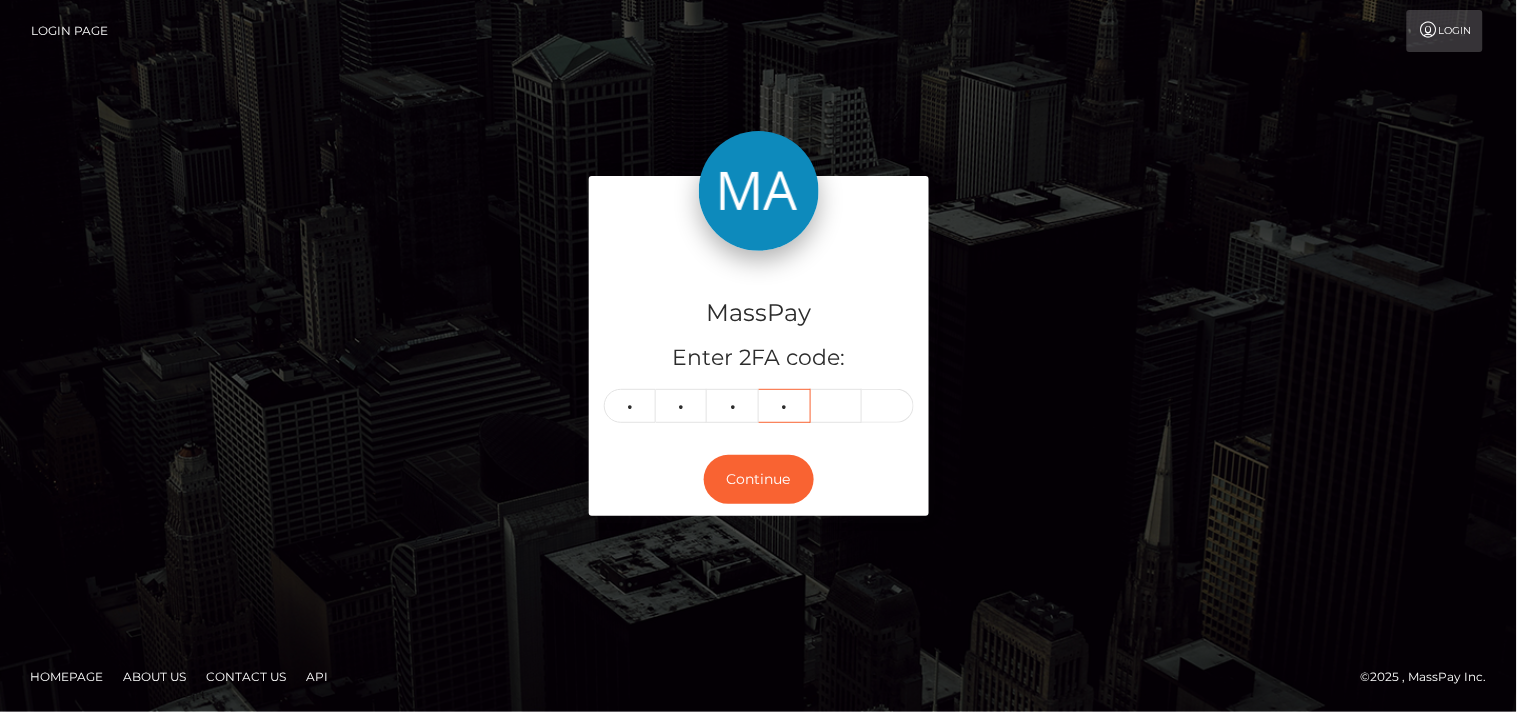 type on "5" 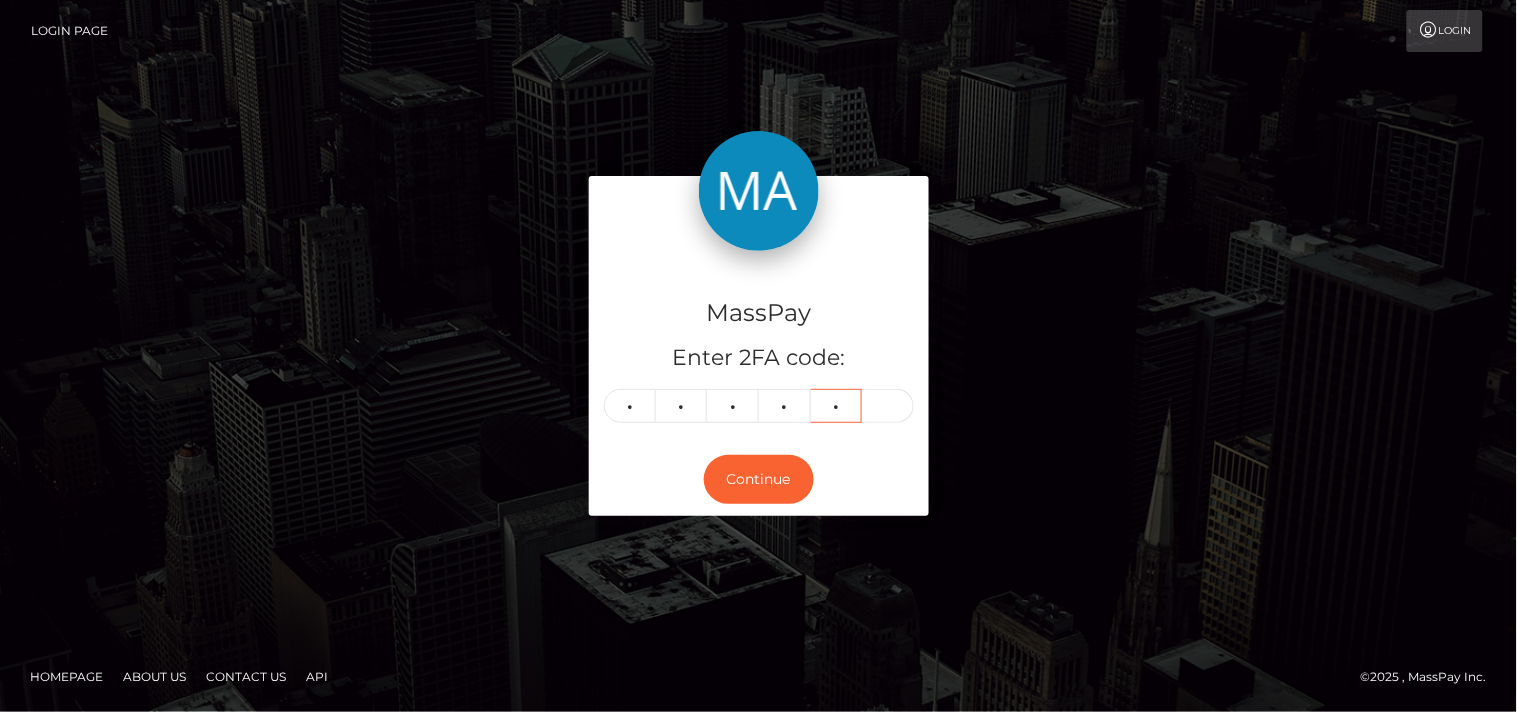 type on "8" 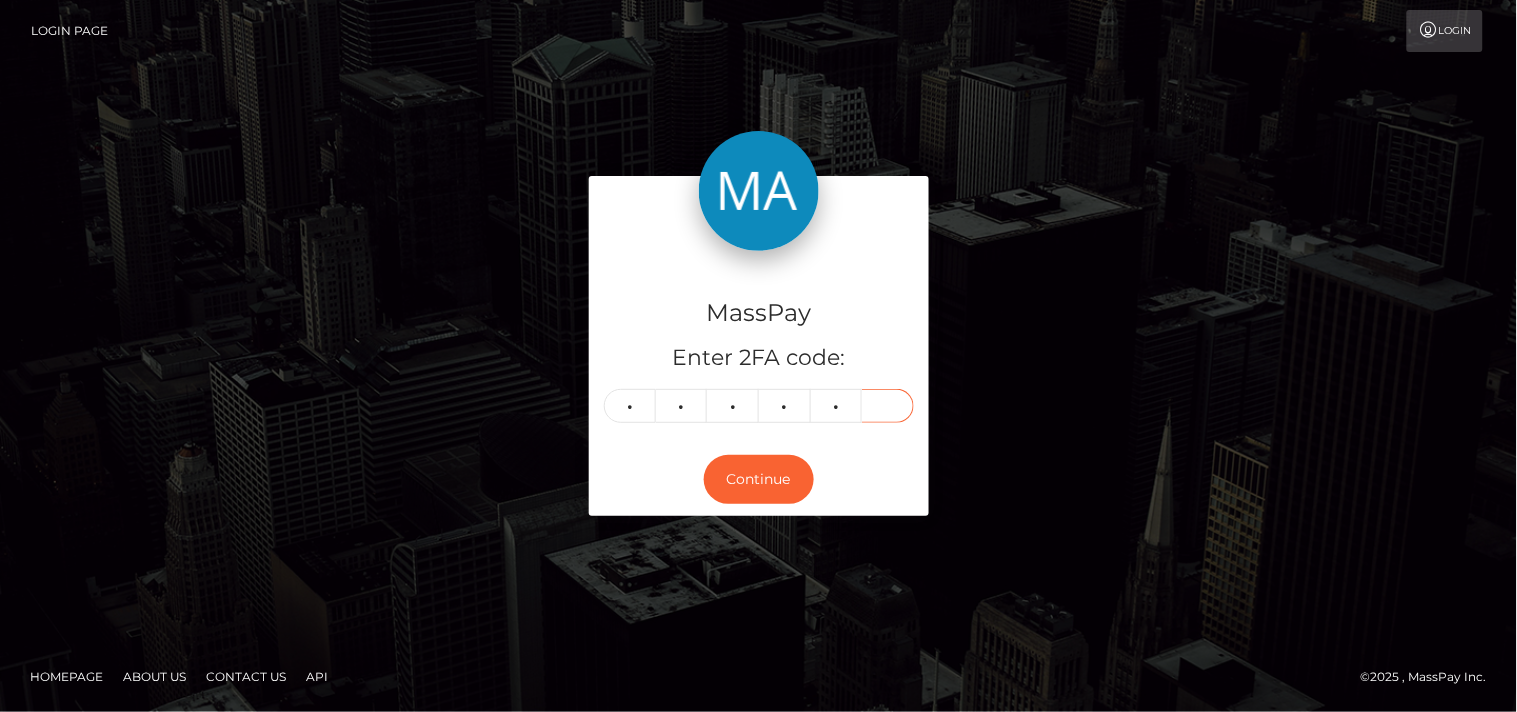 type on "9" 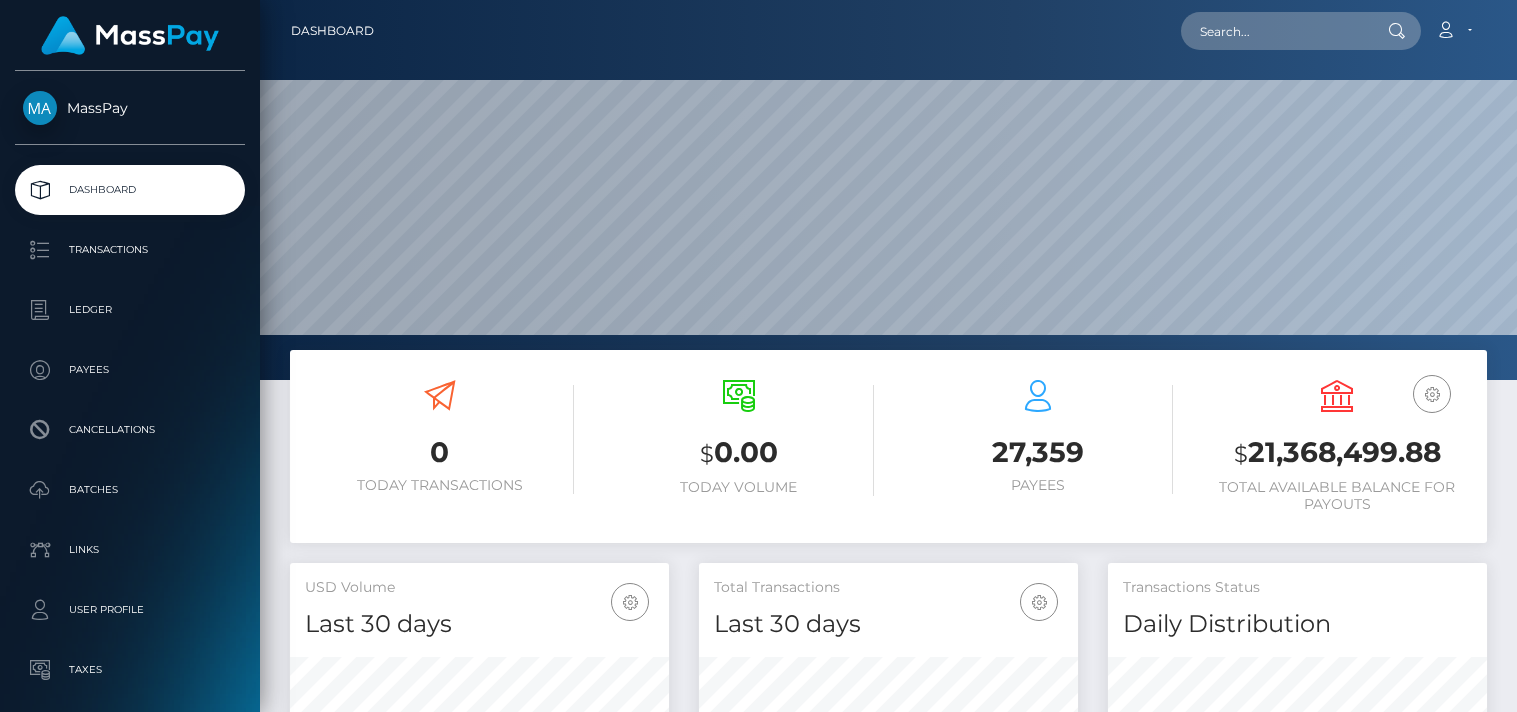 scroll, scrollTop: 0, scrollLeft: 0, axis: both 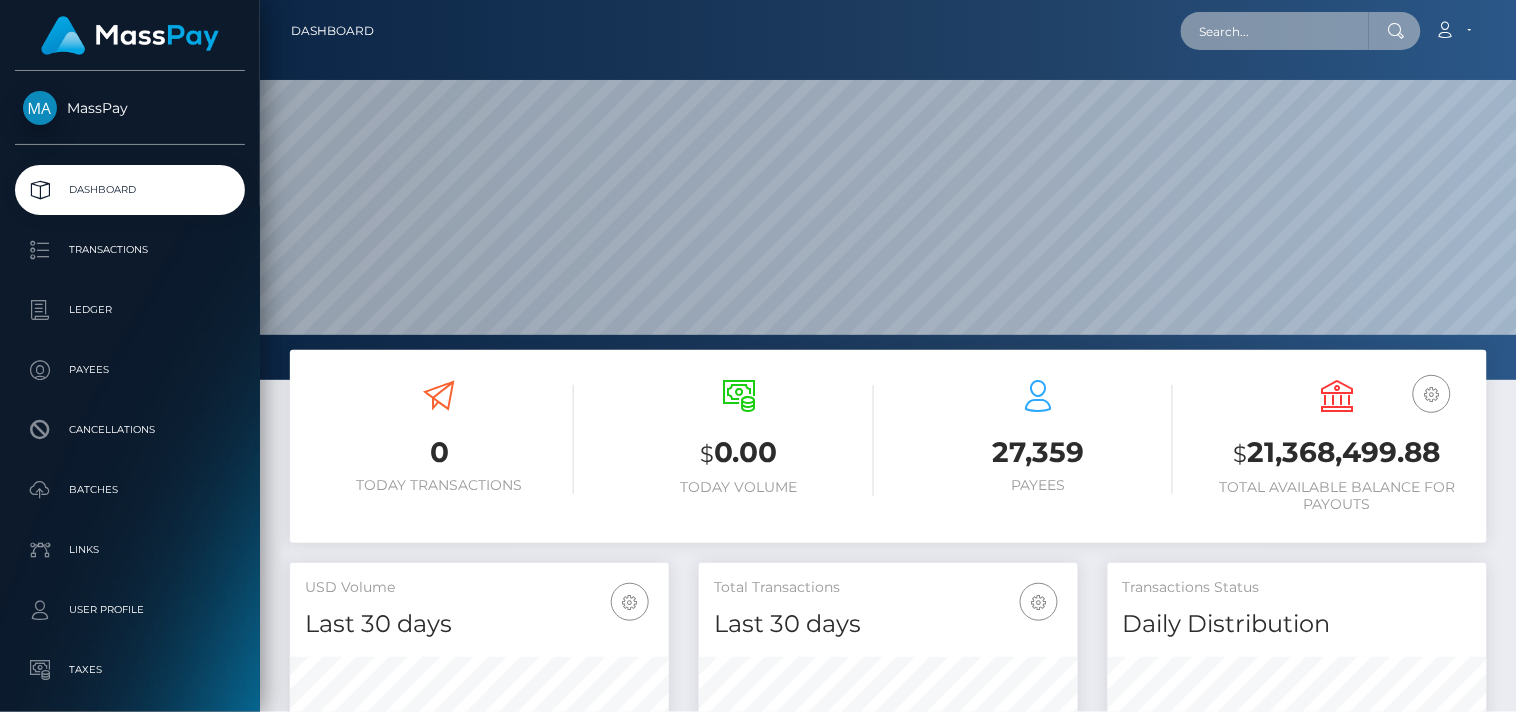 click at bounding box center (1275, 31) 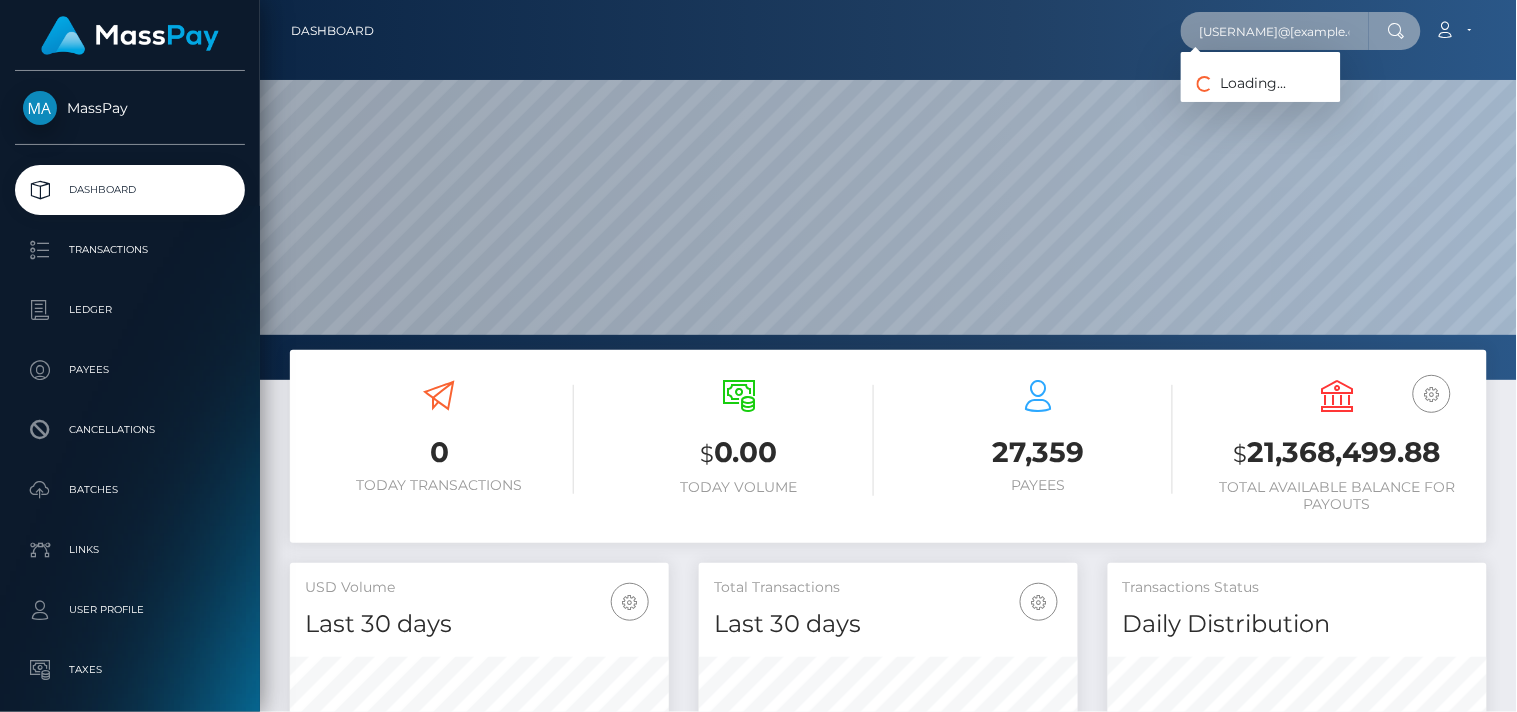 scroll, scrollTop: 0, scrollLeft: 16, axis: horizontal 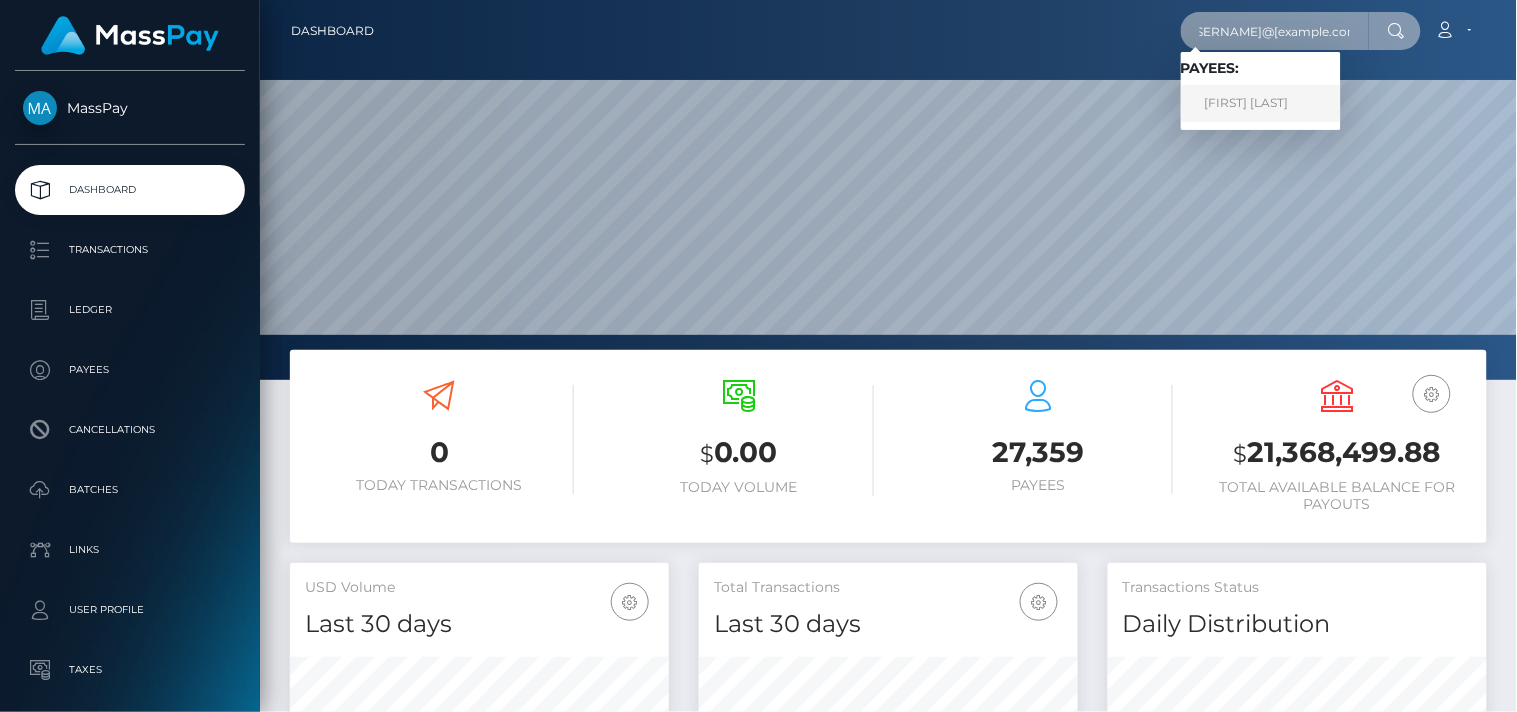 type on "[USERNAME]@[example.com]" 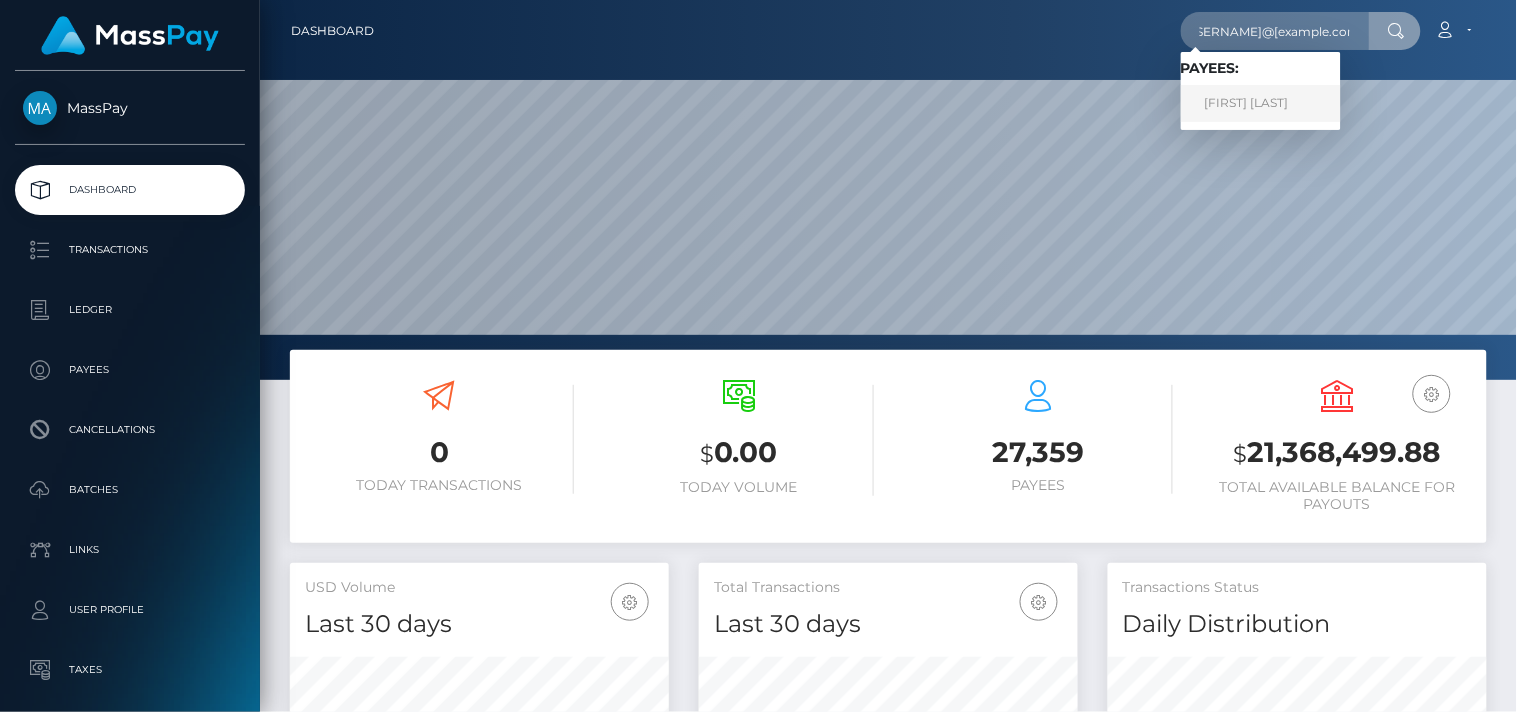 scroll, scrollTop: 0, scrollLeft: 0, axis: both 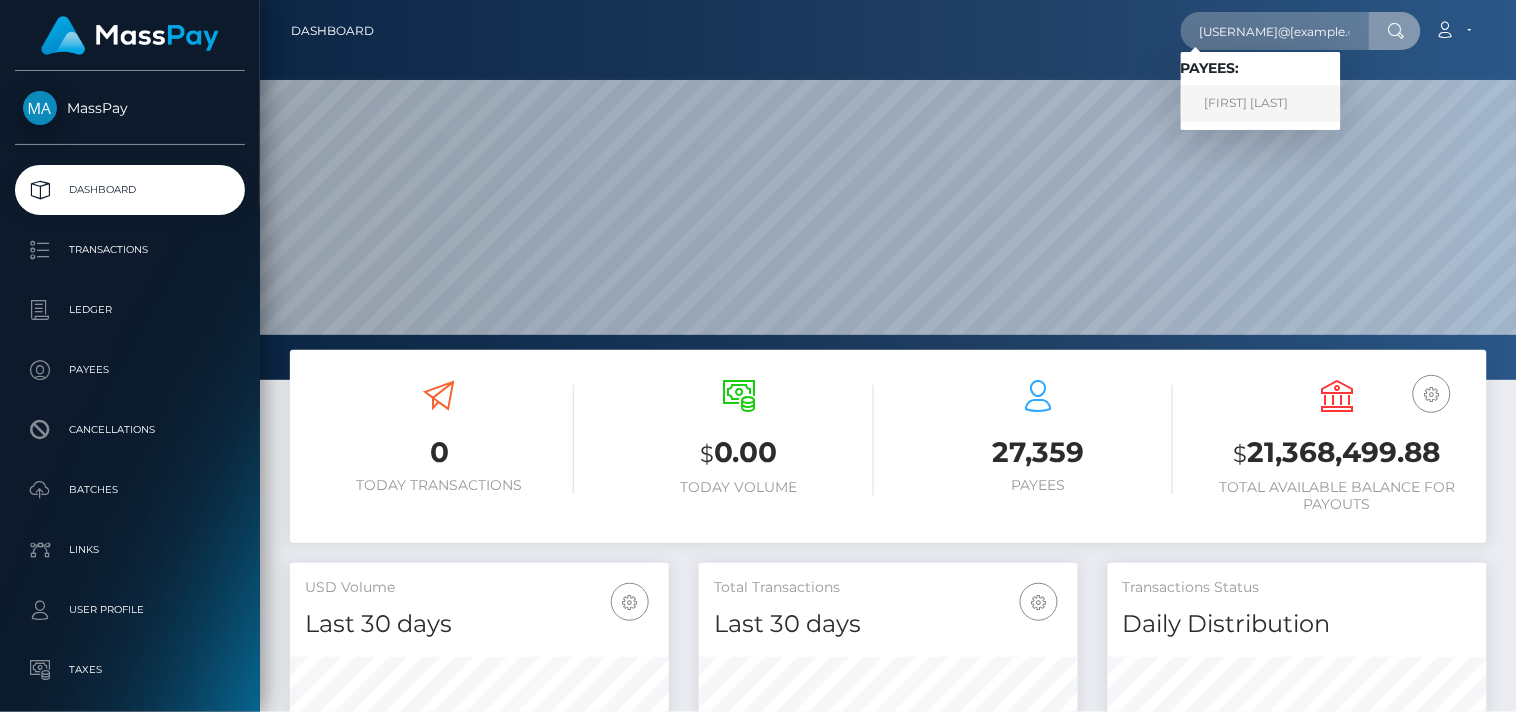 click on "[FIRST] [LAST]" at bounding box center [1261, 103] 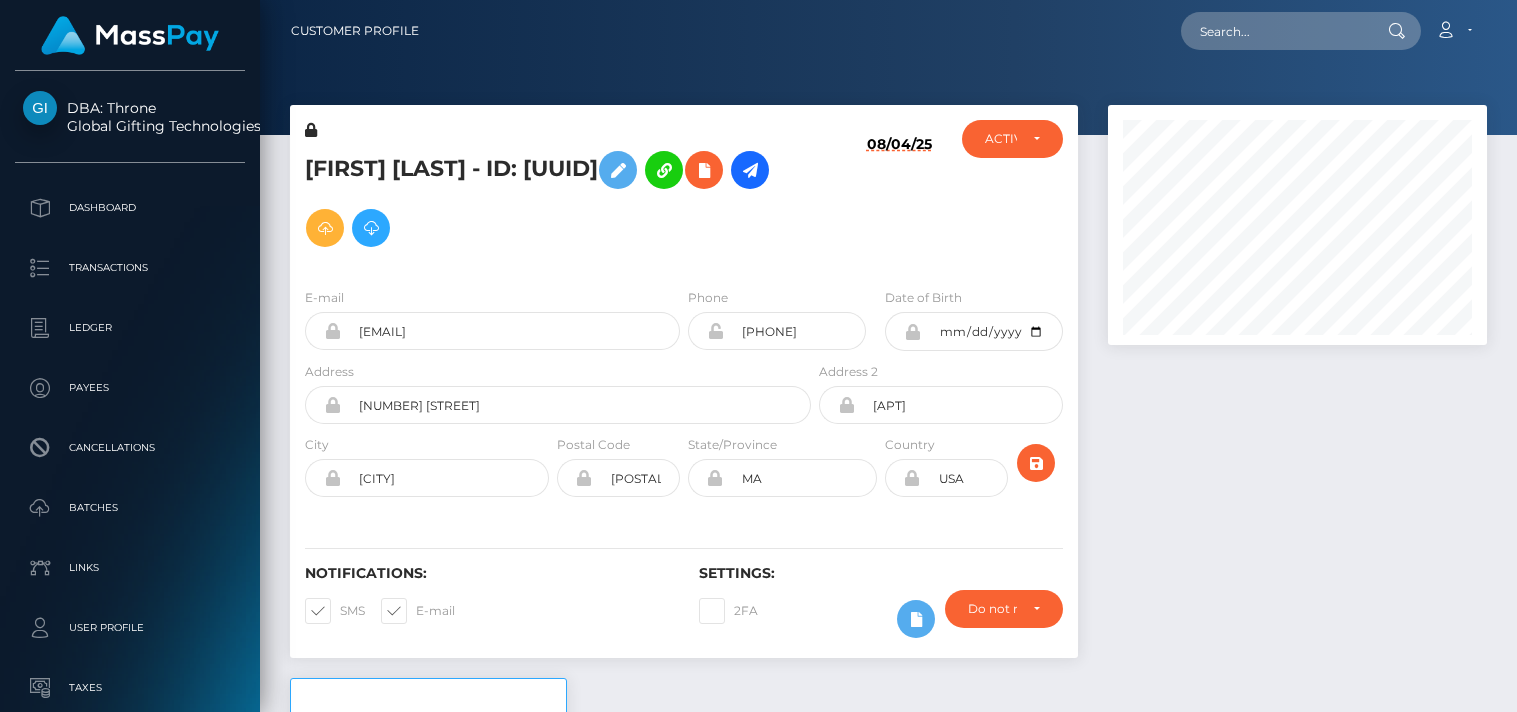 scroll, scrollTop: 0, scrollLeft: 0, axis: both 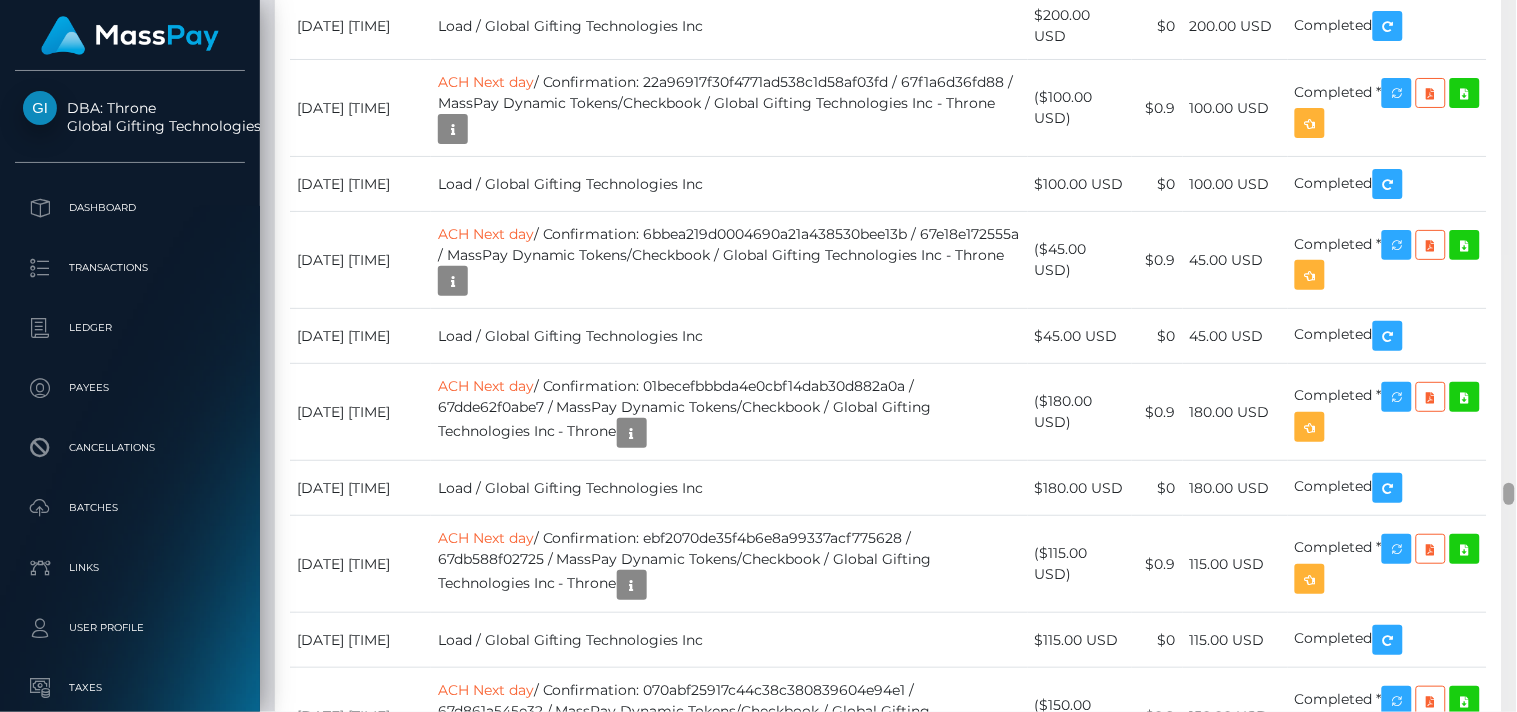 drag, startPoint x: 1511, startPoint y: 28, endPoint x: 1511, endPoint y: 490, distance: 462 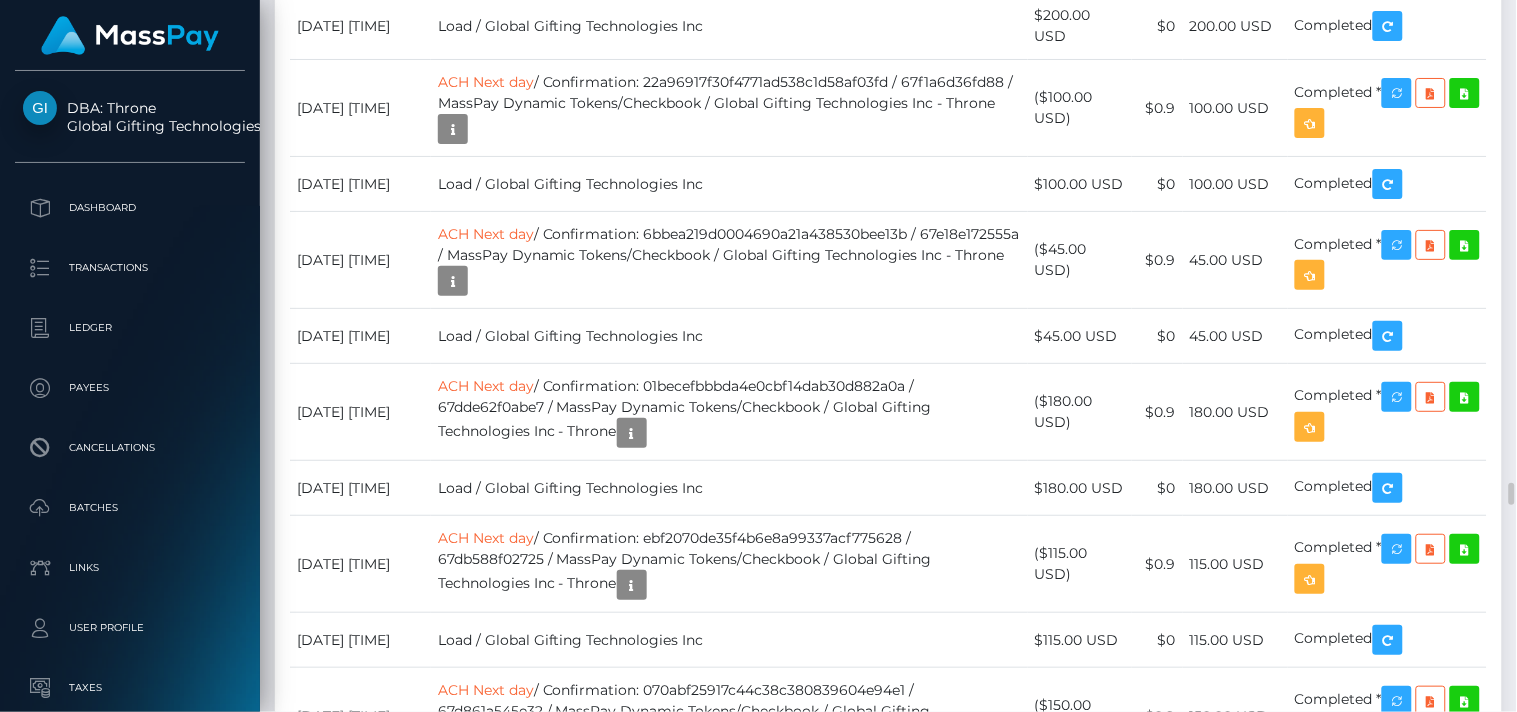 scroll, scrollTop: 240, scrollLeft: 380, axis: both 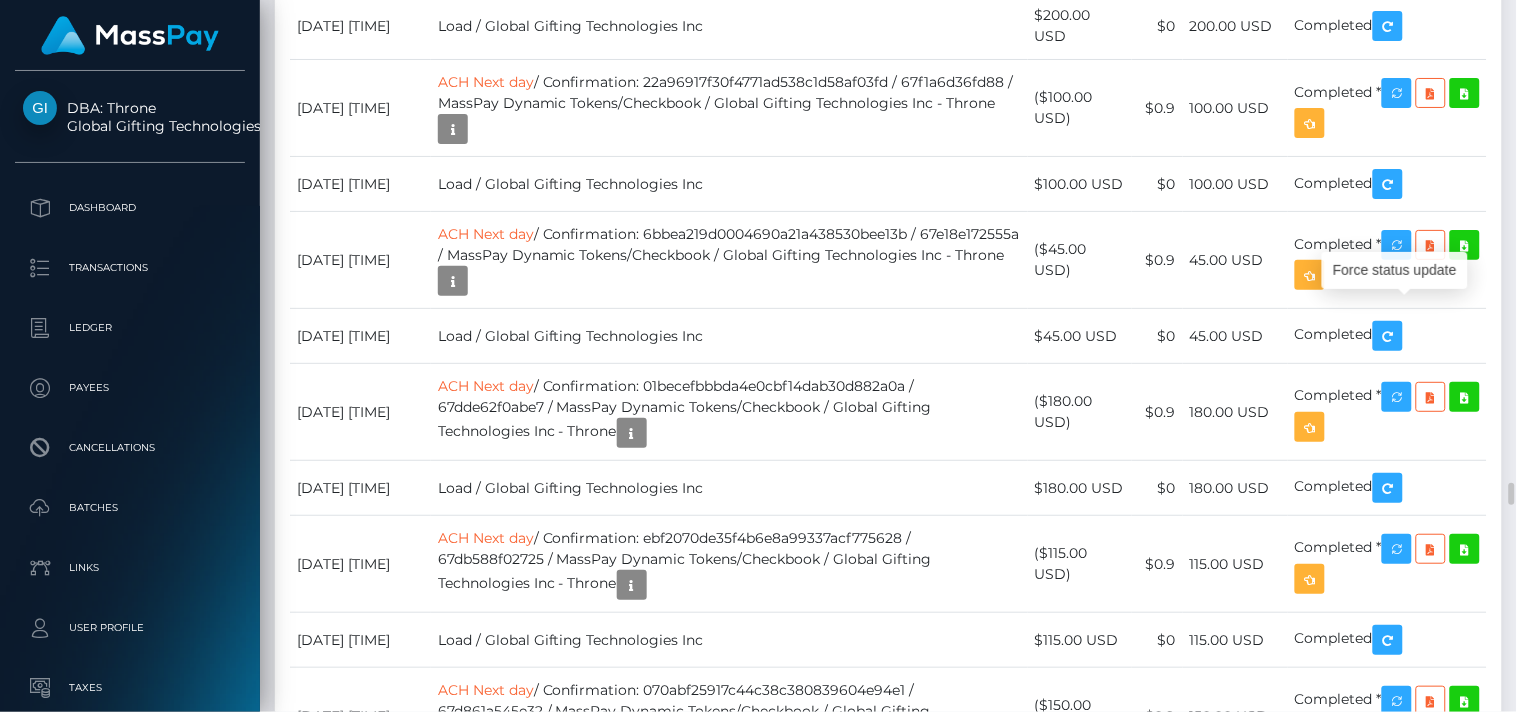 click at bounding box center [1413, -1992] 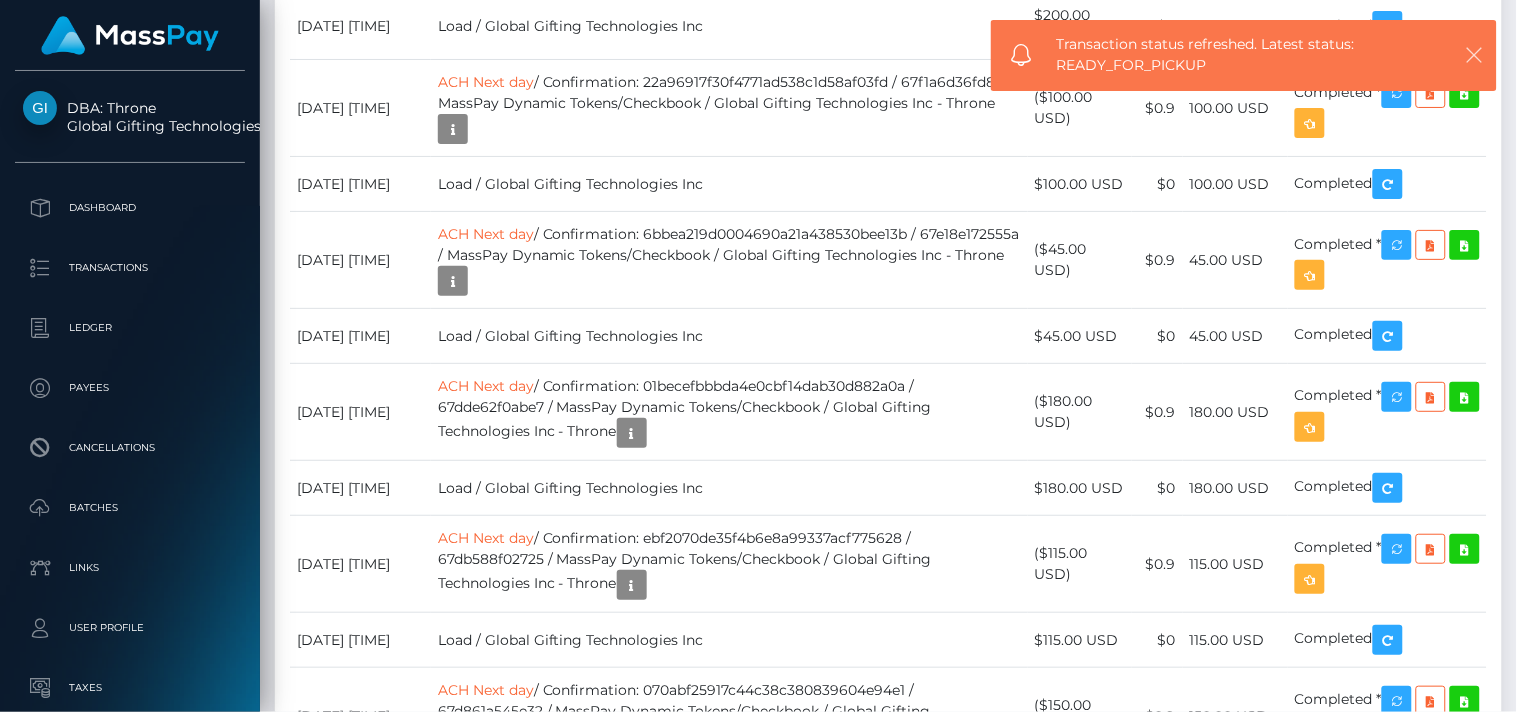 click at bounding box center (1475, 55) 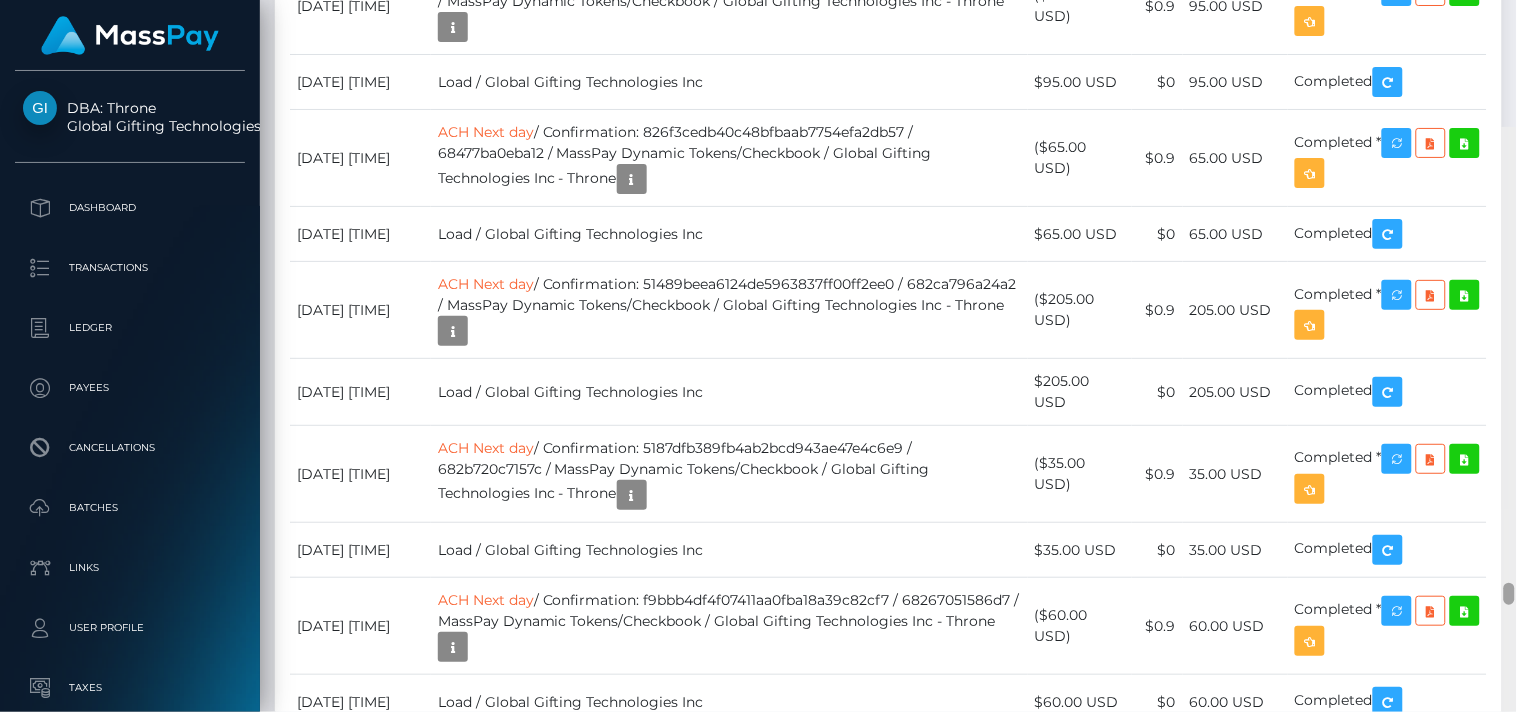 scroll, scrollTop: 14811, scrollLeft: 0, axis: vertical 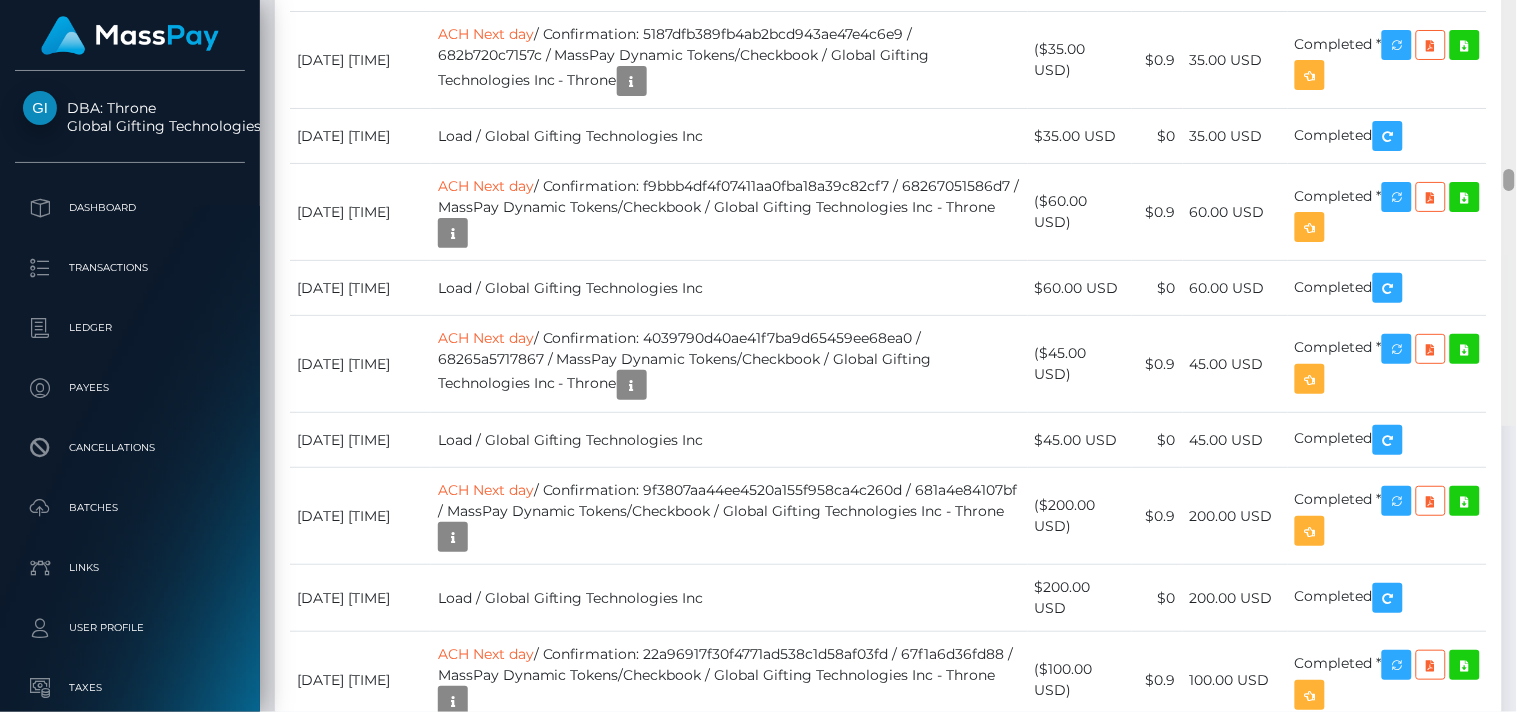 drag, startPoint x: 1511, startPoint y: 492, endPoint x: 1516, endPoint y: 474, distance: 18.681541 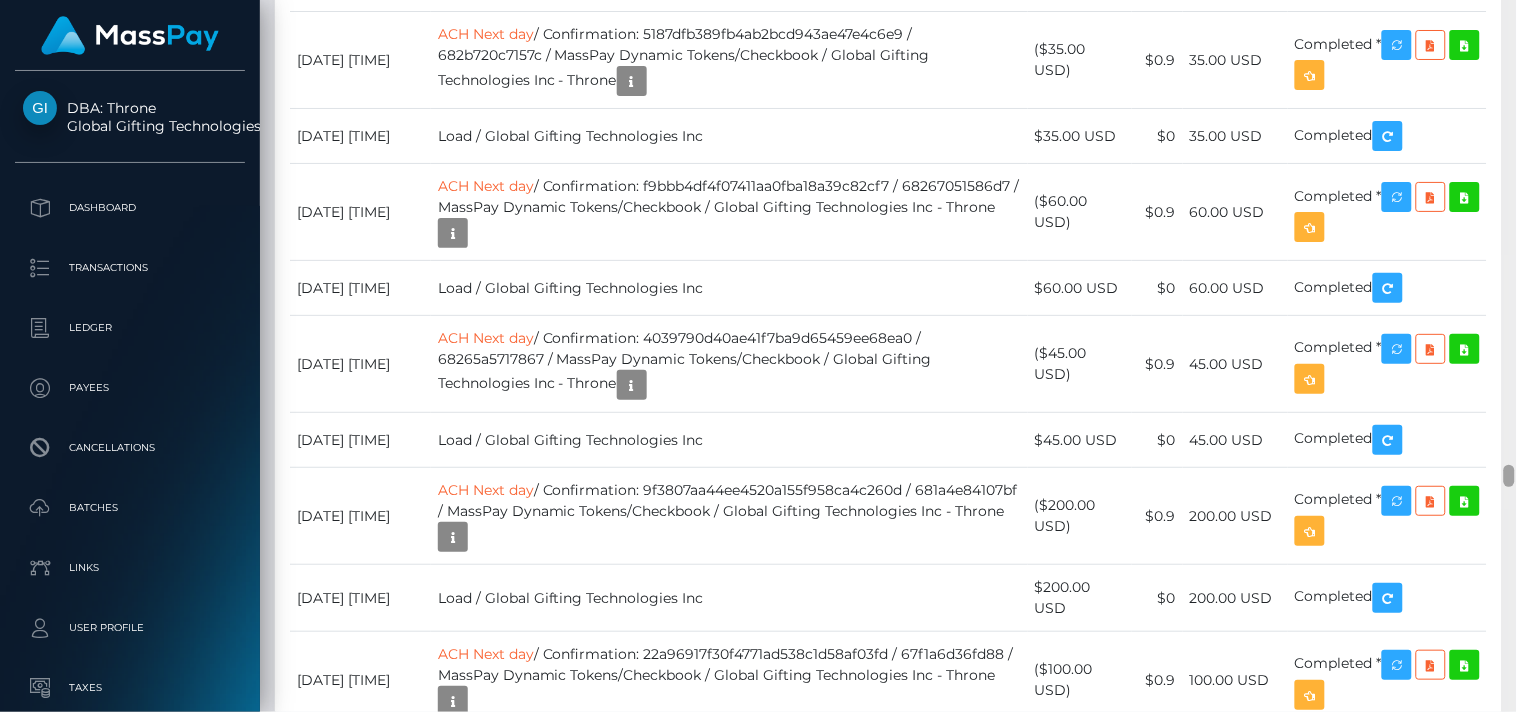 click at bounding box center (1509, 476) 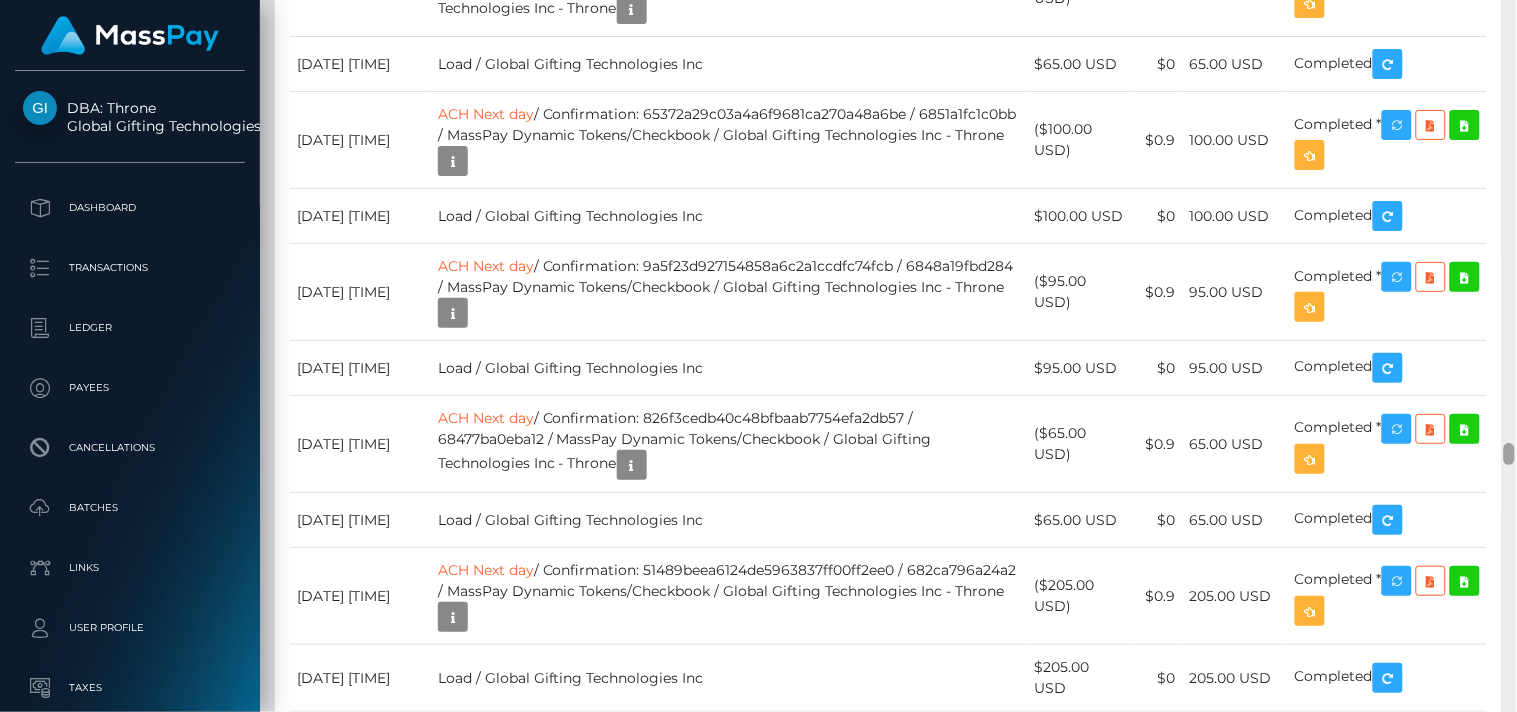 drag, startPoint x: 1511, startPoint y: 473, endPoint x: 1510, endPoint y: 450, distance: 23.021729 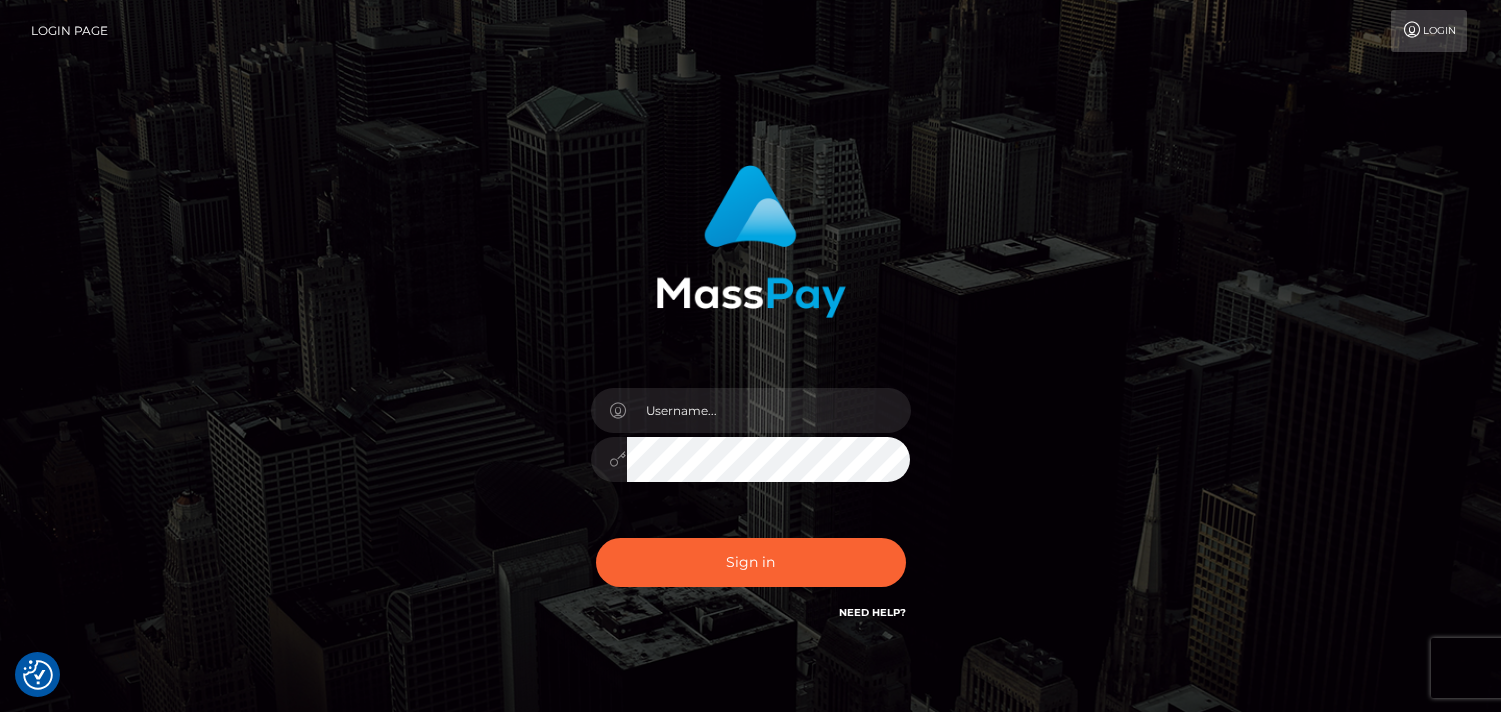 scroll, scrollTop: 0, scrollLeft: 0, axis: both 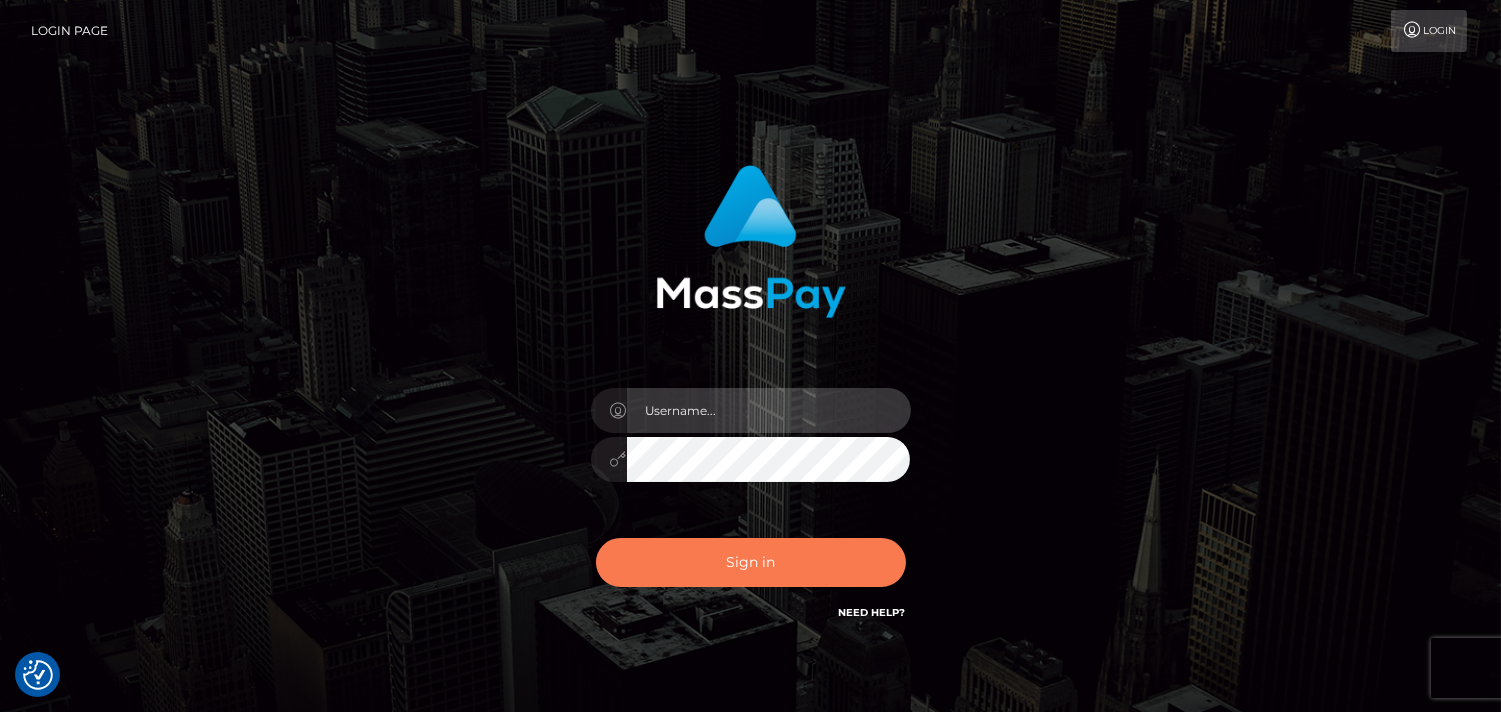 type on "Pk.es" 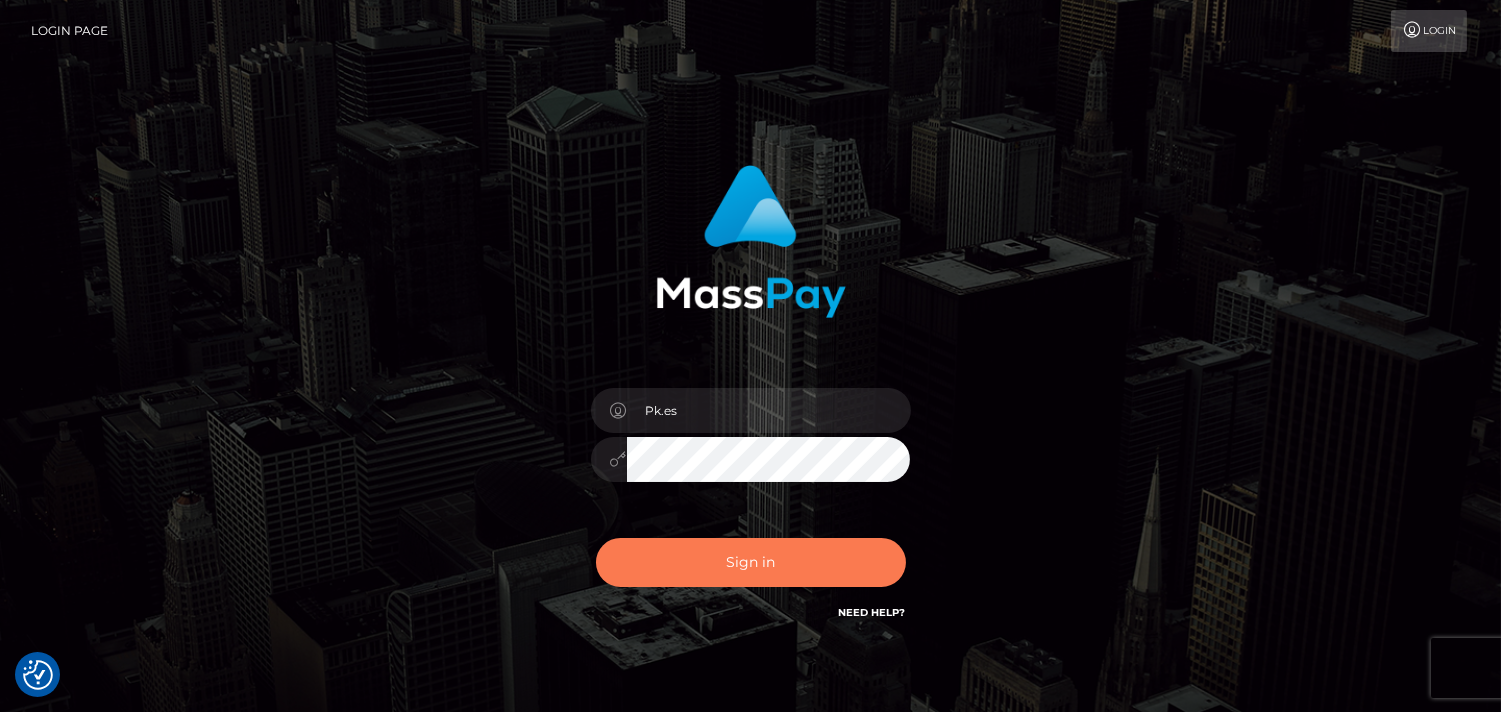 click on "Sign in" at bounding box center (751, 562) 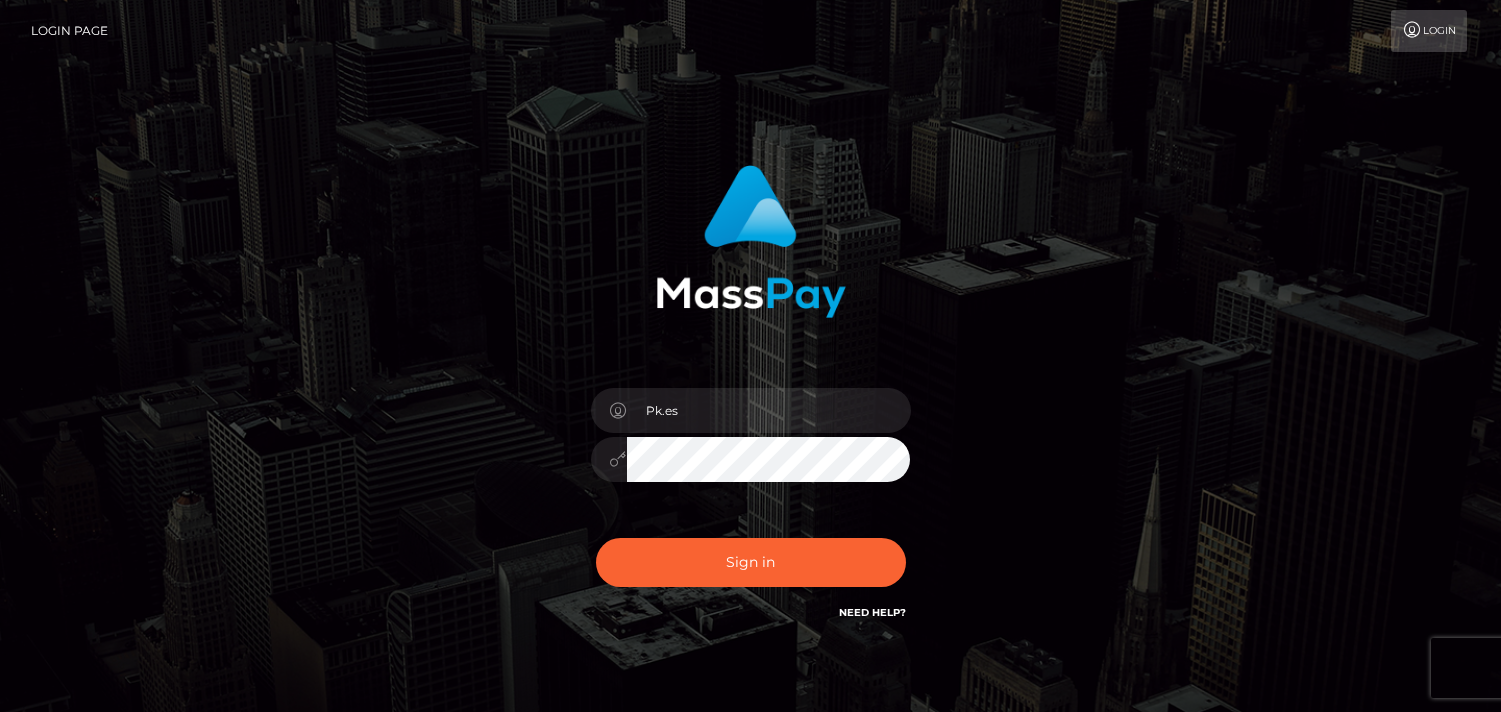 scroll, scrollTop: 0, scrollLeft: 0, axis: both 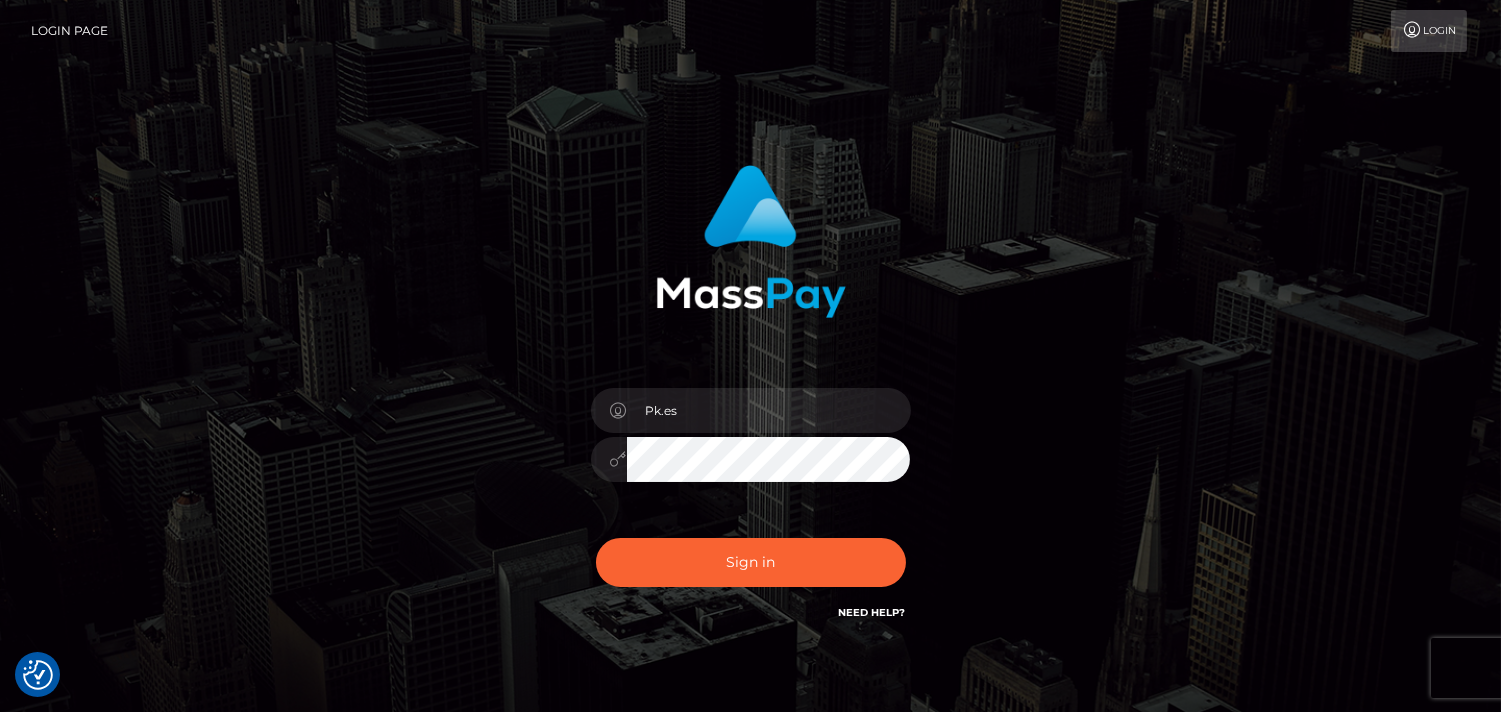click on "Pk.es
Sign in" at bounding box center [750, 404] 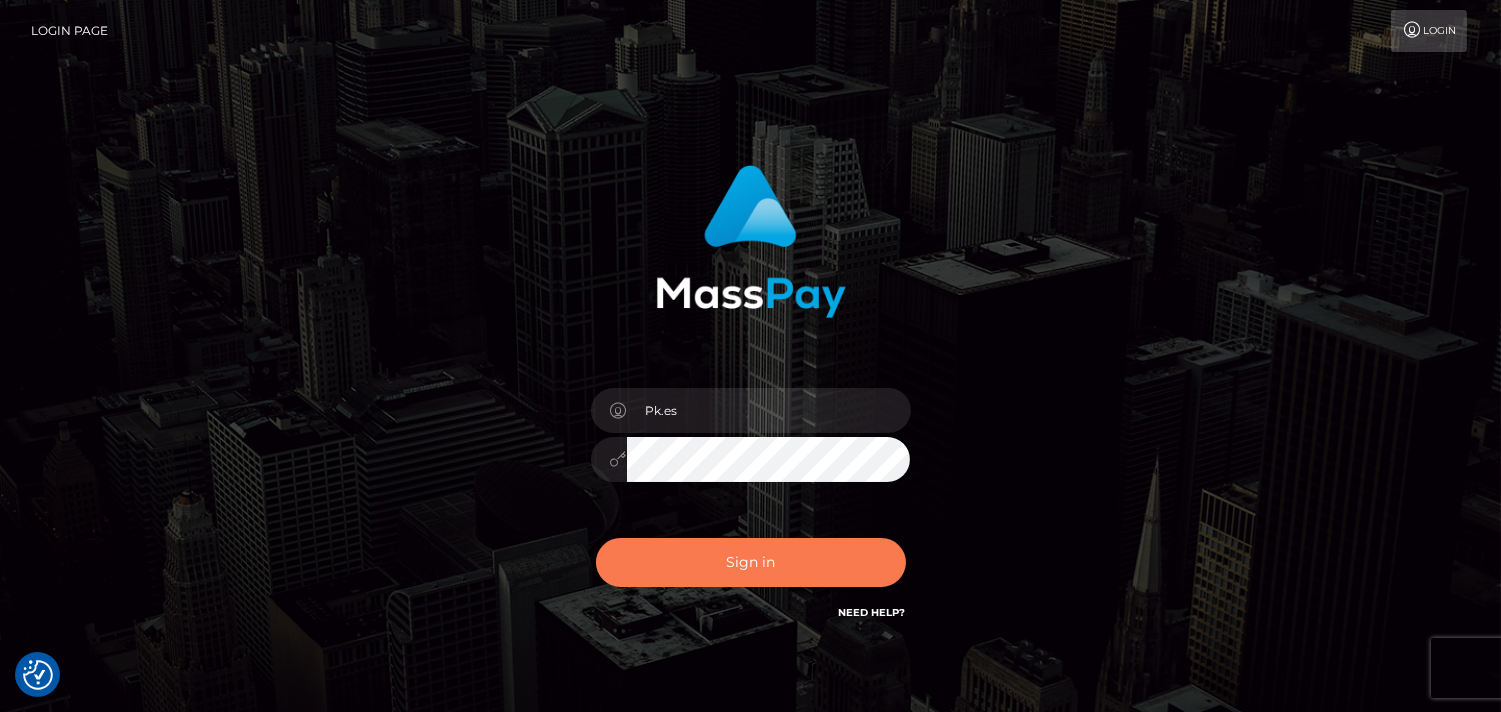 click on "Sign in" at bounding box center [751, 562] 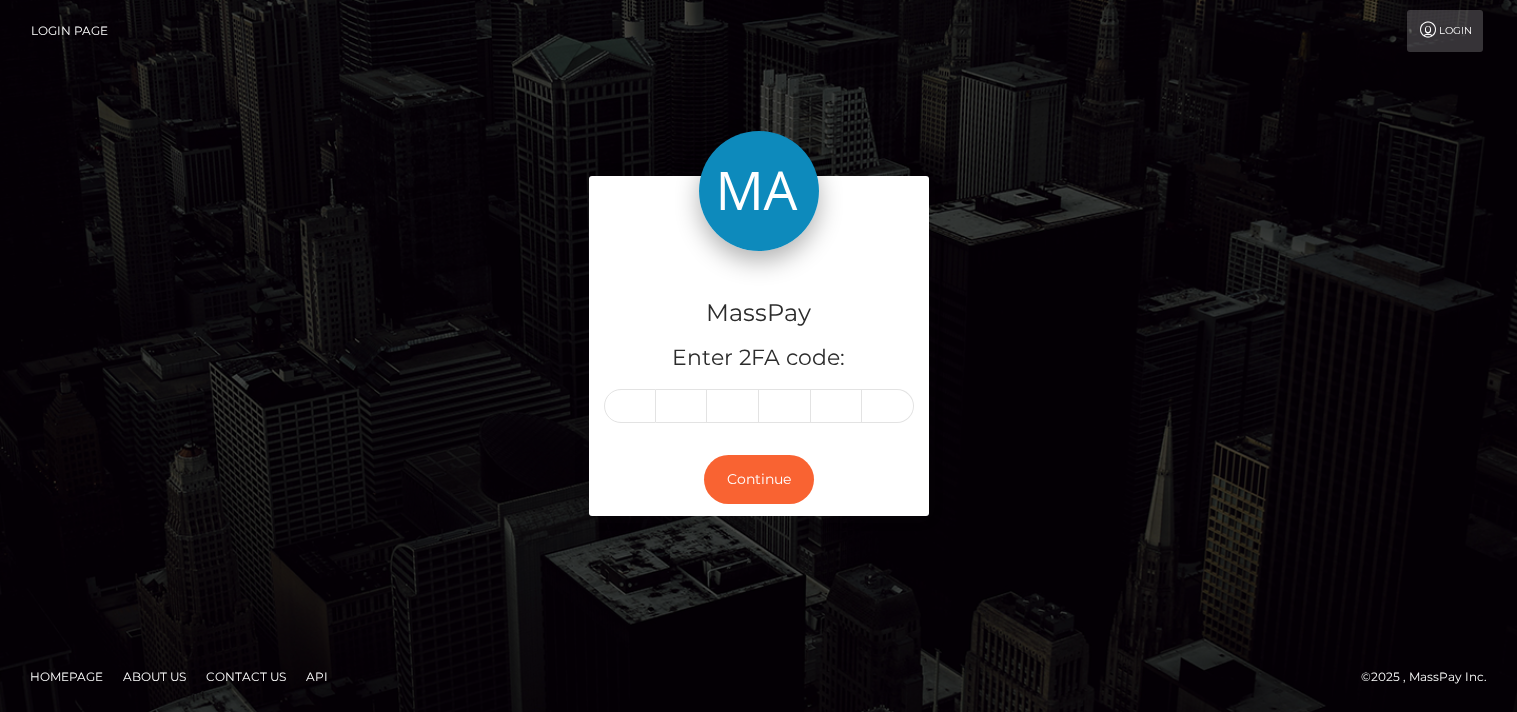 scroll, scrollTop: 0, scrollLeft: 0, axis: both 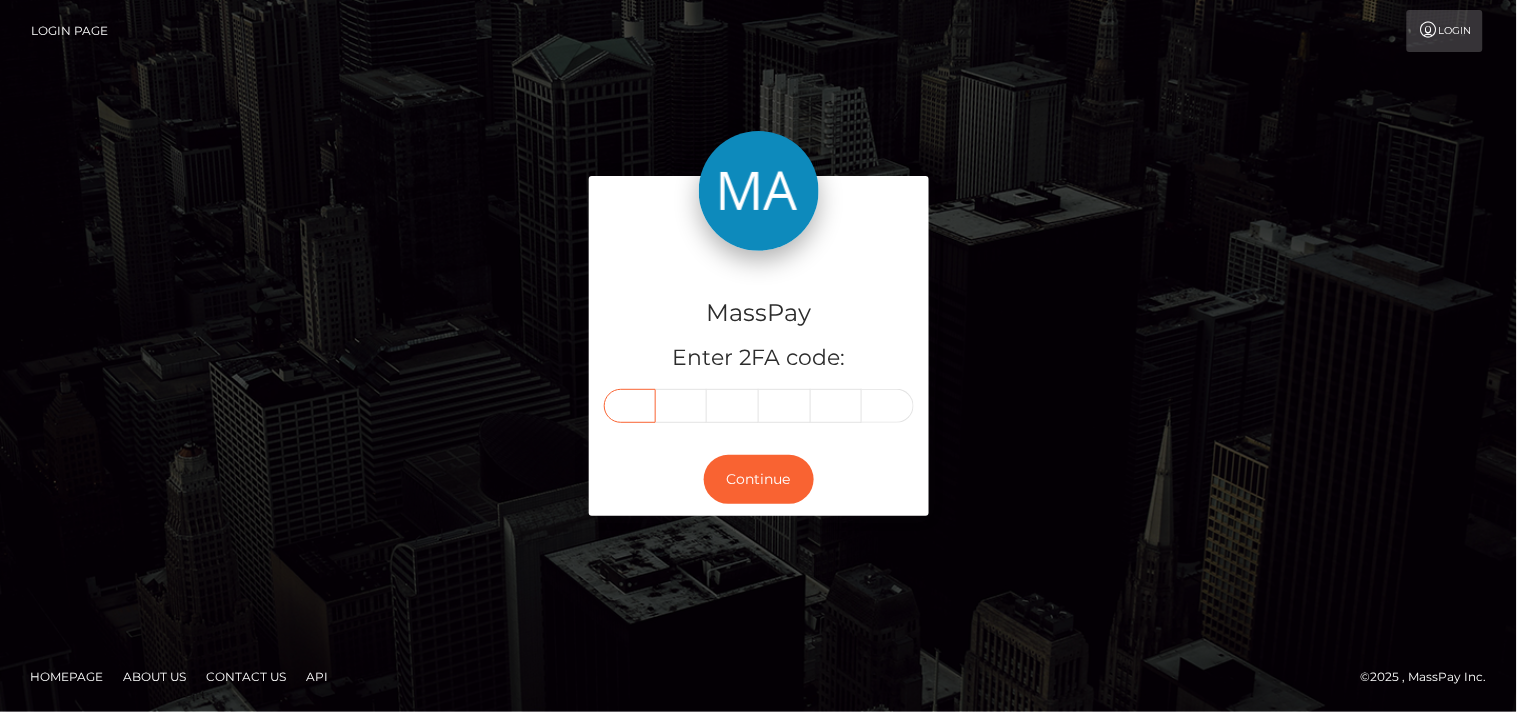 click at bounding box center (630, 406) 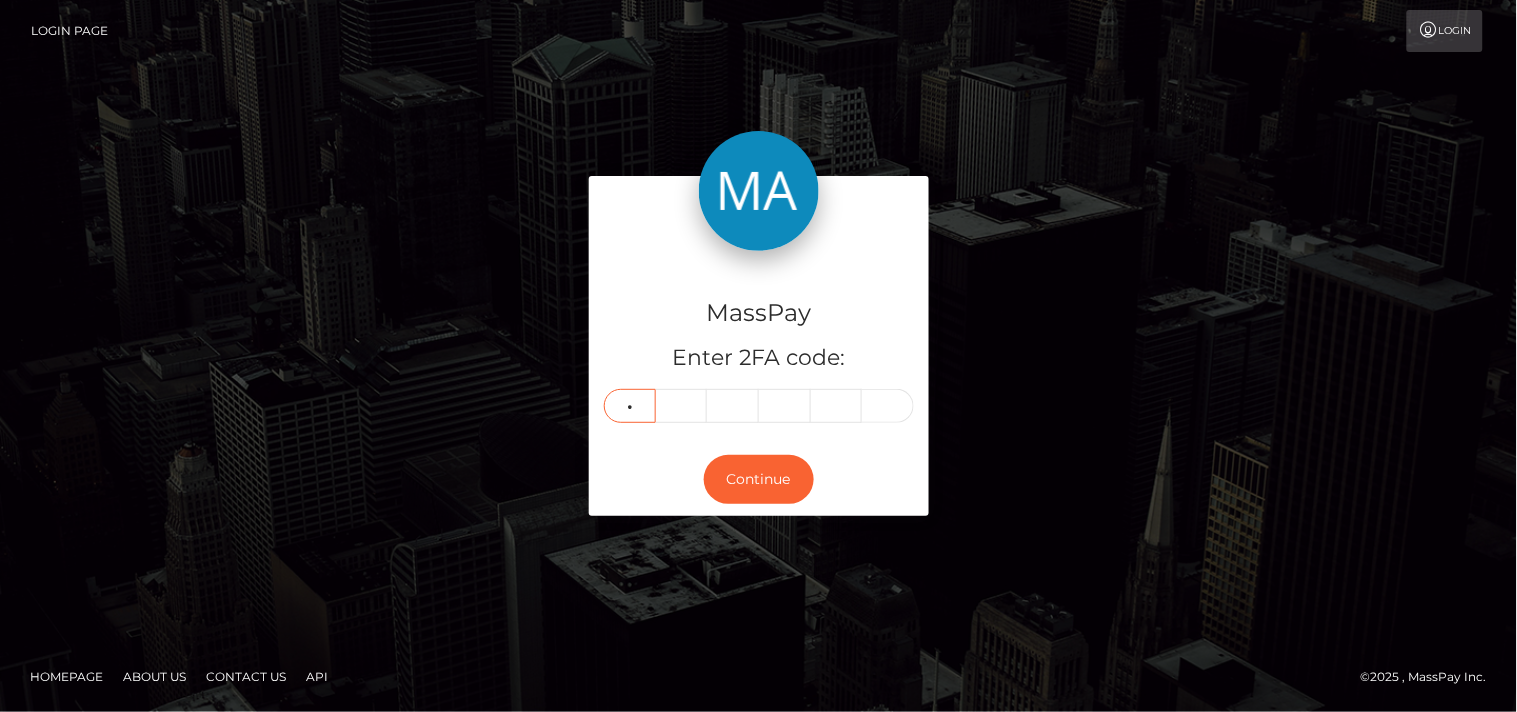 type on "7" 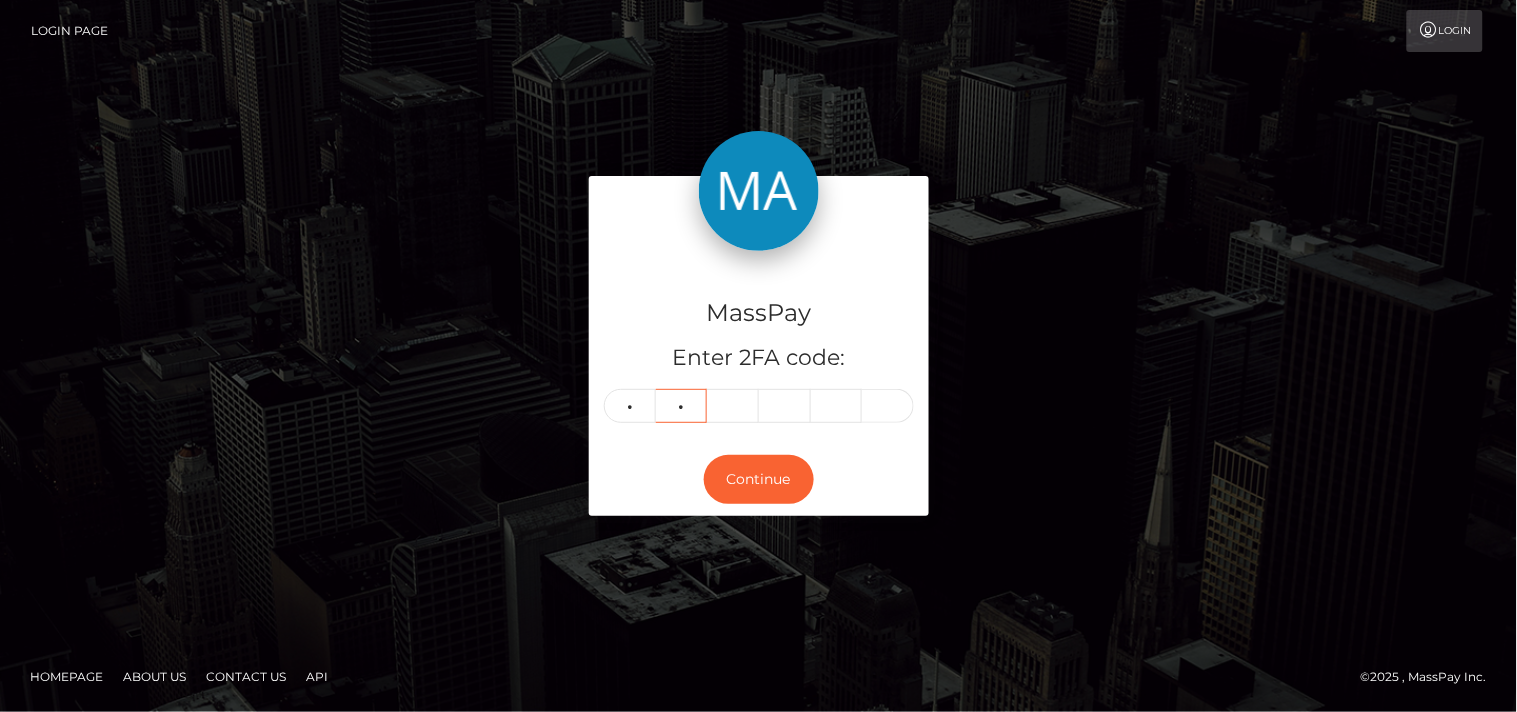 type on "5" 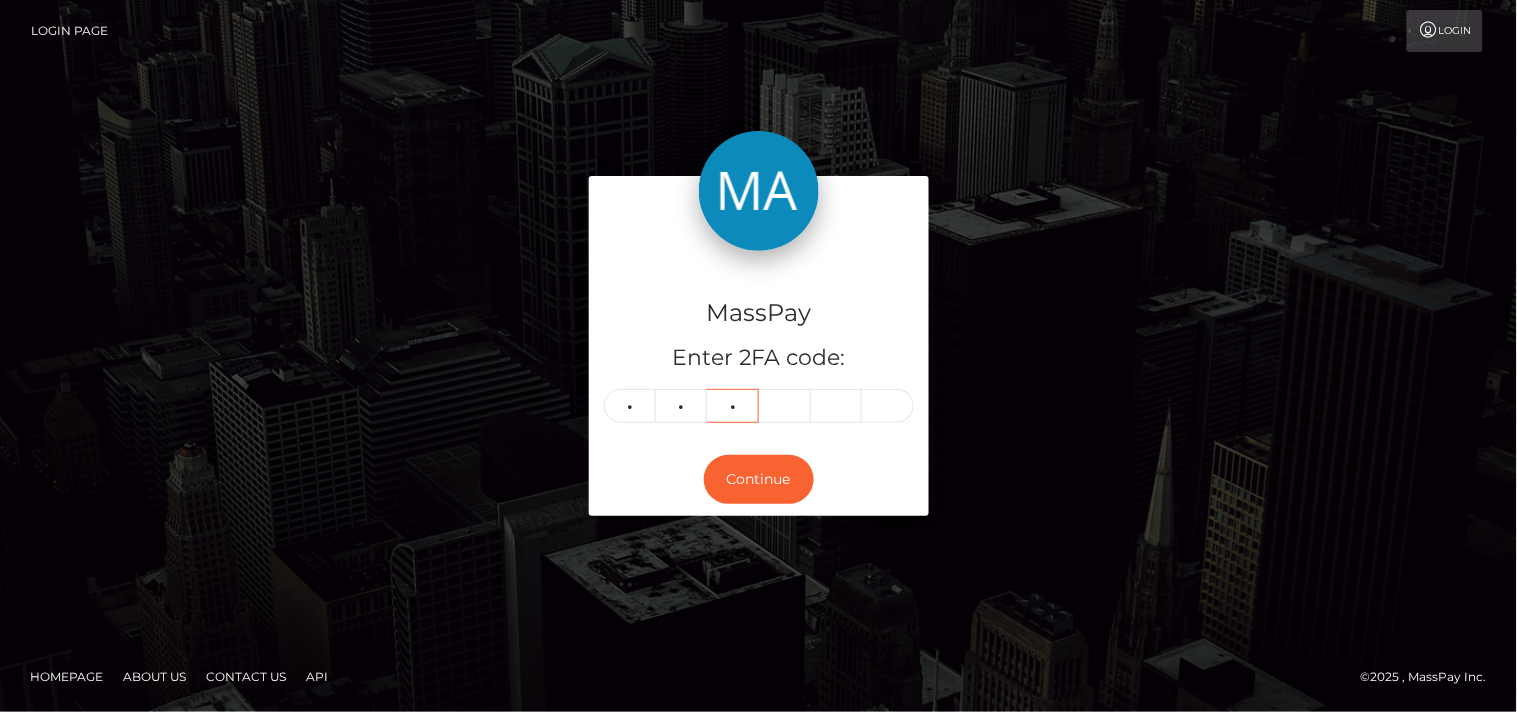 type on "4" 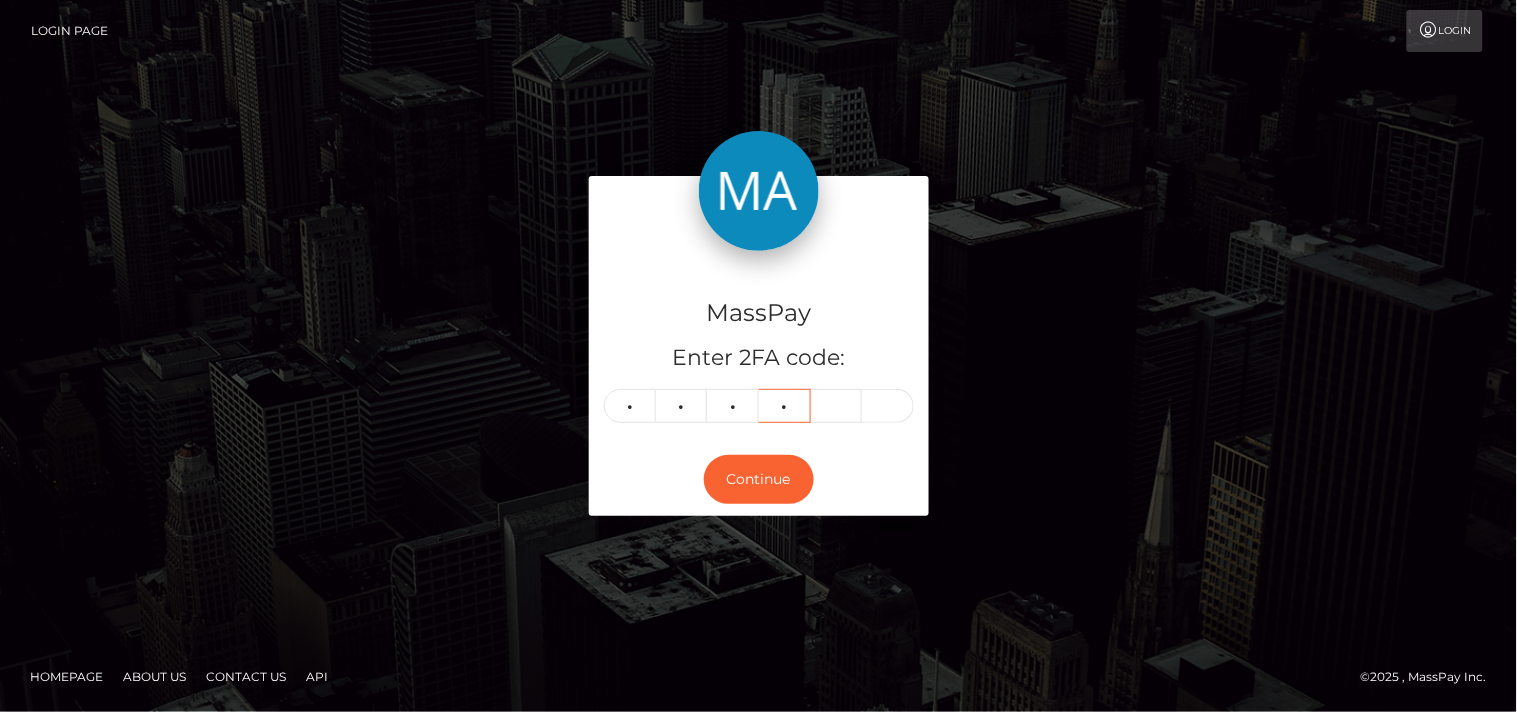 type on "3" 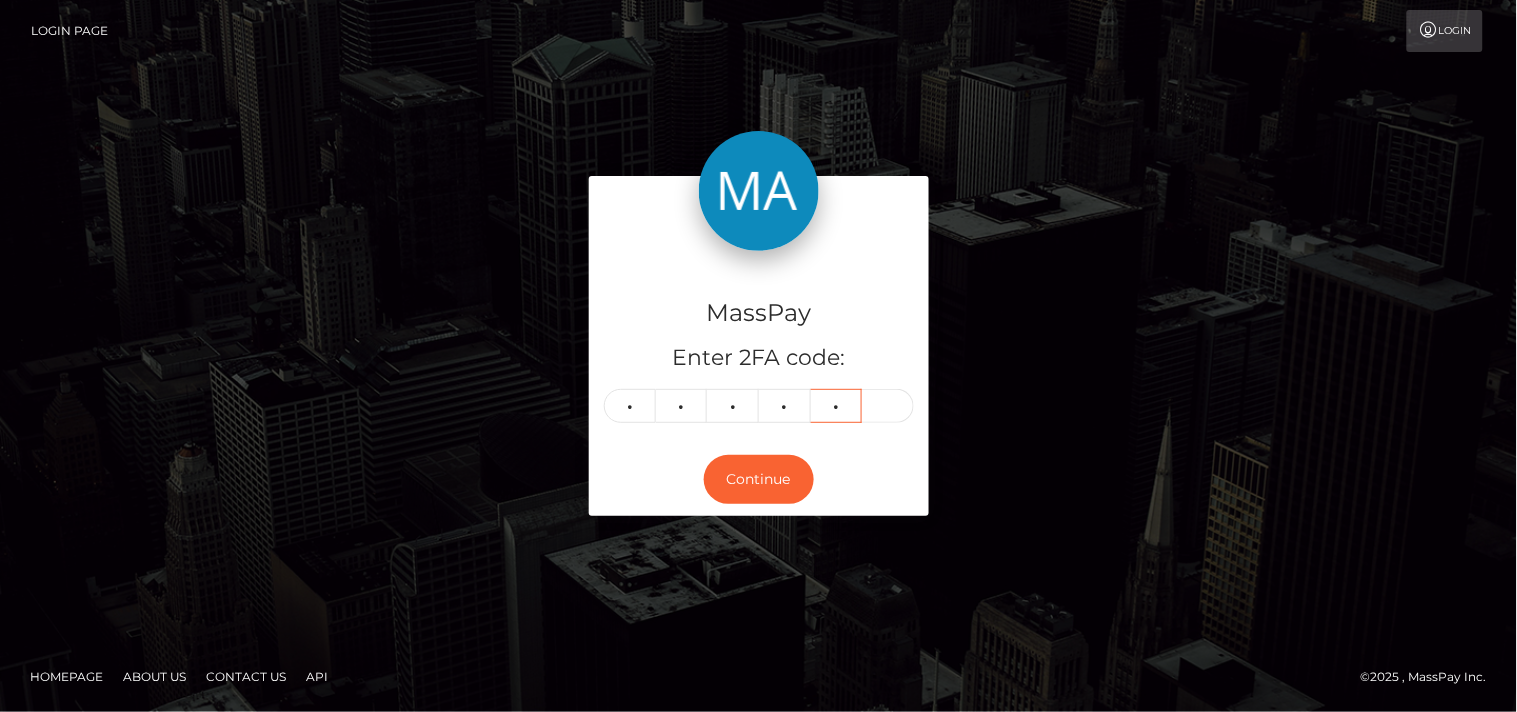 type on "8" 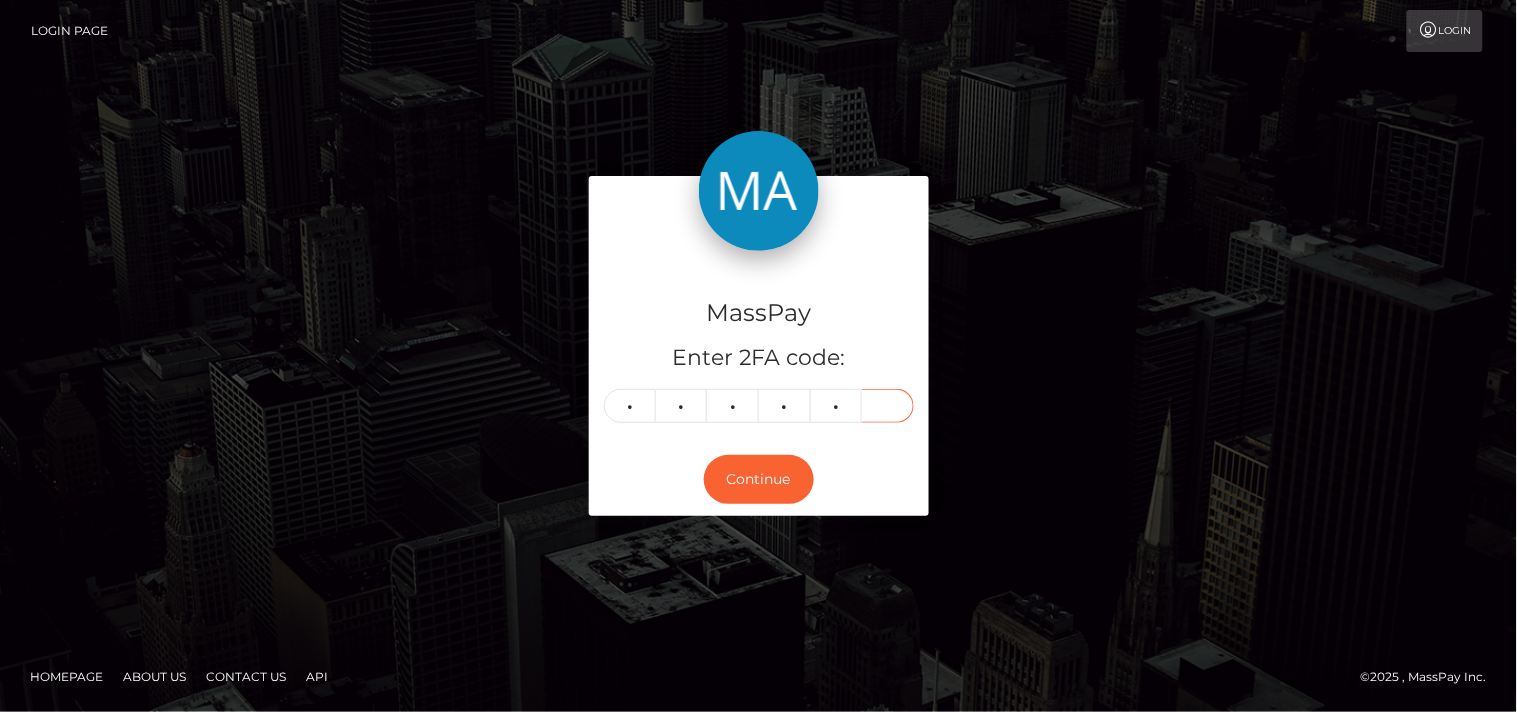 type on "0" 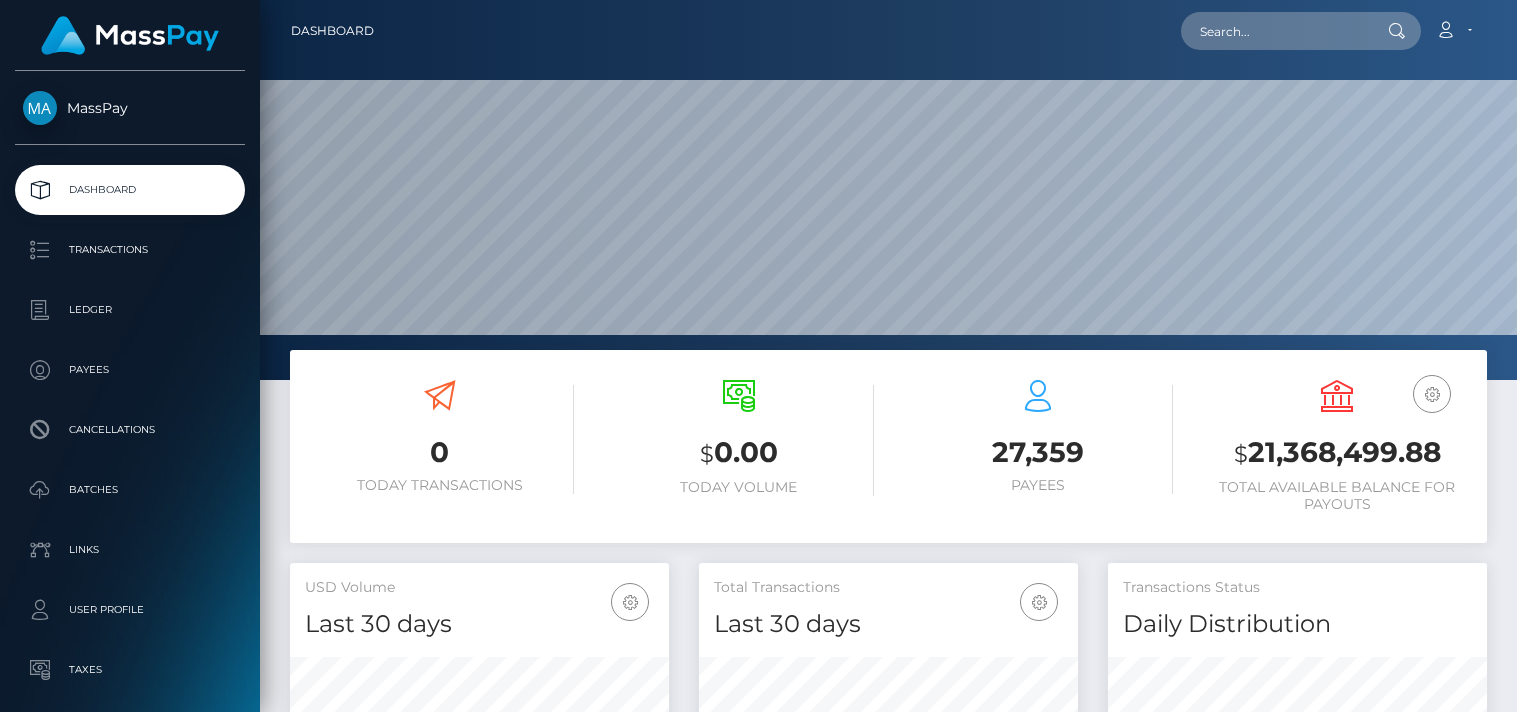 scroll, scrollTop: 0, scrollLeft: 0, axis: both 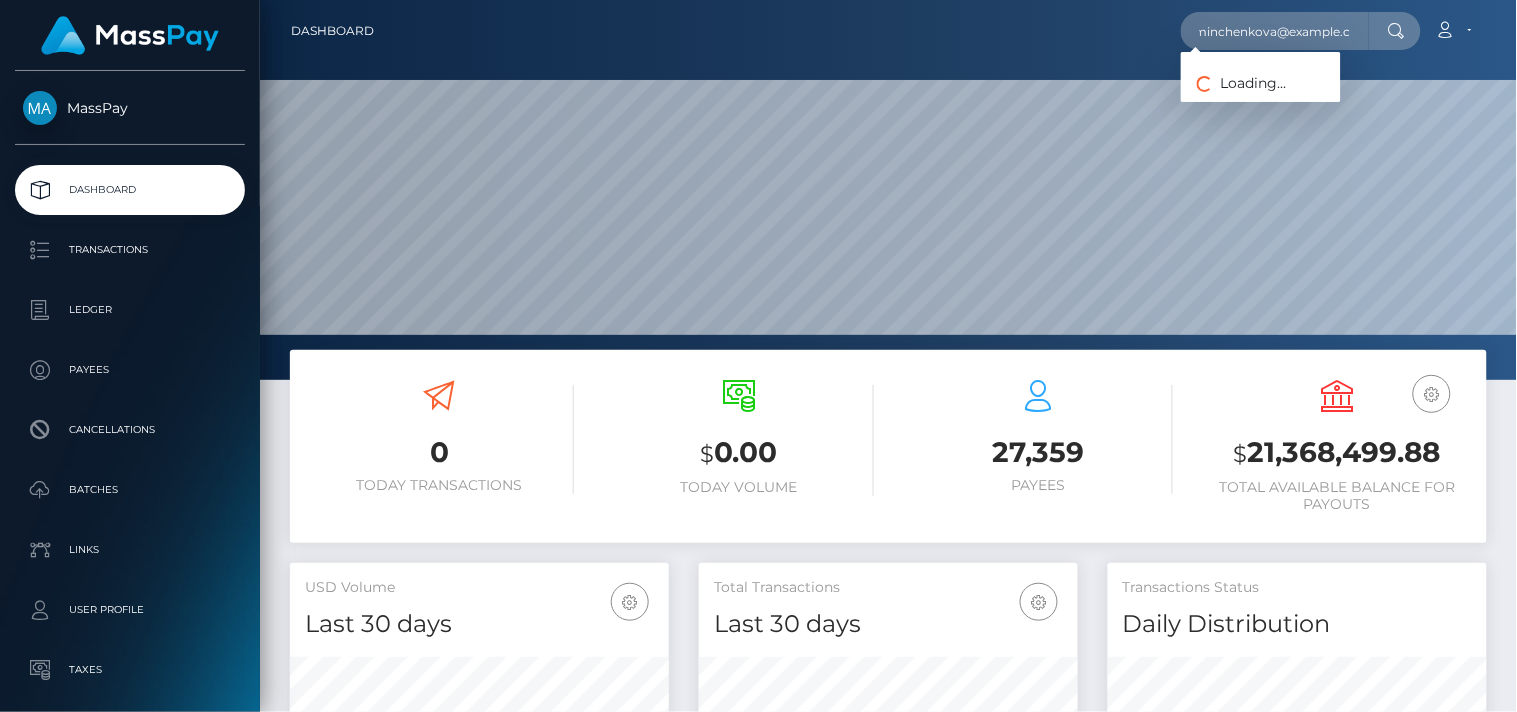 type on "irka.minchenkova@example.com" 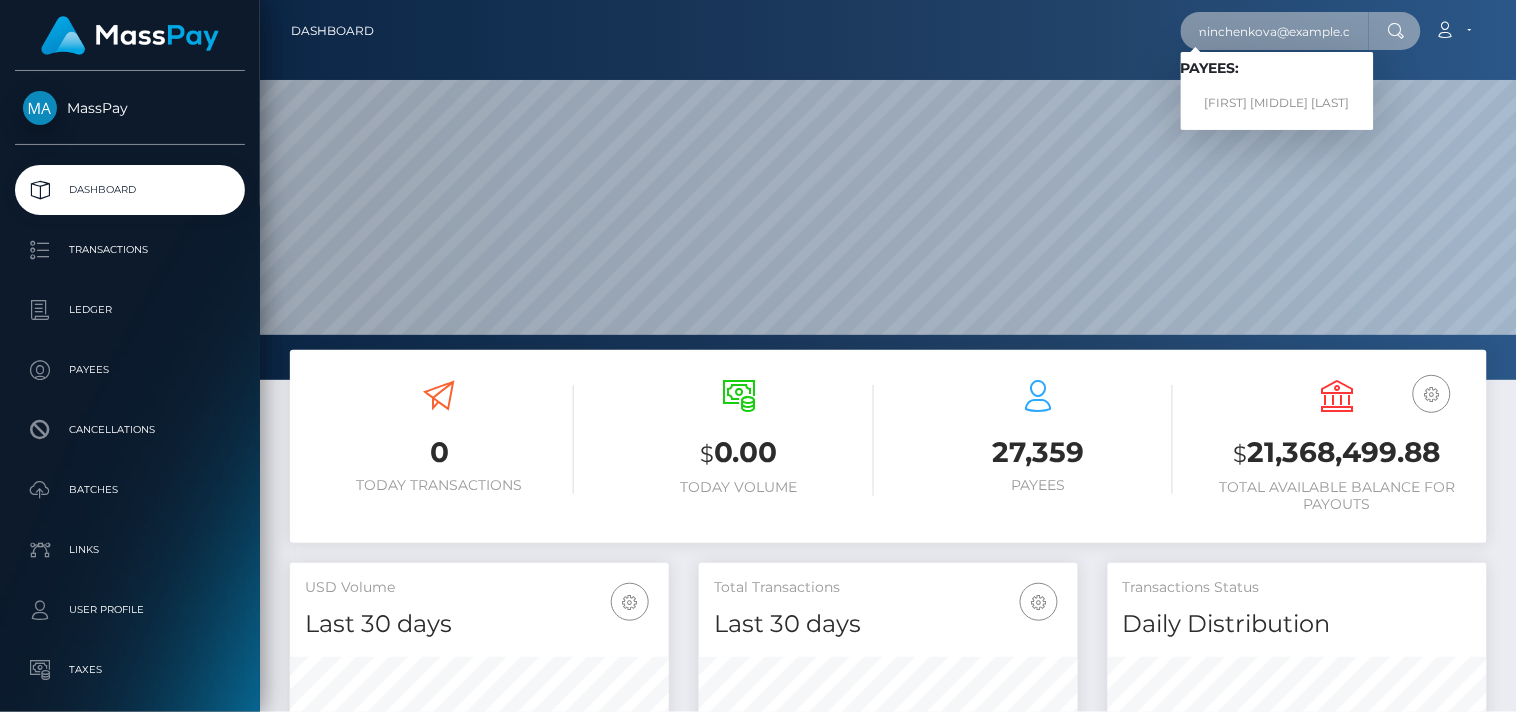 scroll, scrollTop: 0, scrollLeft: 0, axis: both 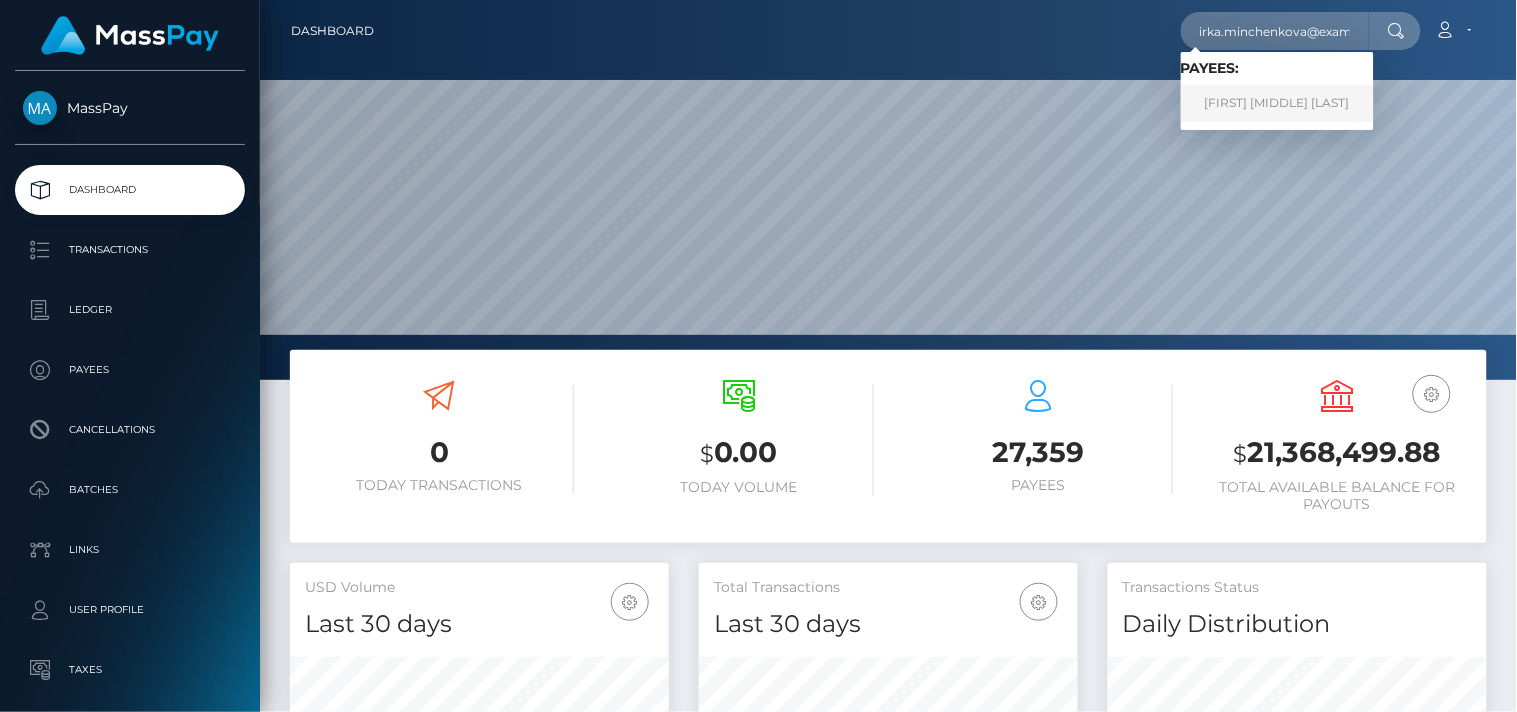 click on "[FIRST] [MIDDLE] [LAST]" at bounding box center [1277, 103] 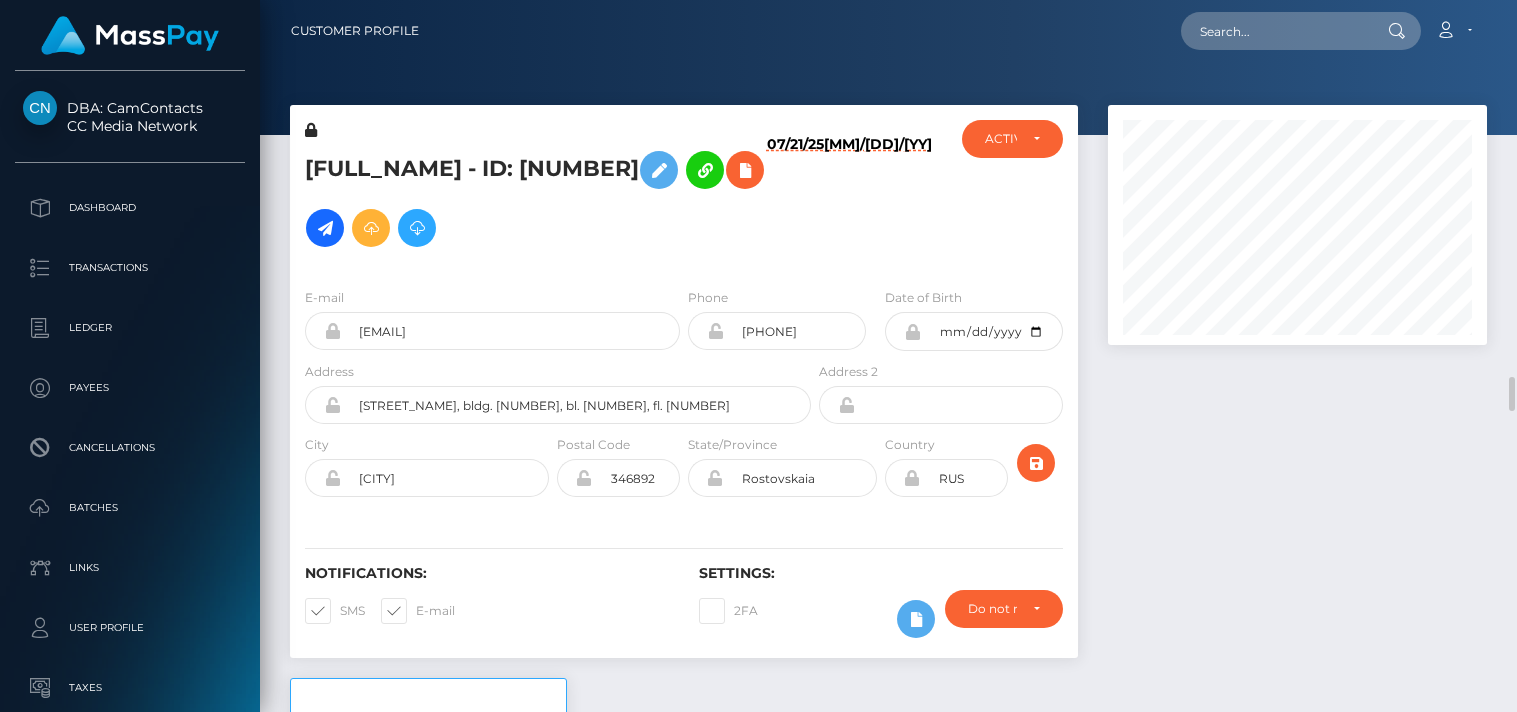 scroll, scrollTop: 0, scrollLeft: 0, axis: both 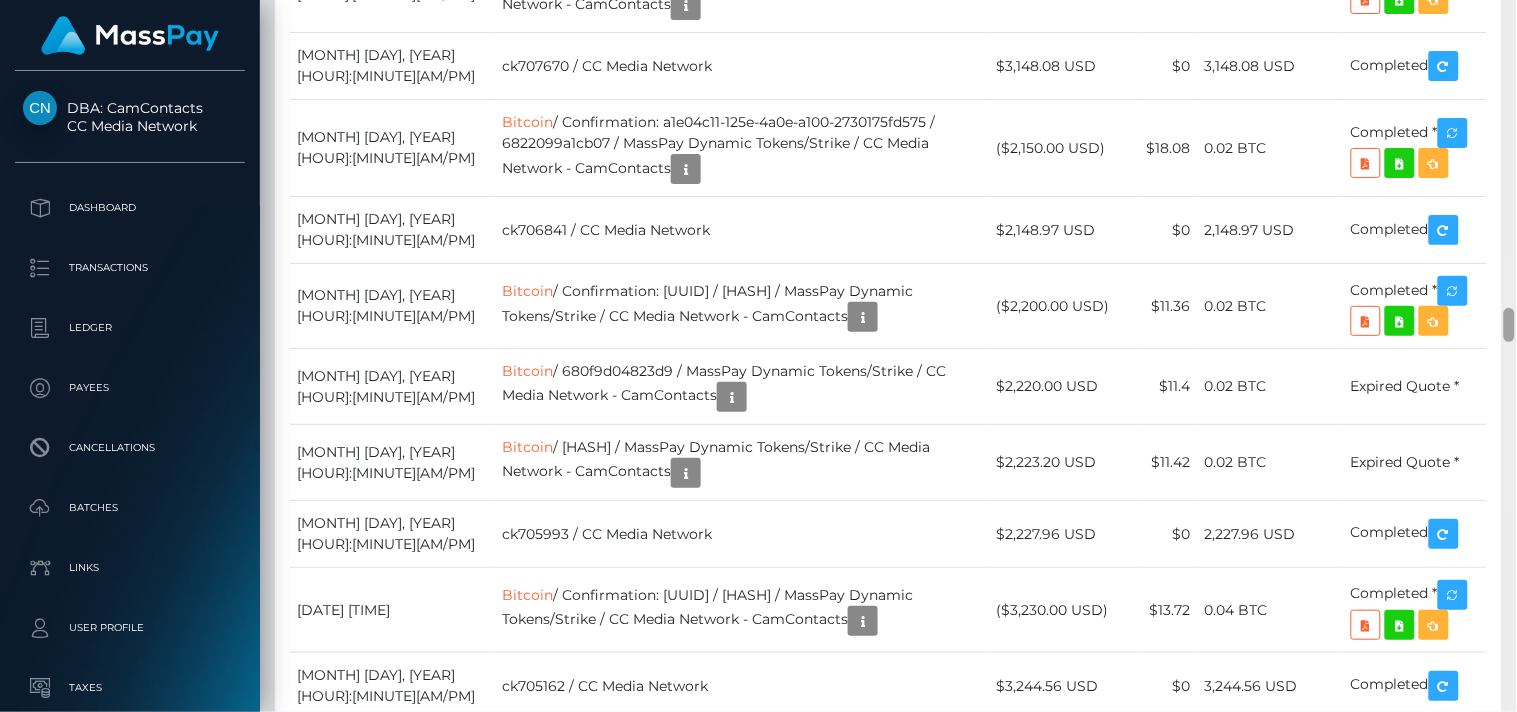 drag, startPoint x: 1508, startPoint y: 36, endPoint x: 1516, endPoint y: 317, distance: 281.11386 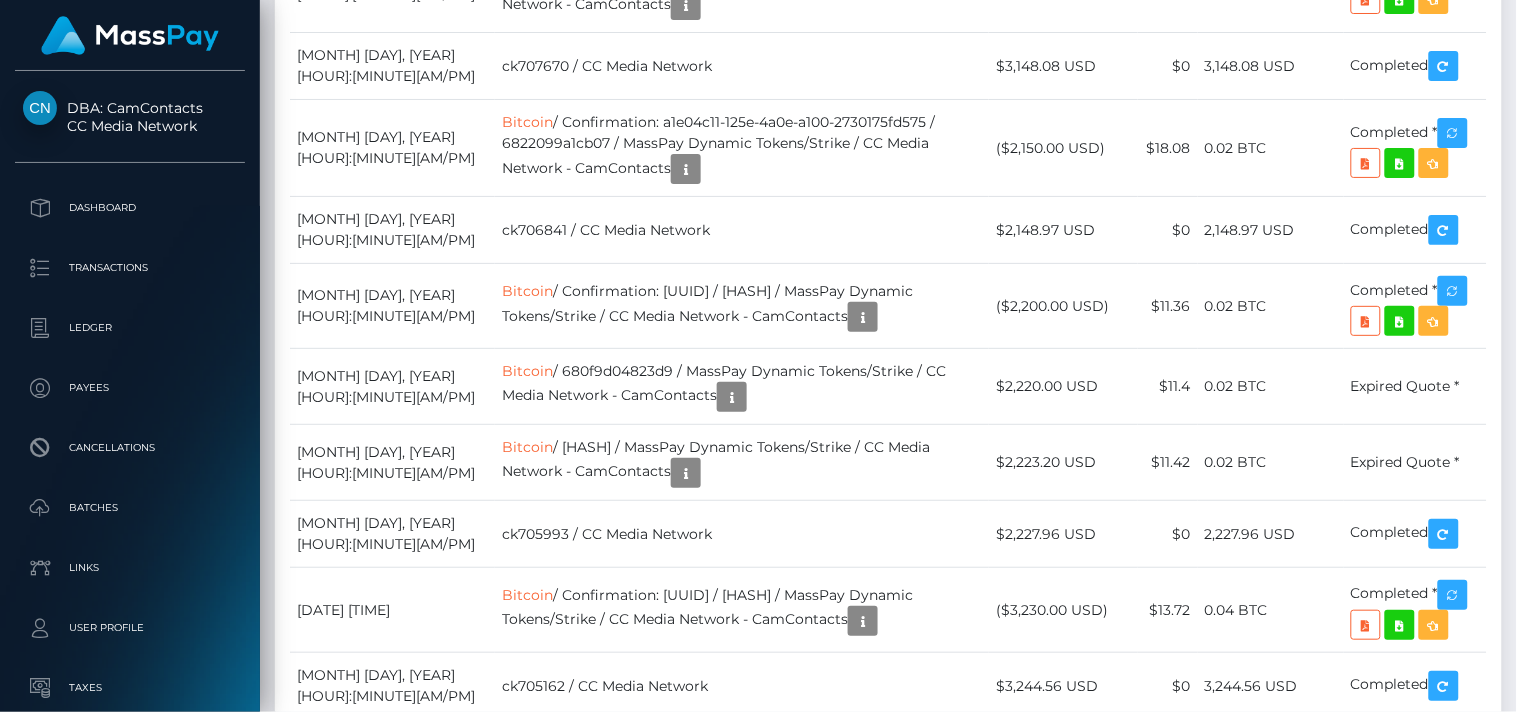 scroll, scrollTop: 0, scrollLeft: 0, axis: both 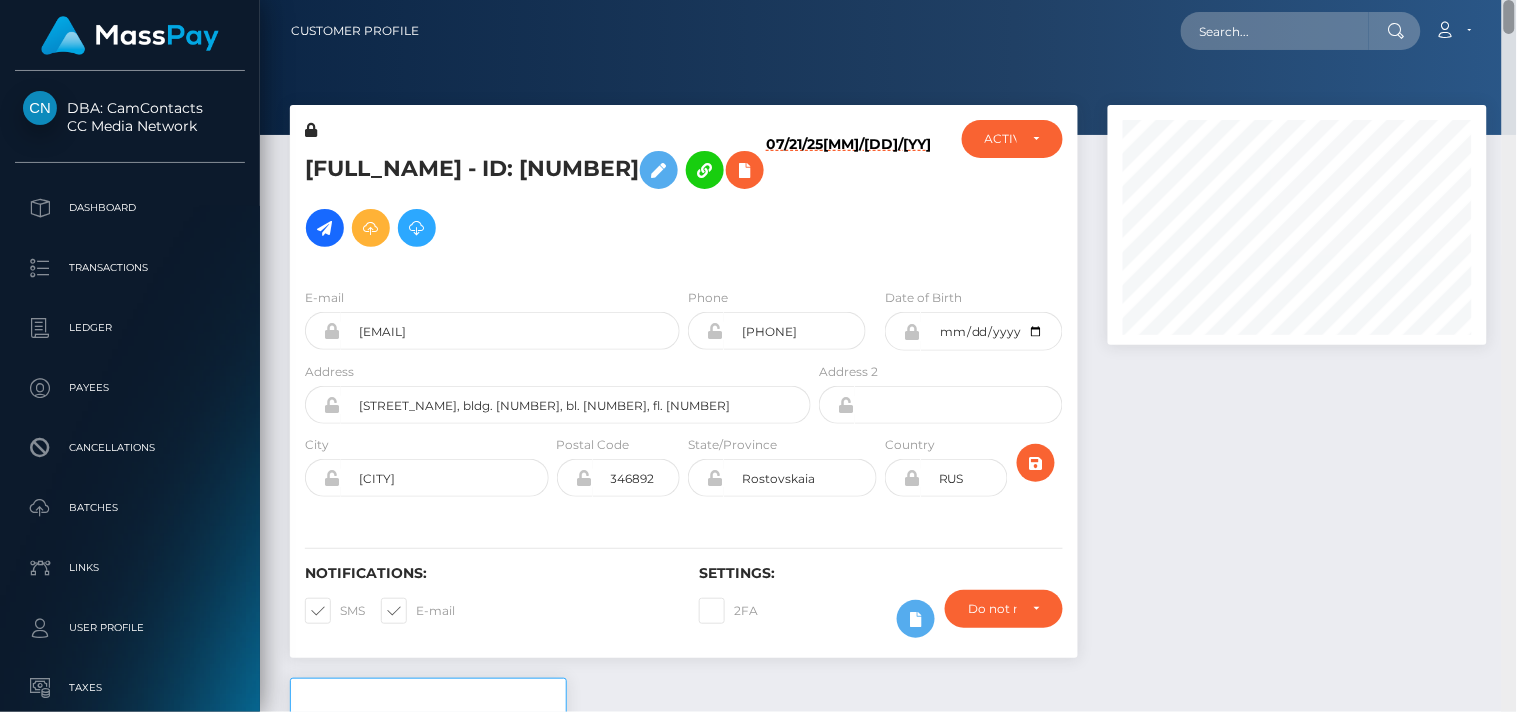 drag, startPoint x: 1510, startPoint y: 327, endPoint x: 1491, endPoint y: -15, distance: 342.52737 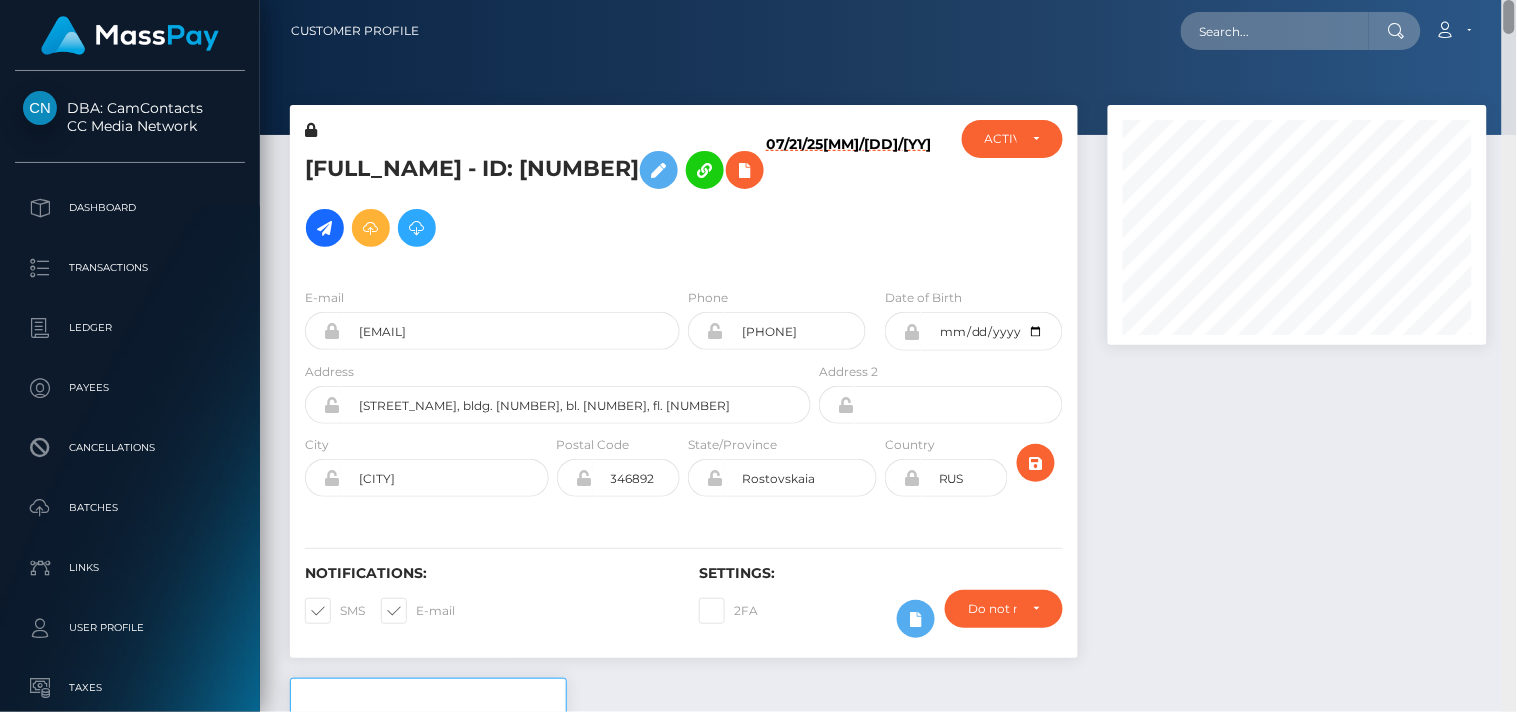click on "DBA: CamContacts
CC Media Network
Dashboard
Transactions
Ledger
Links" at bounding box center [758, 356] 